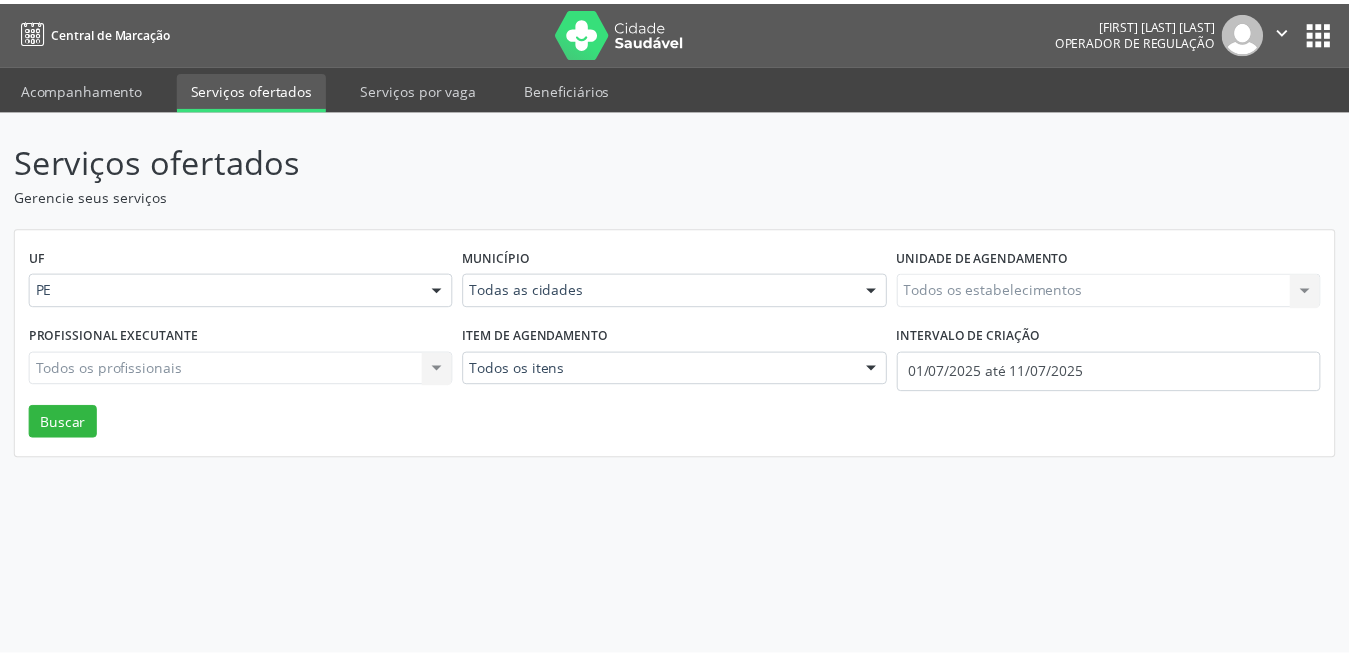 scroll, scrollTop: 0, scrollLeft: 0, axis: both 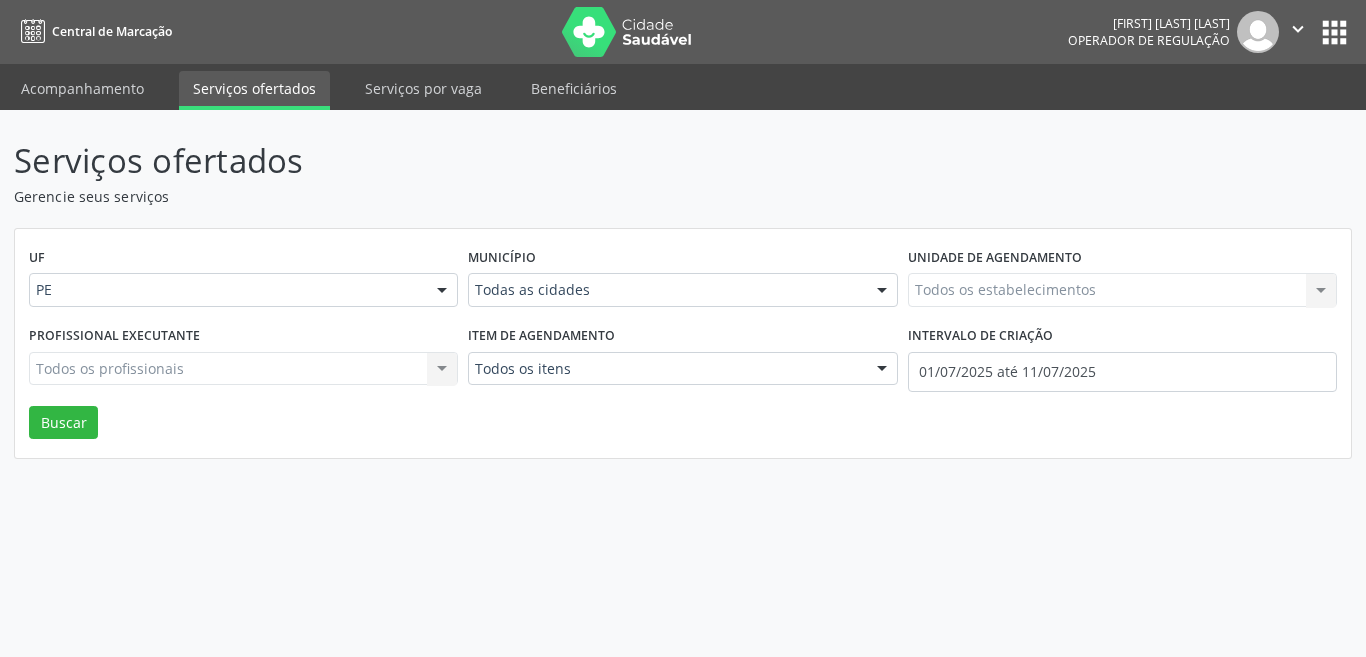 click on "Todas as cidades" at bounding box center (682, 290) 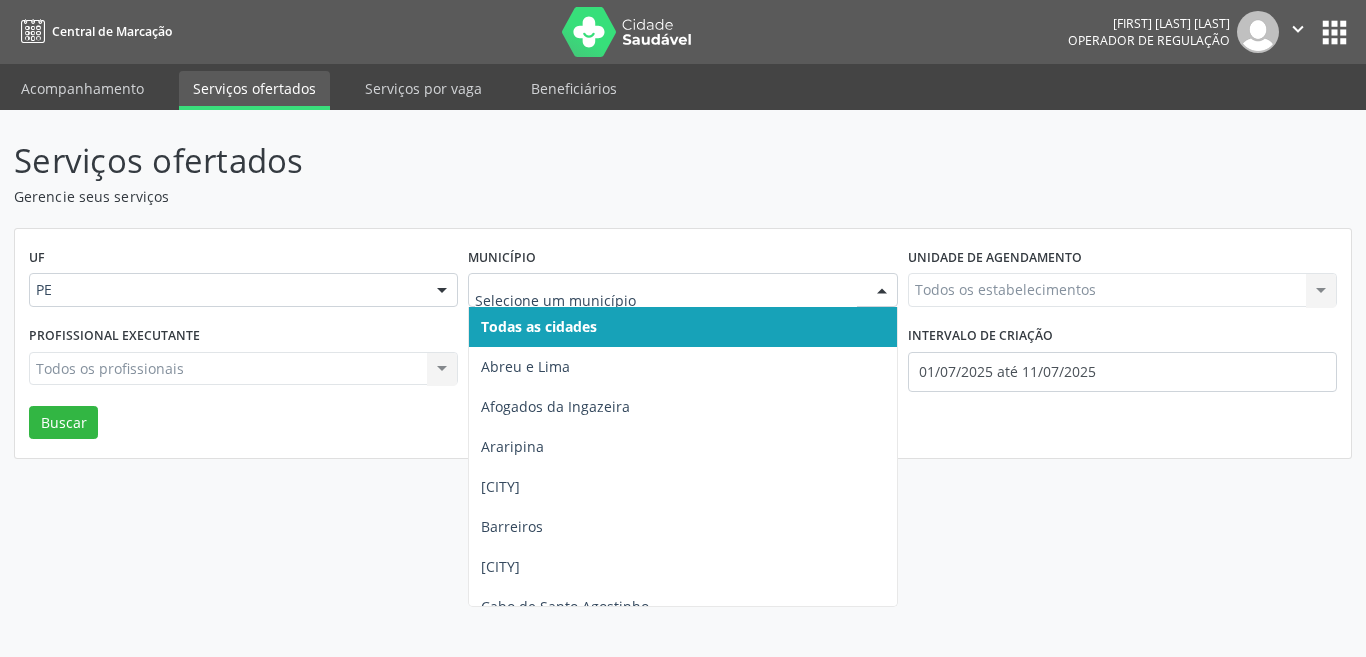 click at bounding box center [665, 300] 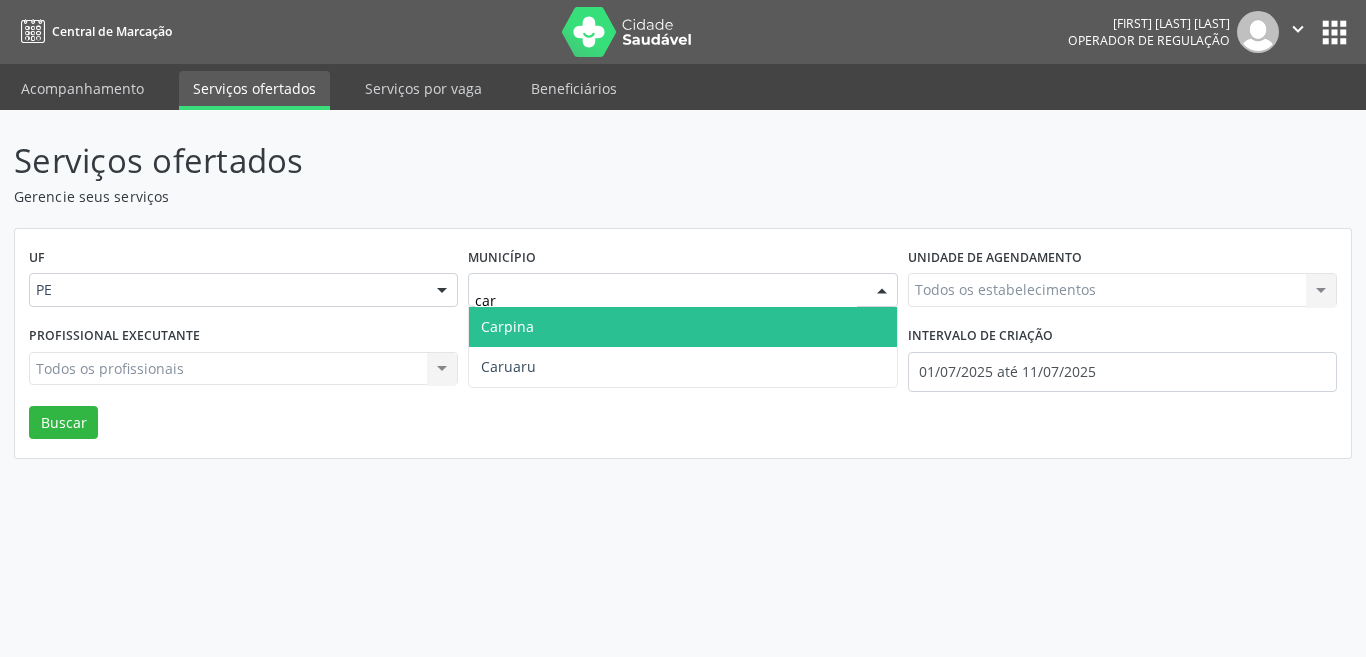 type on "caru" 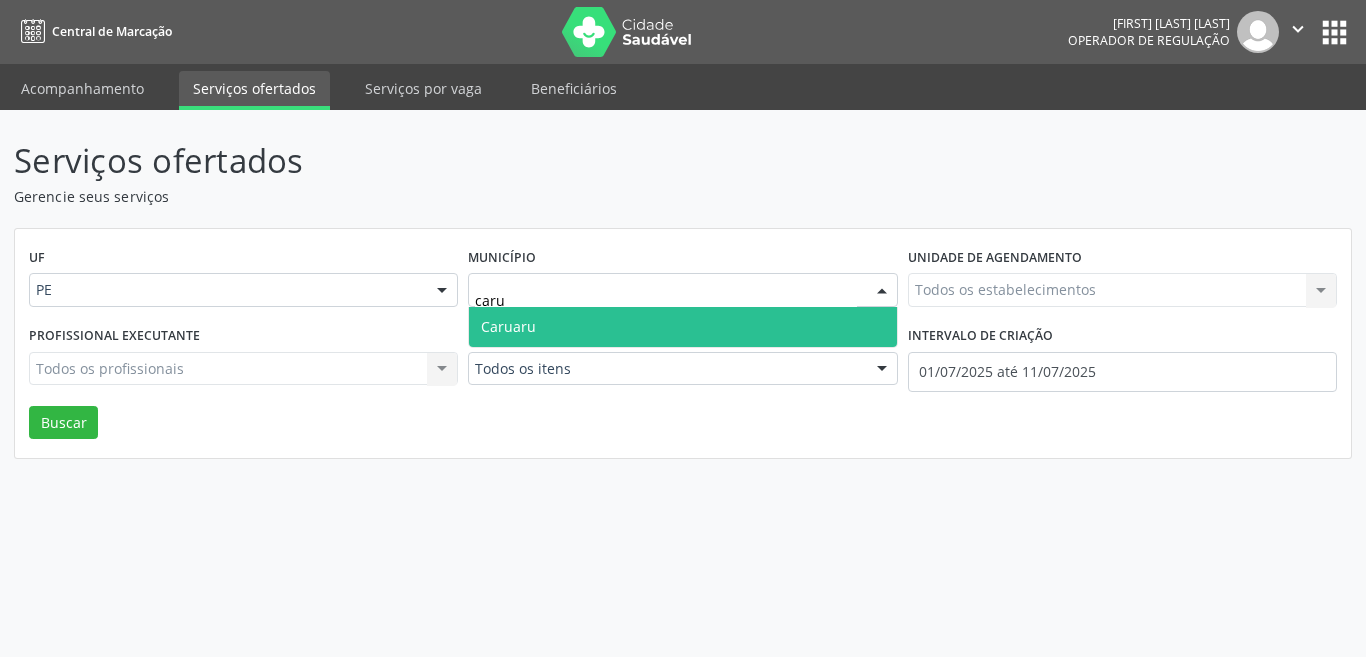 click on "Caruaru" at bounding box center (682, 327) 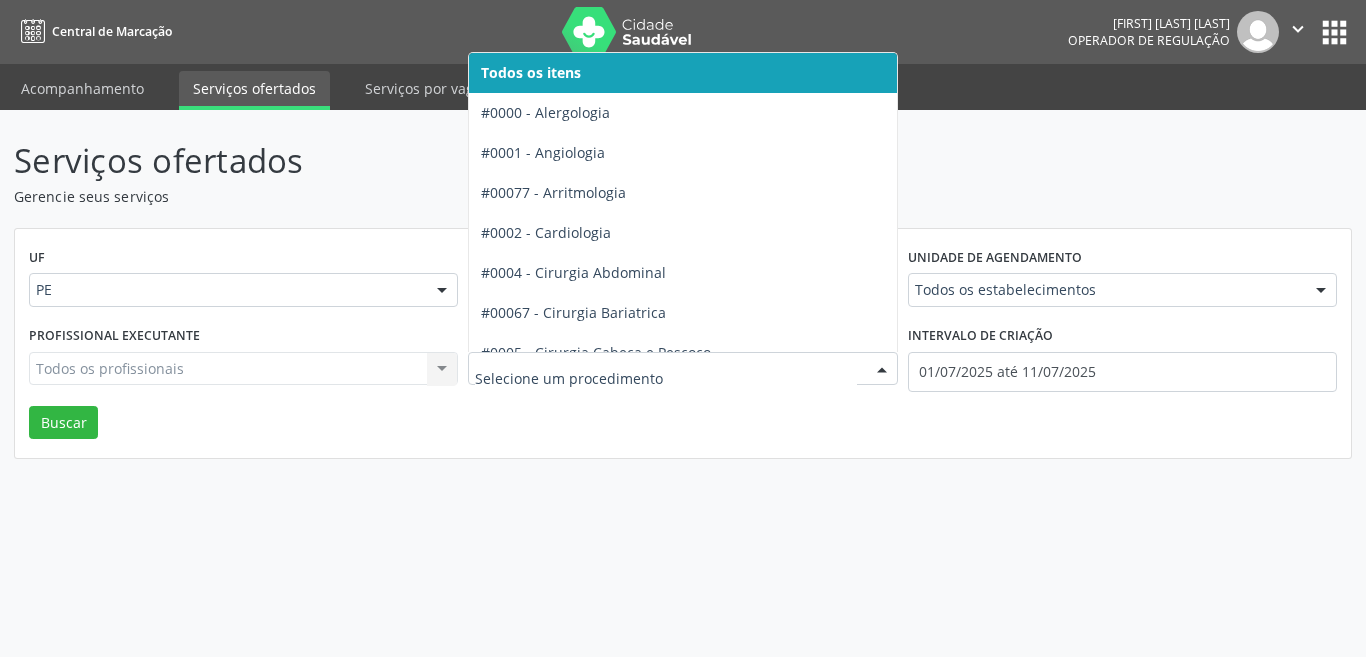 type on "p" 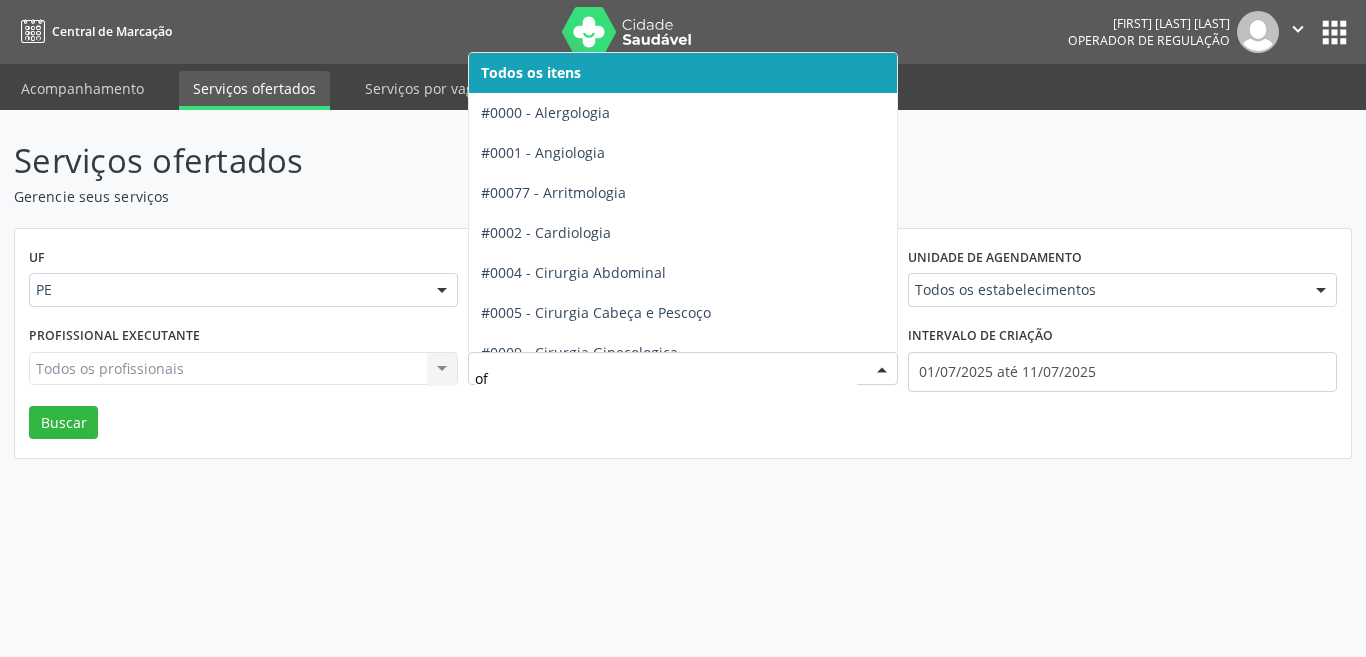 type on "oft" 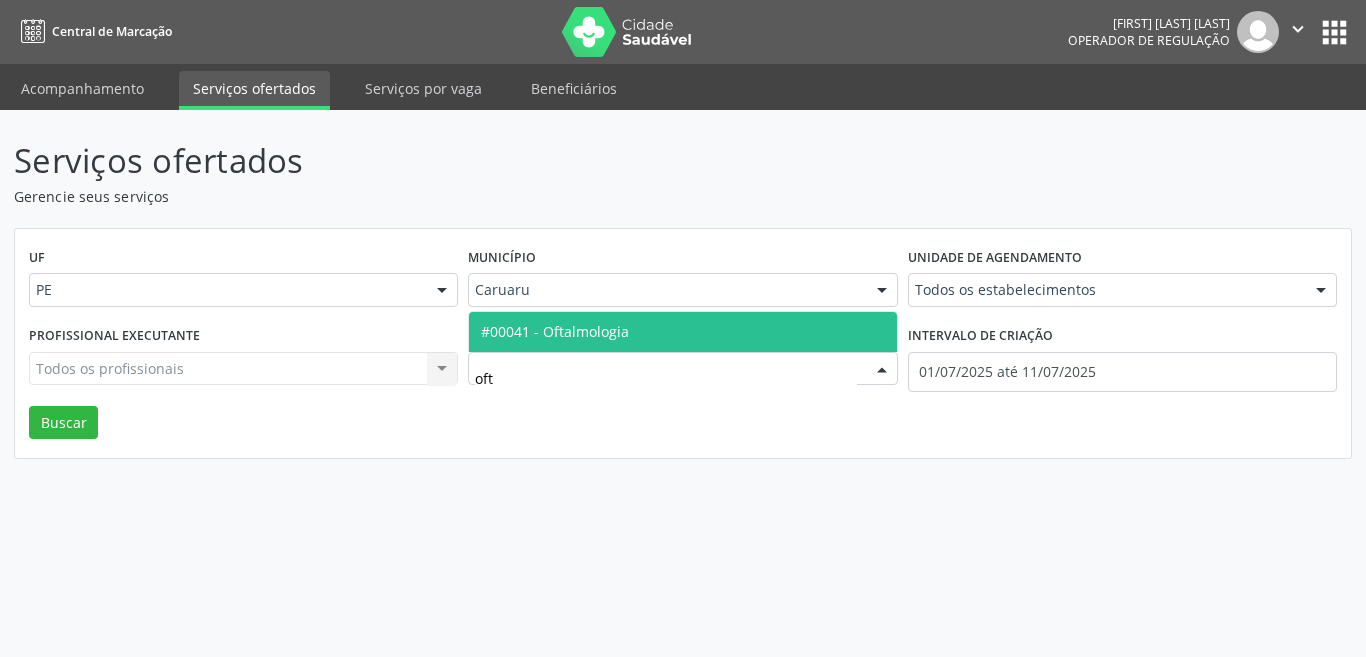 click on "#00041 - Oftalmologia" at bounding box center [555, 331] 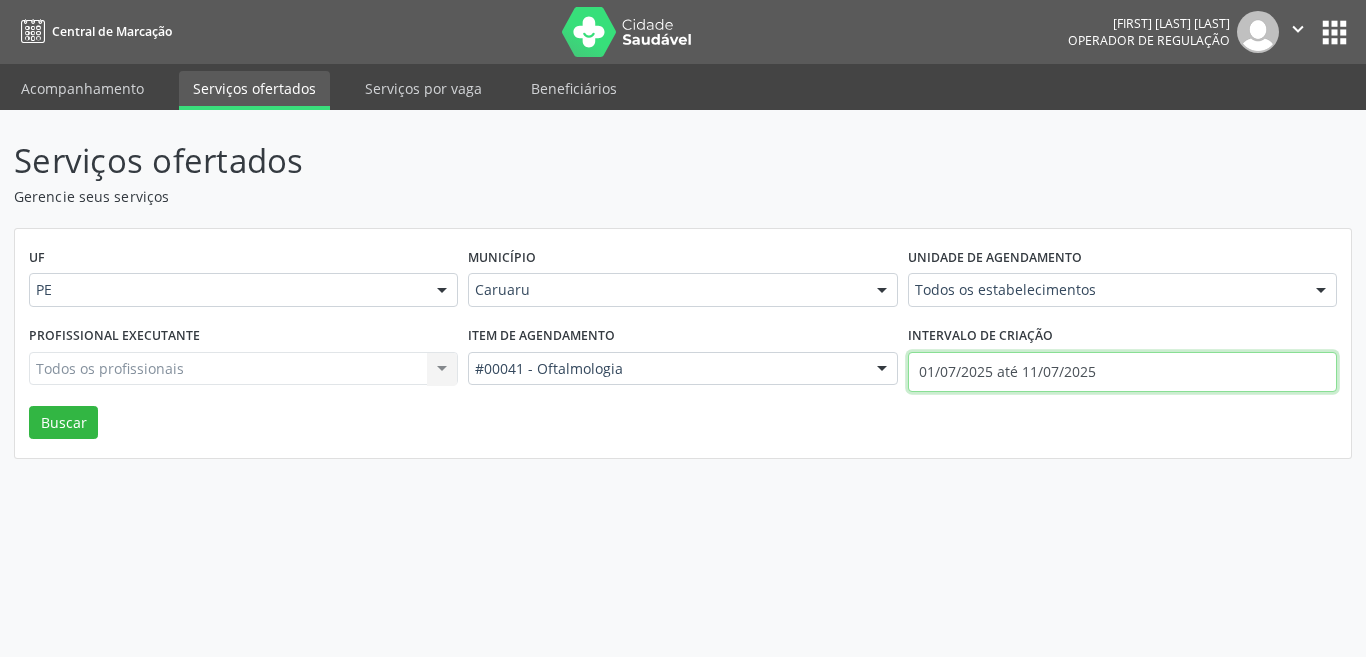 click on "01/07/2025 até 11/07/2025" at bounding box center [1122, 372] 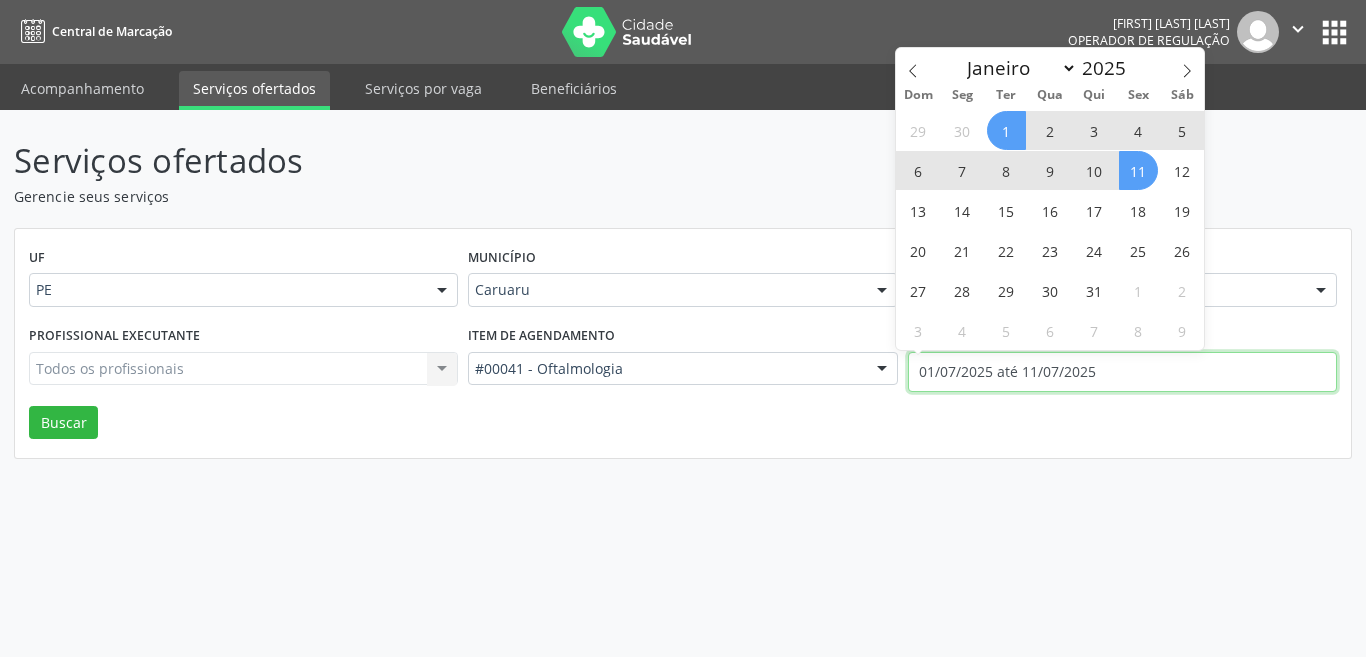 click on "01/07/2025 até 11/07/2025" at bounding box center [1122, 372] 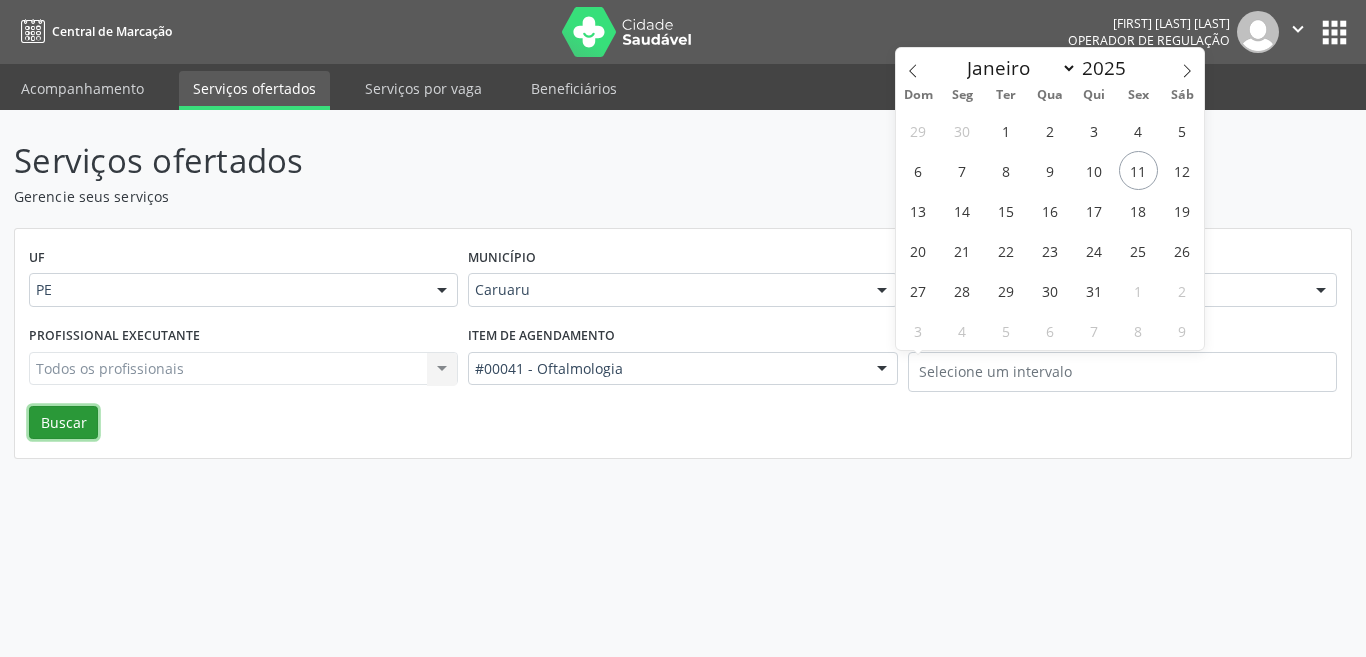 click on "Buscar" at bounding box center (63, 423) 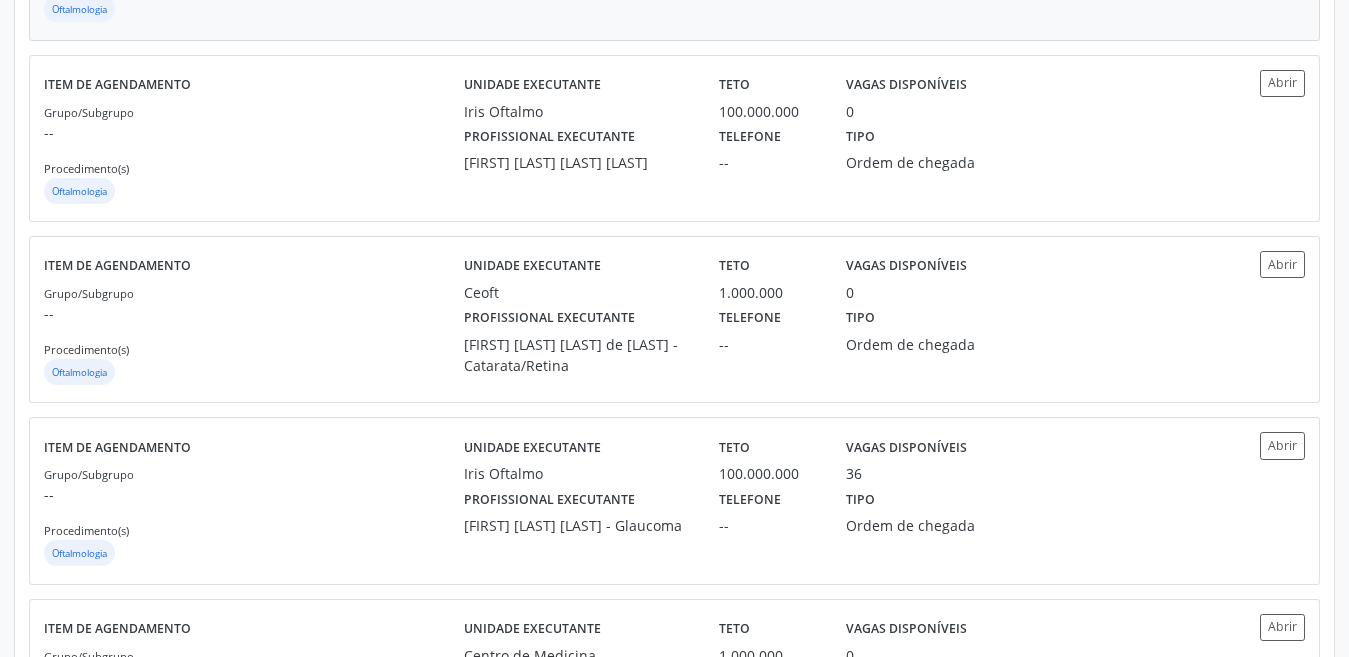 scroll, scrollTop: 400, scrollLeft: 0, axis: vertical 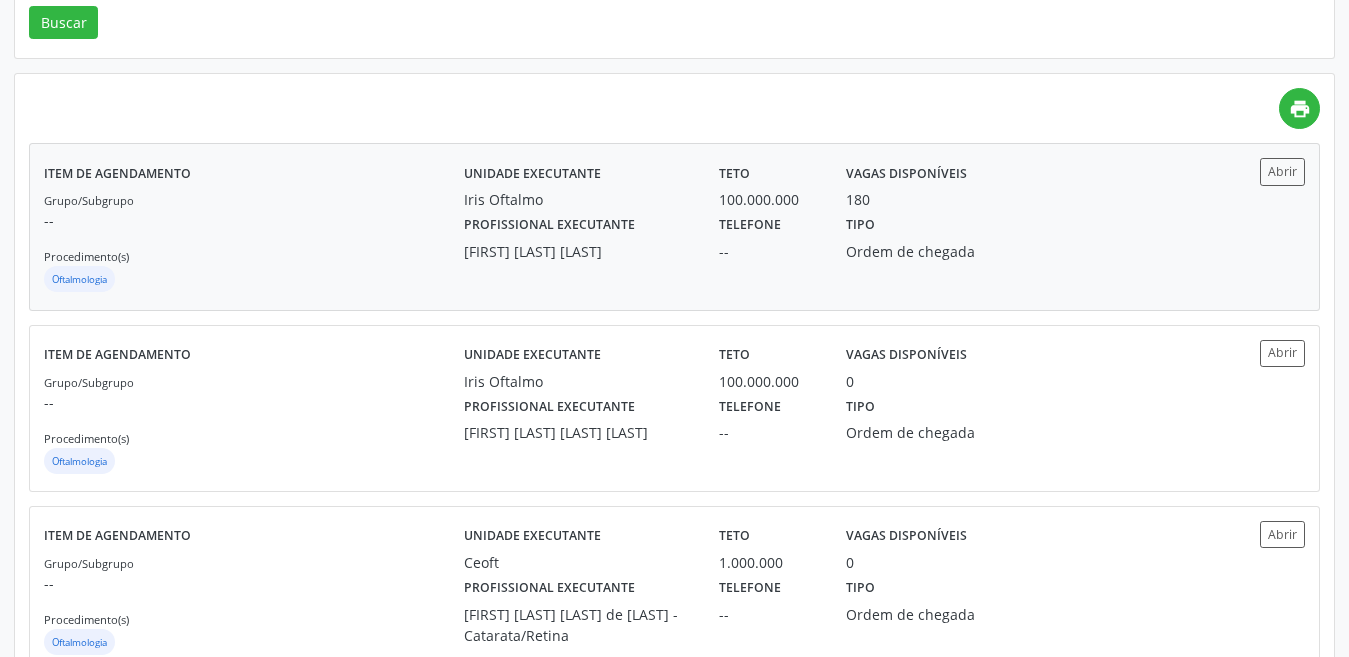 click on "--" at bounding box center [768, 251] 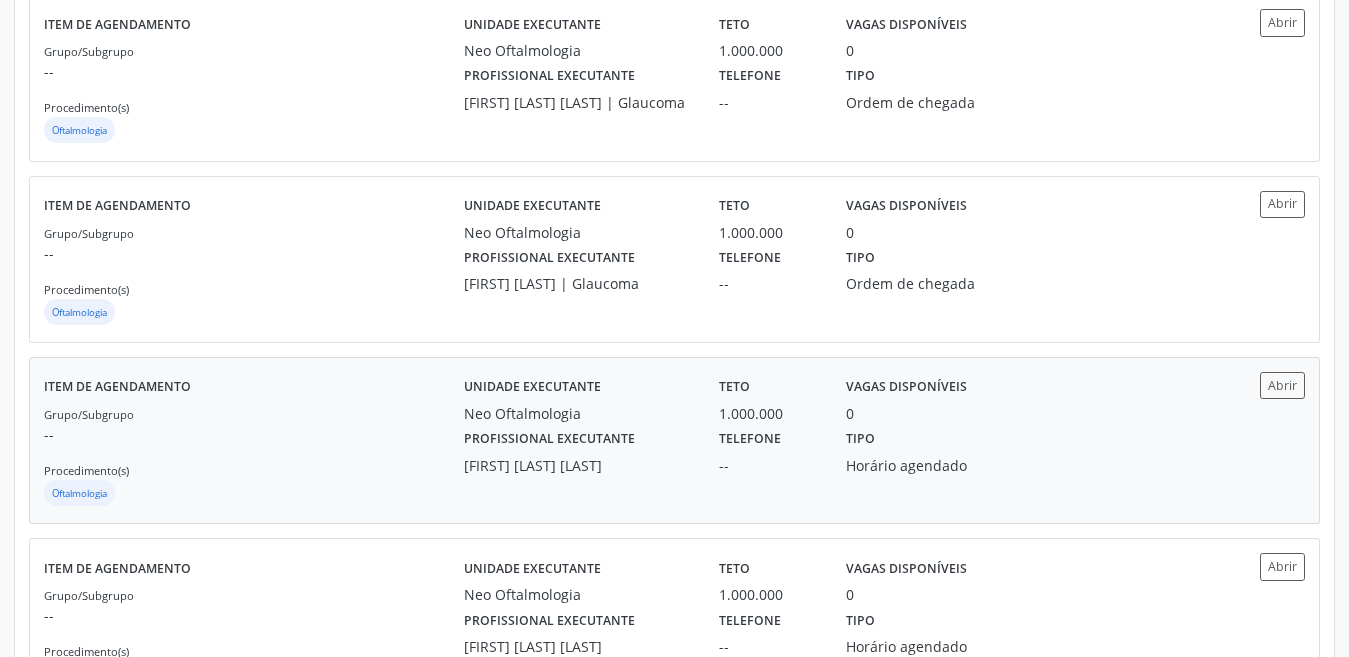 scroll, scrollTop: 2683, scrollLeft: 0, axis: vertical 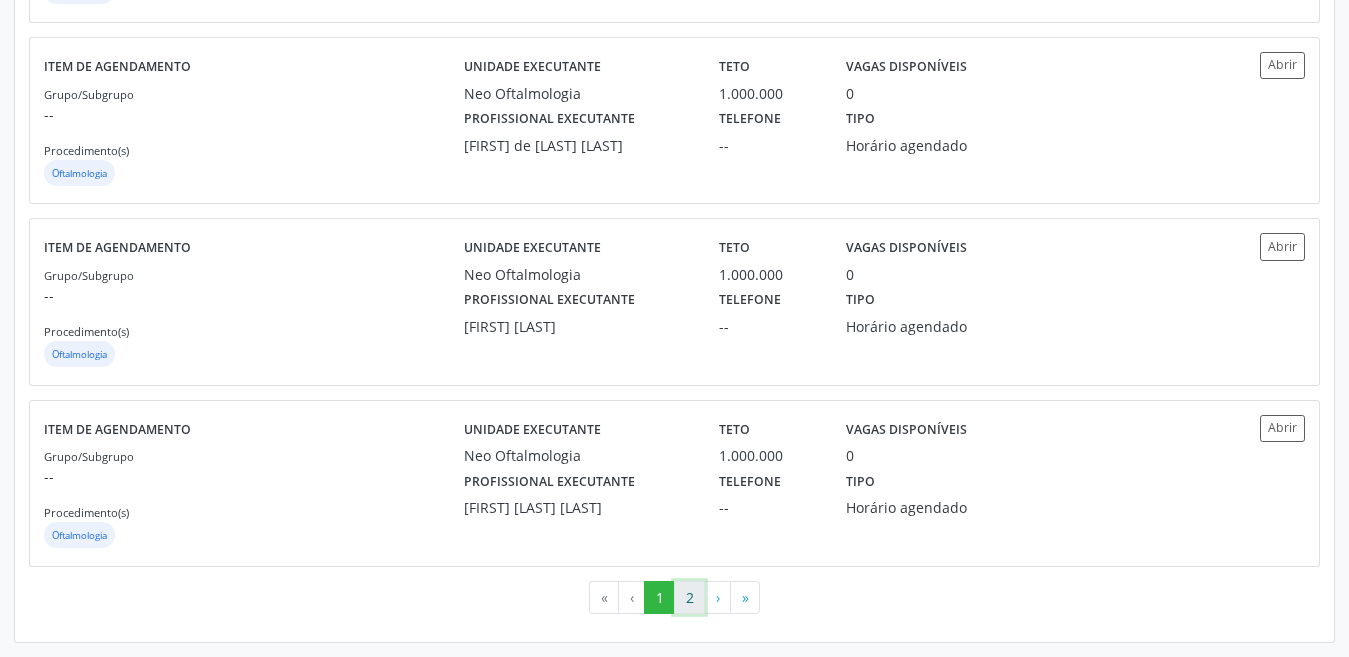 click on "2" at bounding box center [689, 598] 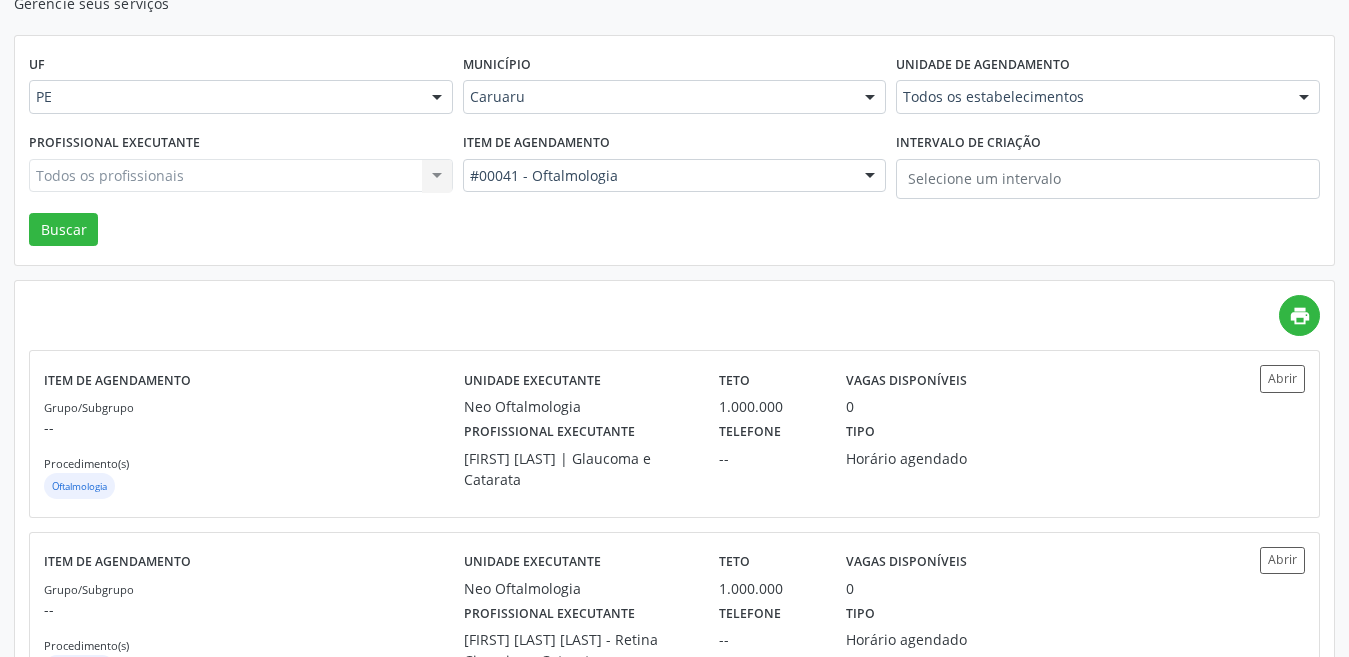 scroll, scrollTop: 326, scrollLeft: 0, axis: vertical 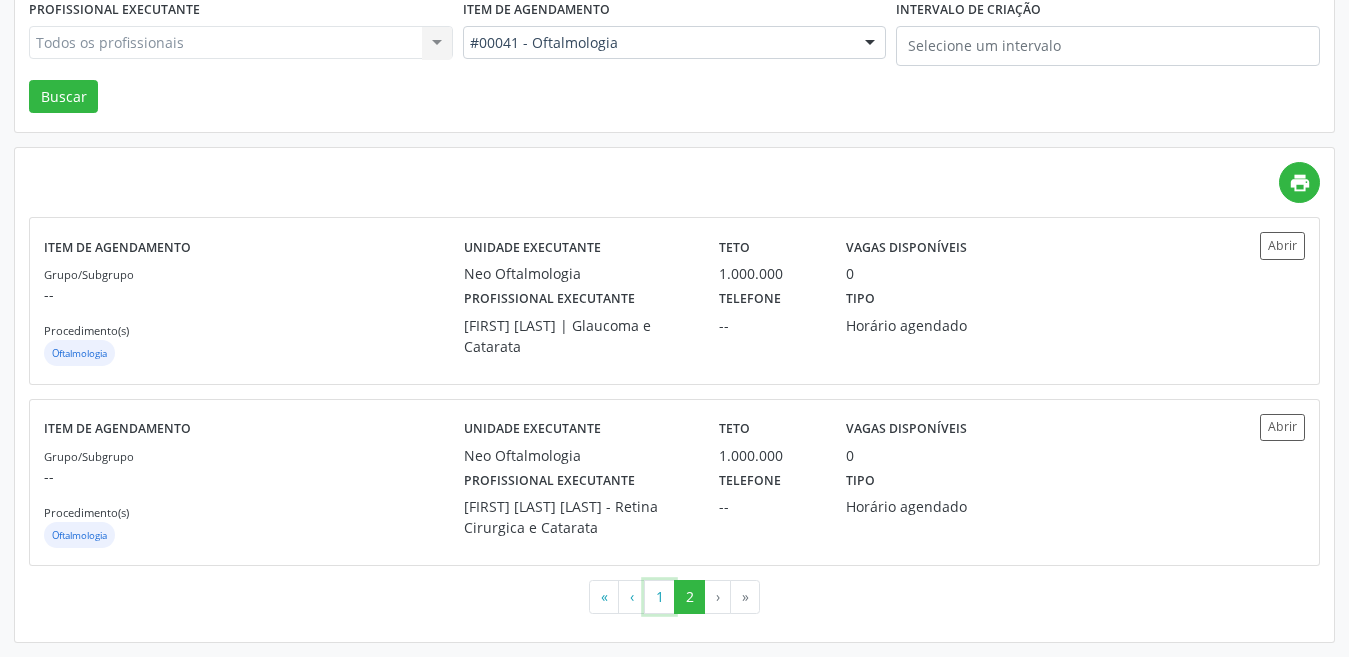 click on "1" at bounding box center [659, 597] 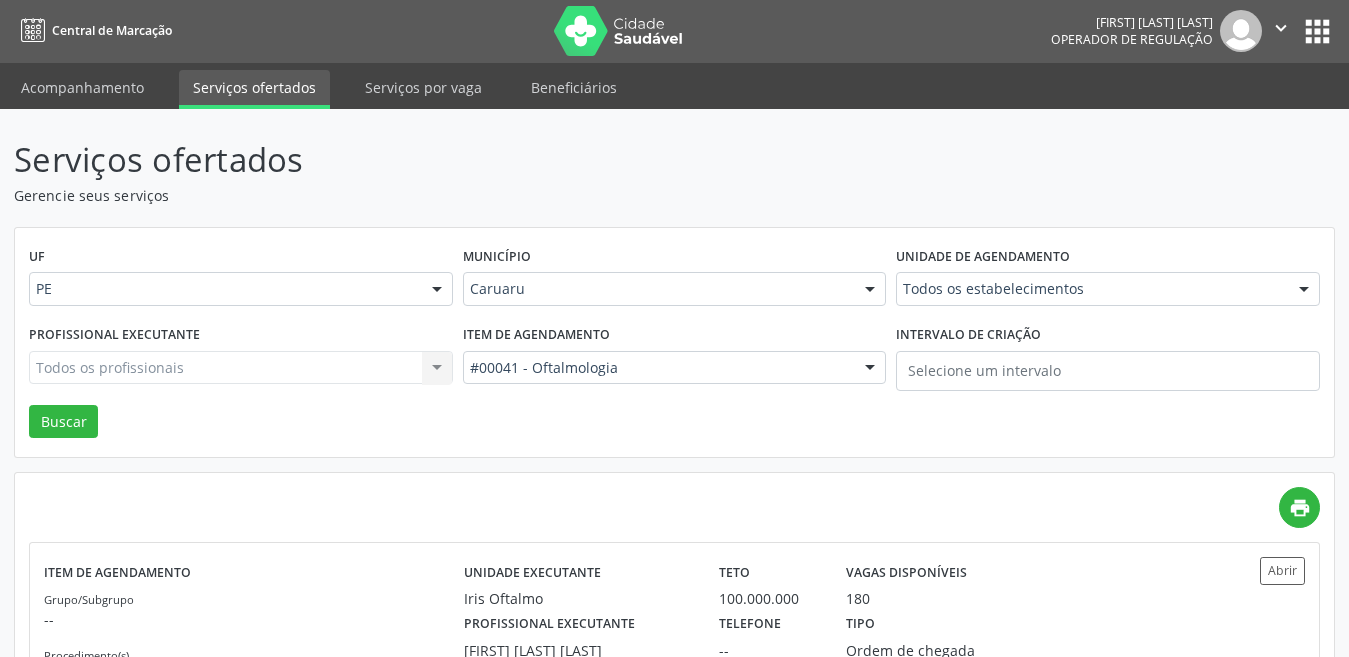 scroll, scrollTop: 900, scrollLeft: 0, axis: vertical 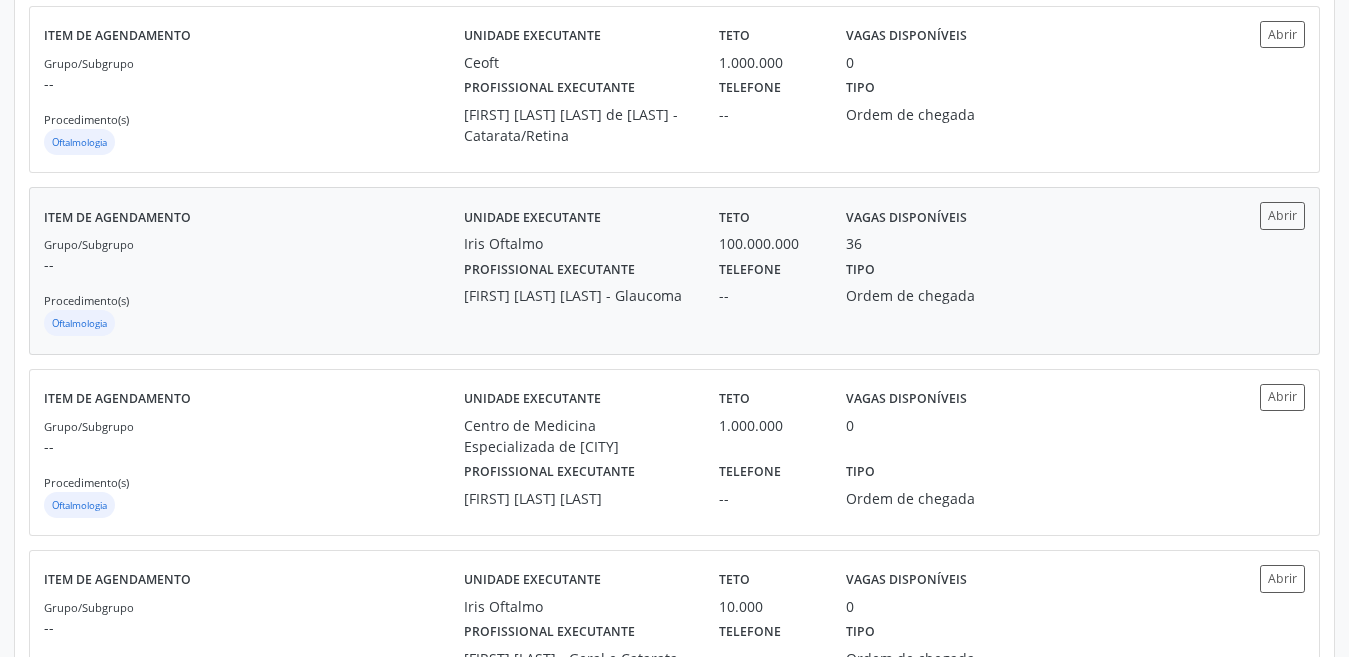 click on "Telefone" at bounding box center [750, 269] 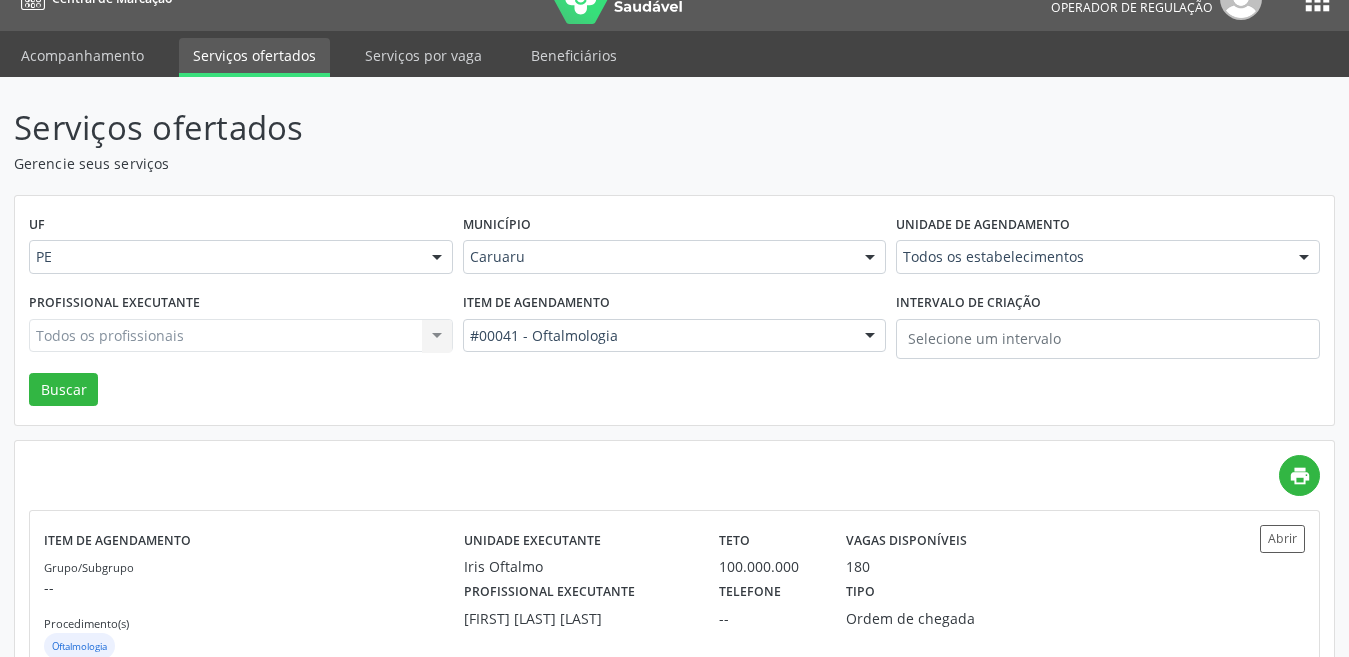 scroll, scrollTop: 0, scrollLeft: 0, axis: both 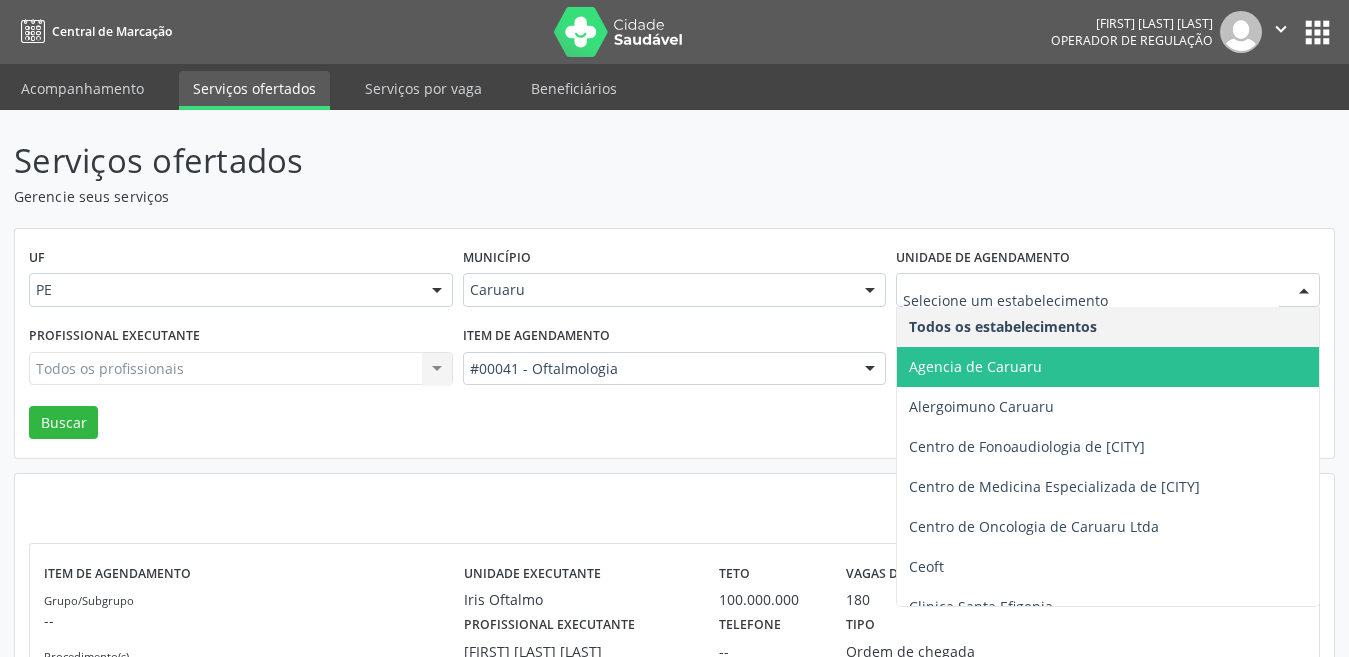 click on "Agencia de Caruaru" at bounding box center (975, 366) 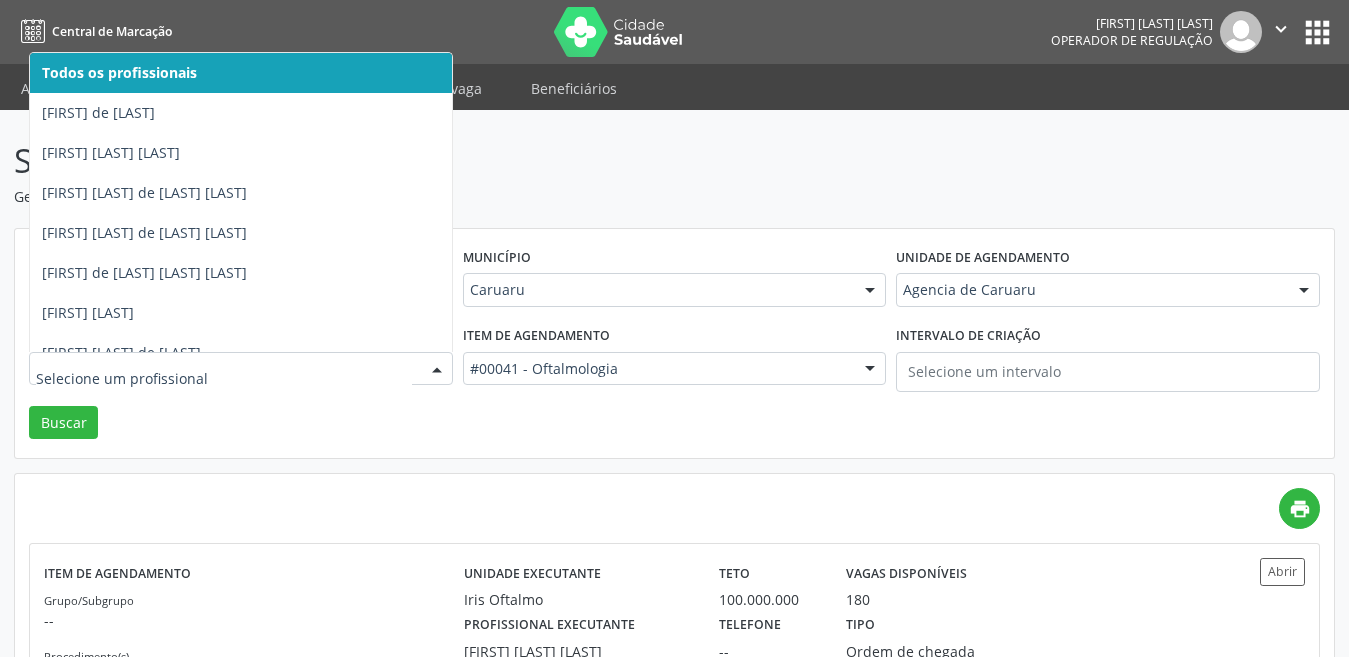 click at bounding box center [224, 379] 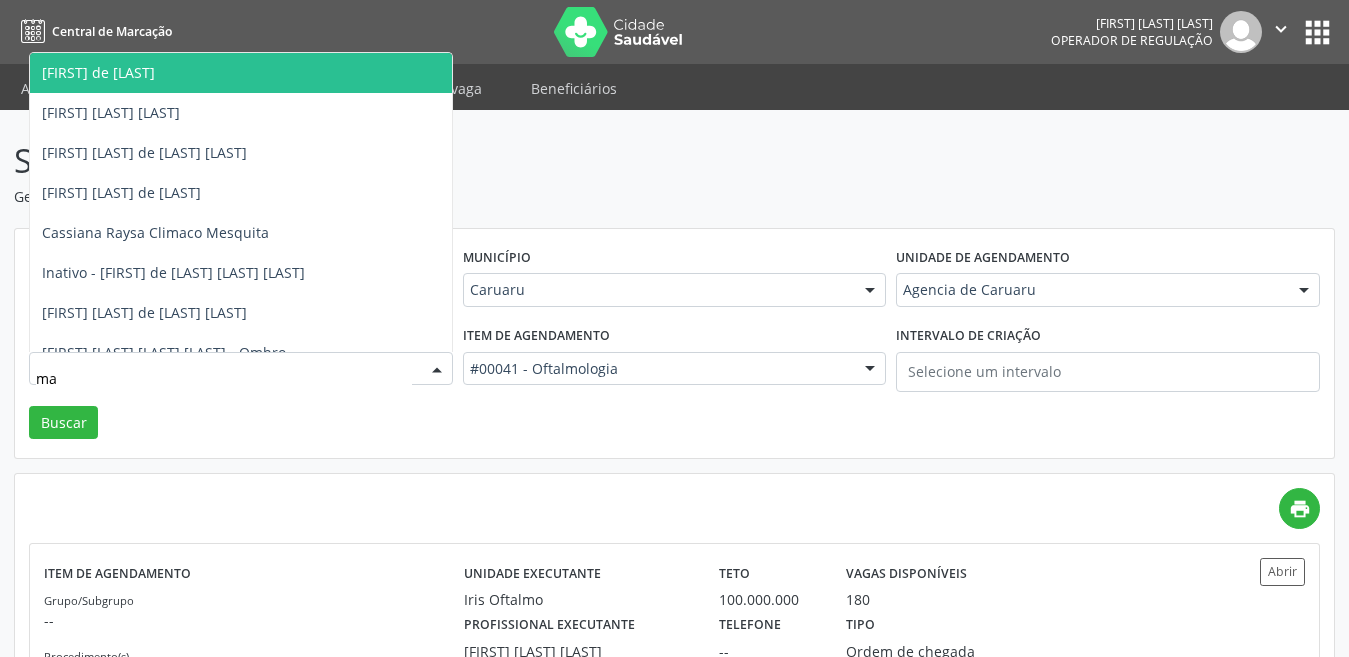 type on "m" 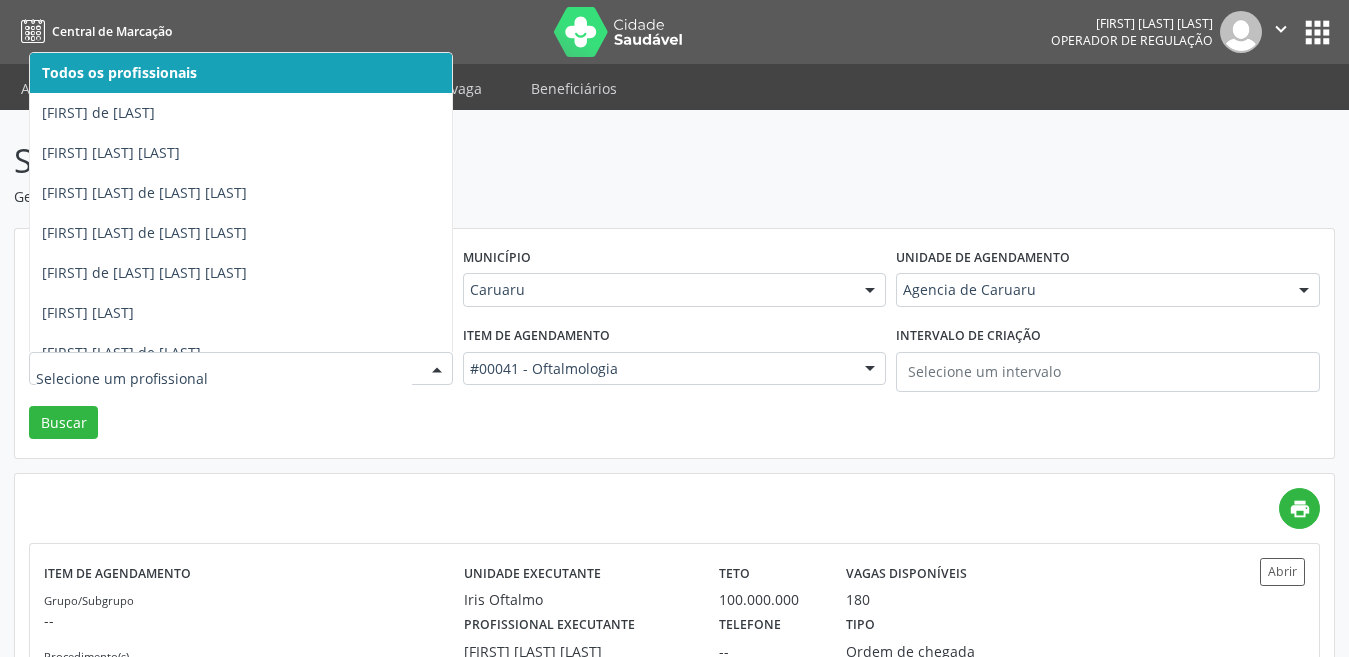 type on "i" 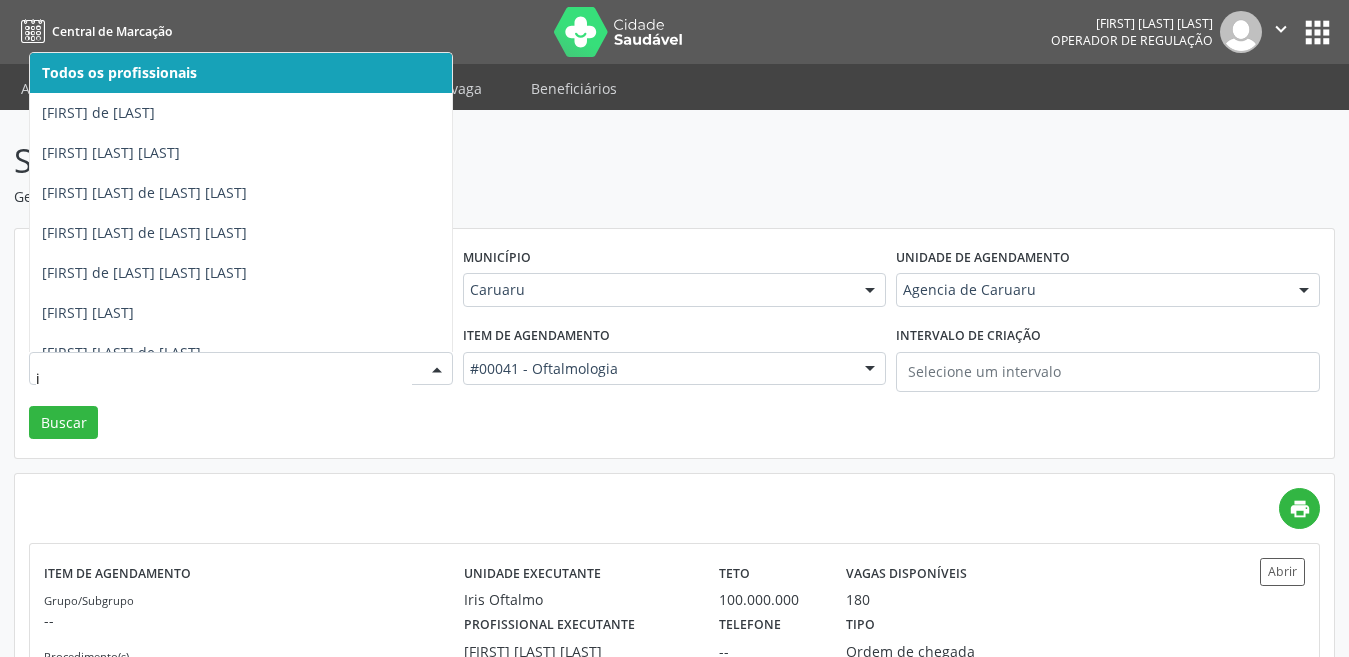 type 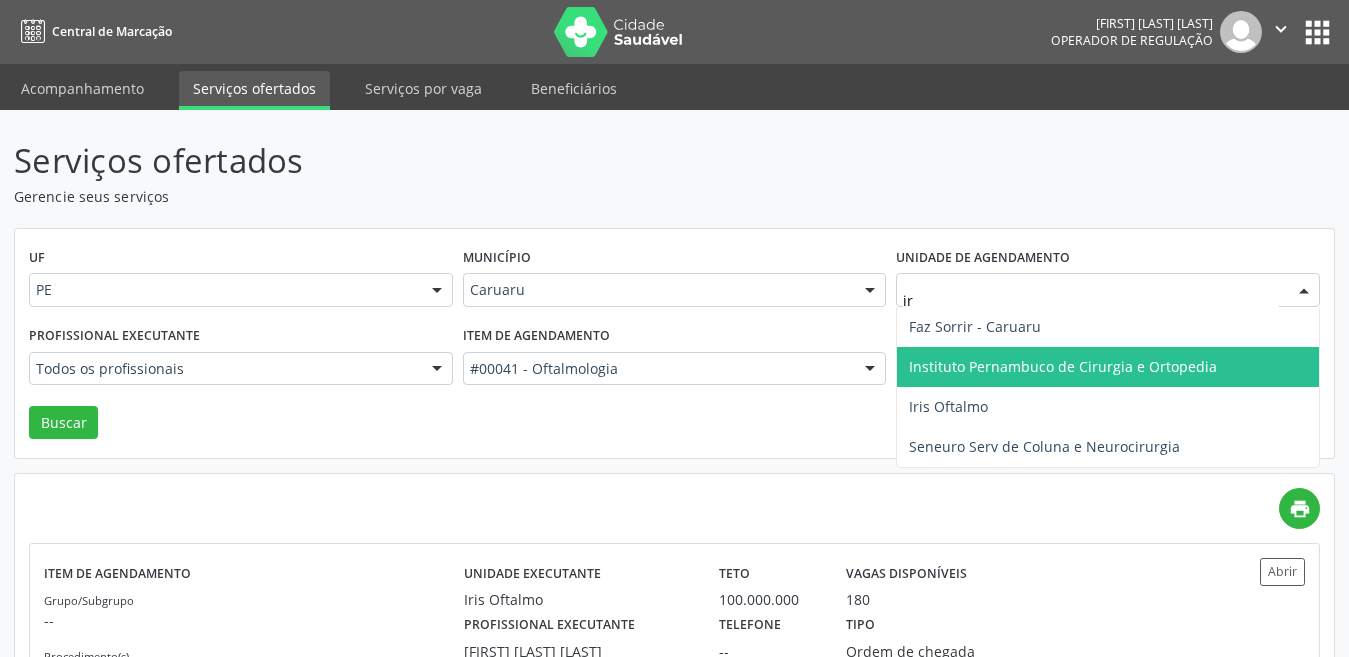 type on "iri" 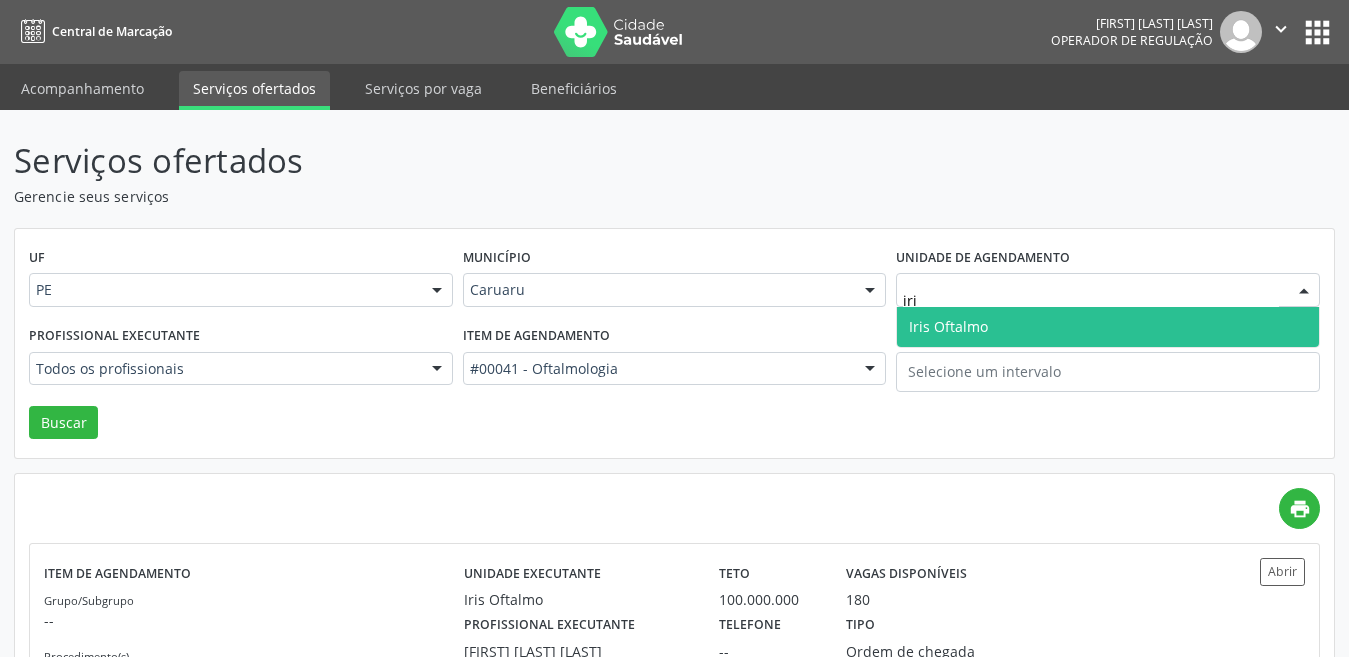 click on "Iris Oftalmo" at bounding box center (948, 326) 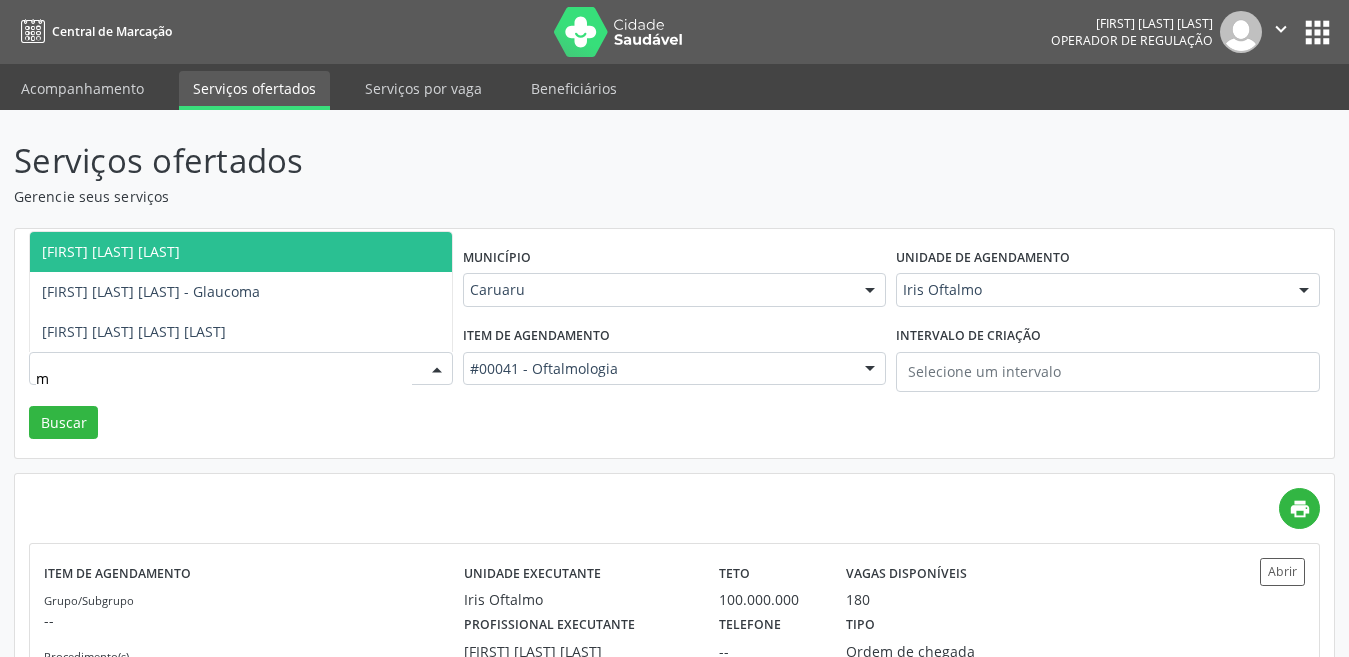 type on "ma" 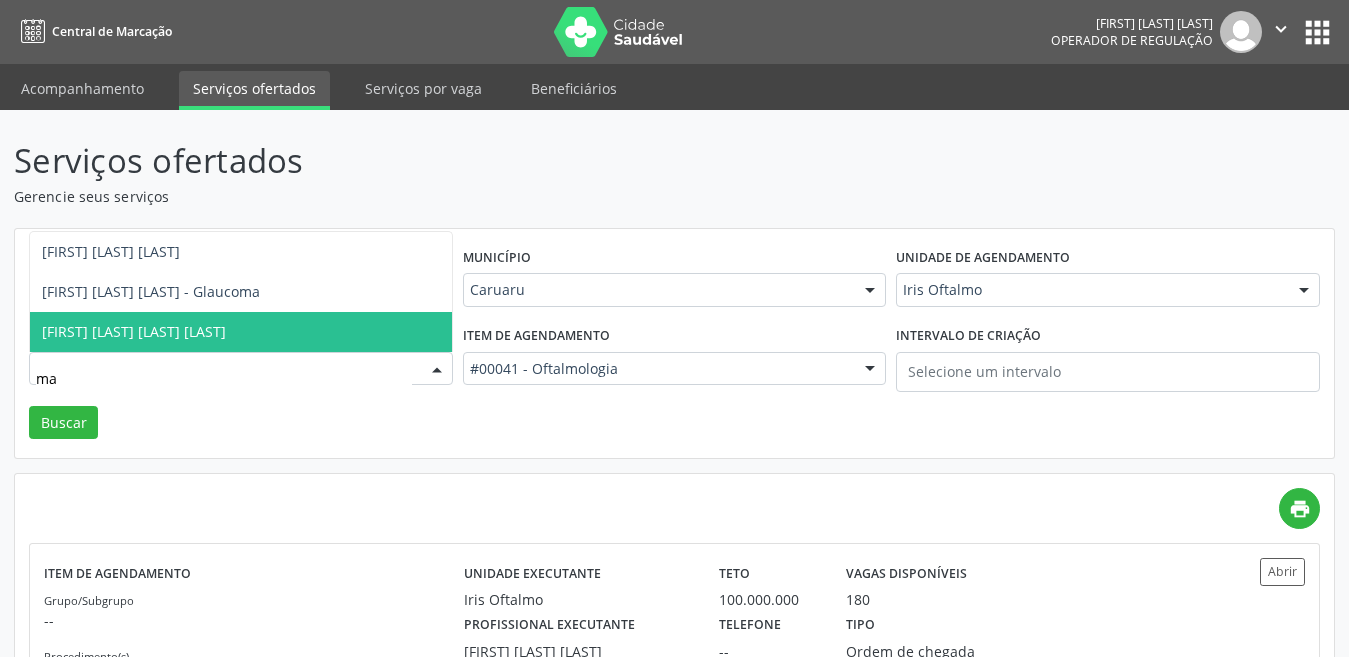 click on "[FIRST] [LAST] [LAST] [LAST]" at bounding box center [134, 331] 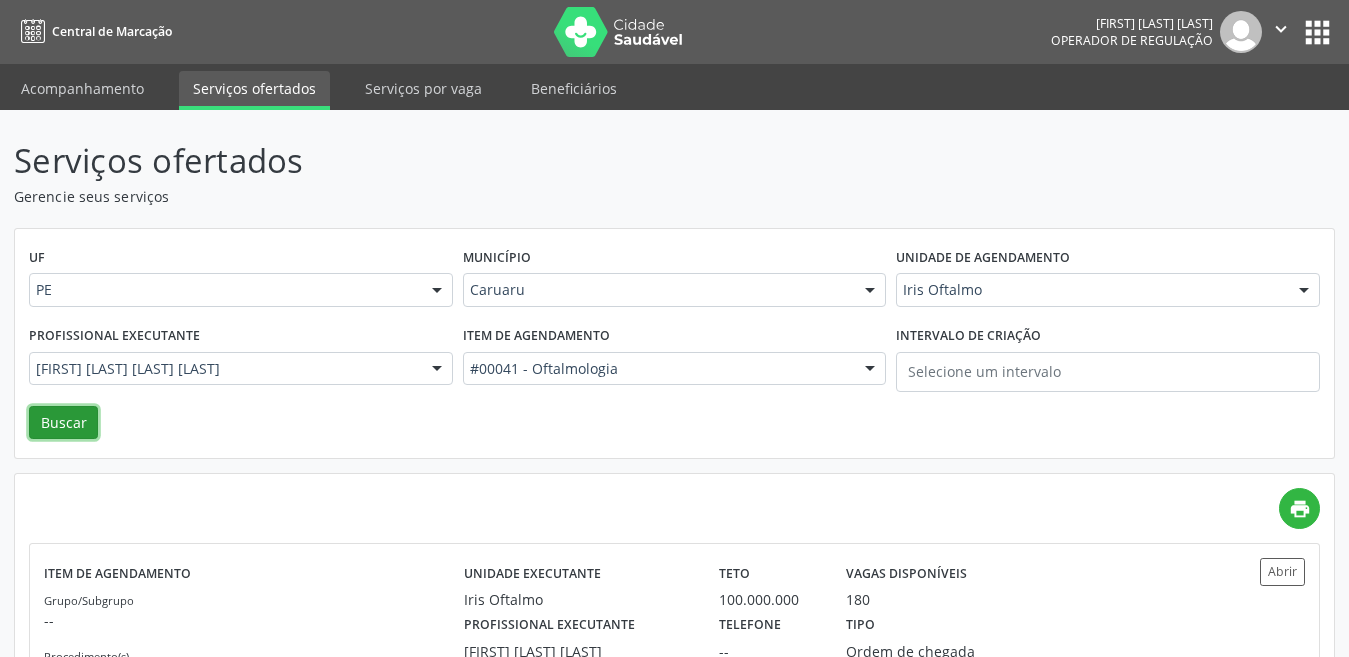 click on "Buscar" at bounding box center (63, 423) 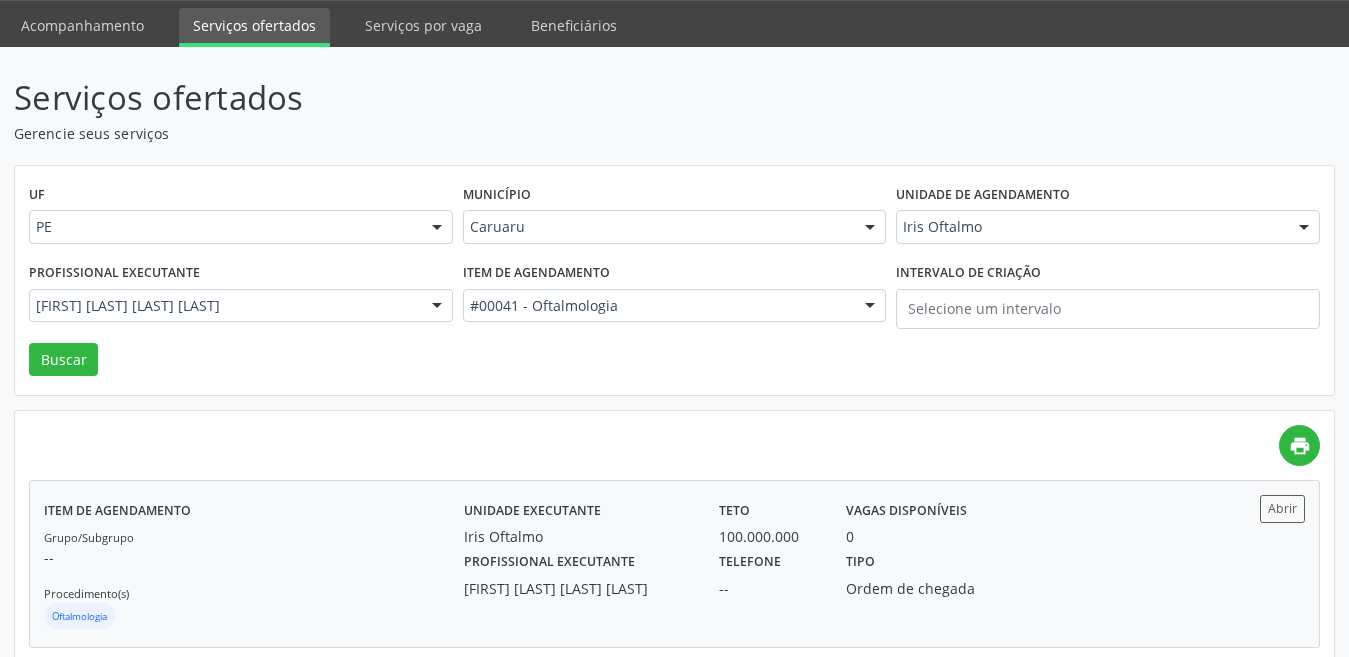 scroll, scrollTop: 97, scrollLeft: 0, axis: vertical 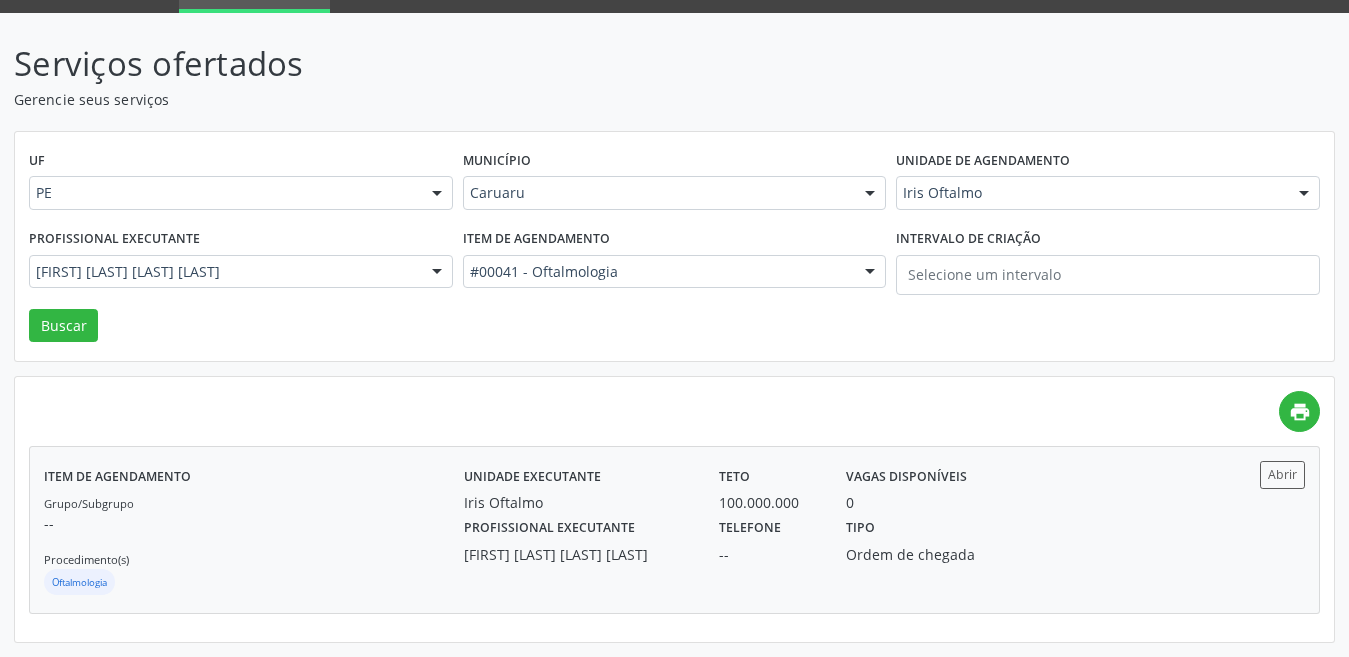 click on "Unidade executante
Iris Oftalmo" at bounding box center (577, 487) 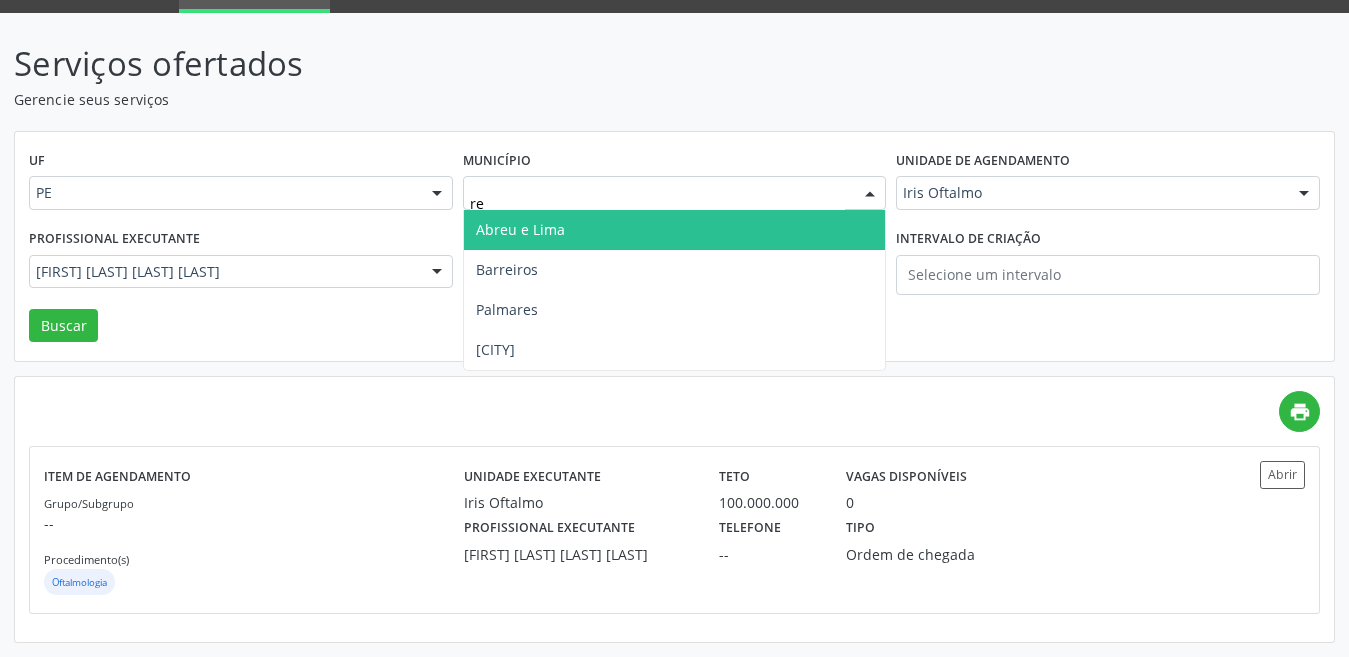 type on "rec" 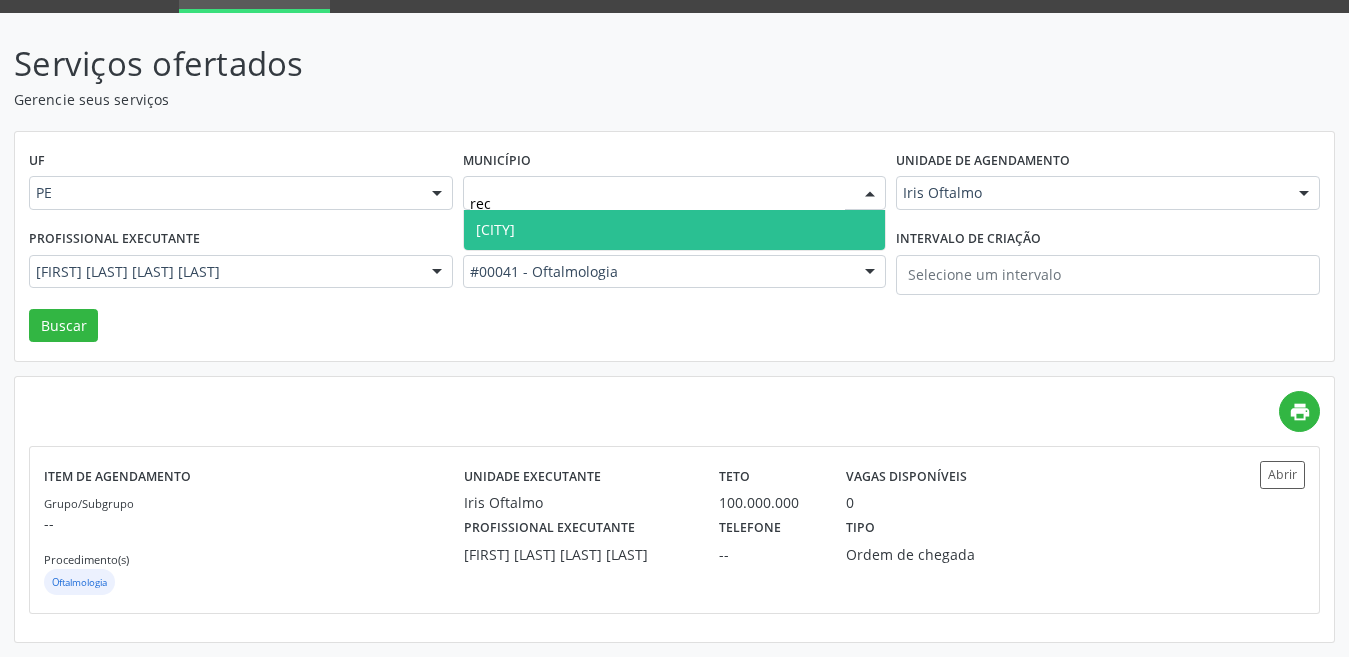 click on "[CITY]" at bounding box center (675, 230) 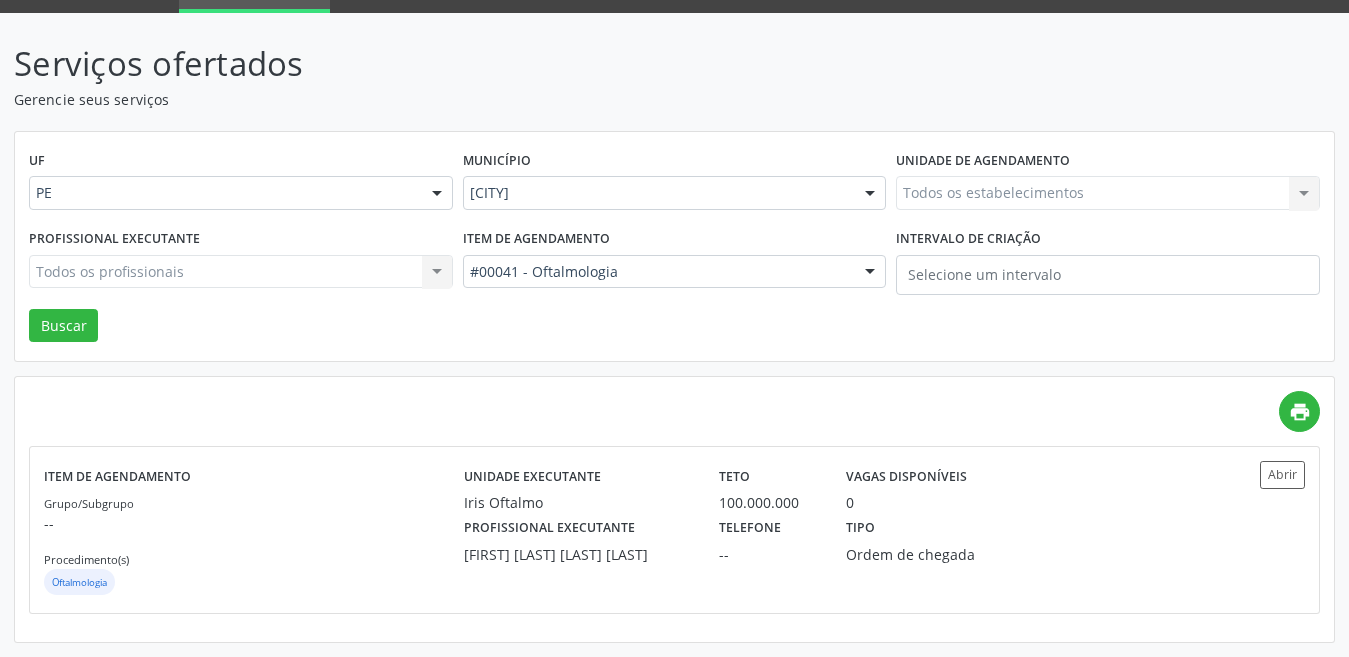 click on "Todos os estabelecimentos         Todos os estabelecimentos   Agencia de Caruaru   Alergoimuno Caruaru   Centro de Fonoaudiologia de Caruaru   Centro de Medicina Especializada de Caruaru   Centro de Oncologia de Caruaru Ltda   Ceoft   Clinica Santa Efigenia   Faz Sorrir - Caruaru   Hospital Memorial de Pernambuco   Instituto Pernambuco de Cirurgia e Ortopedia   Intensiva Day Hospital Ltda   Iris Oftalmo   Multmedica Caruaru   Neo Oftalmologia   Noa - Nucleo de Oncologia do Agreste   Orto e Trauma Agreste   Seneuro Serv de Coluna e Neurocirurgia
Nenhum resultado encontrado para: "   "
Não há nenhuma opção para ser exibida." at bounding box center (1108, 193) 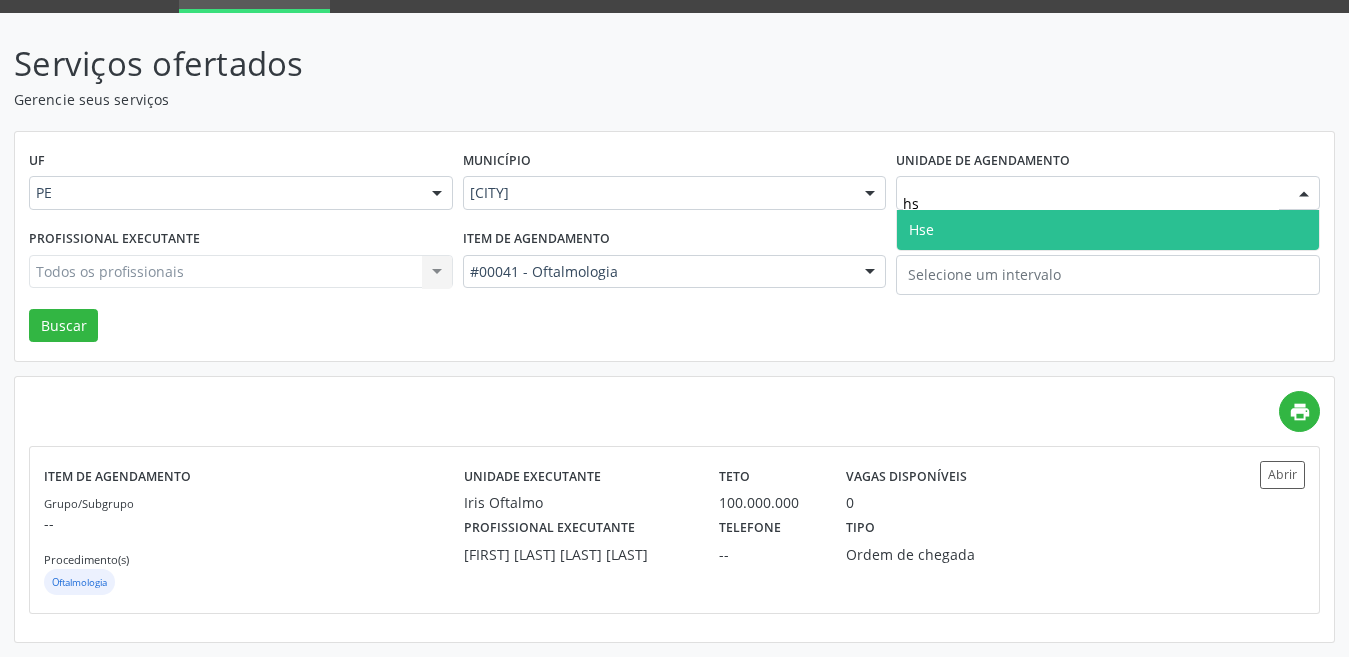 type on "hse" 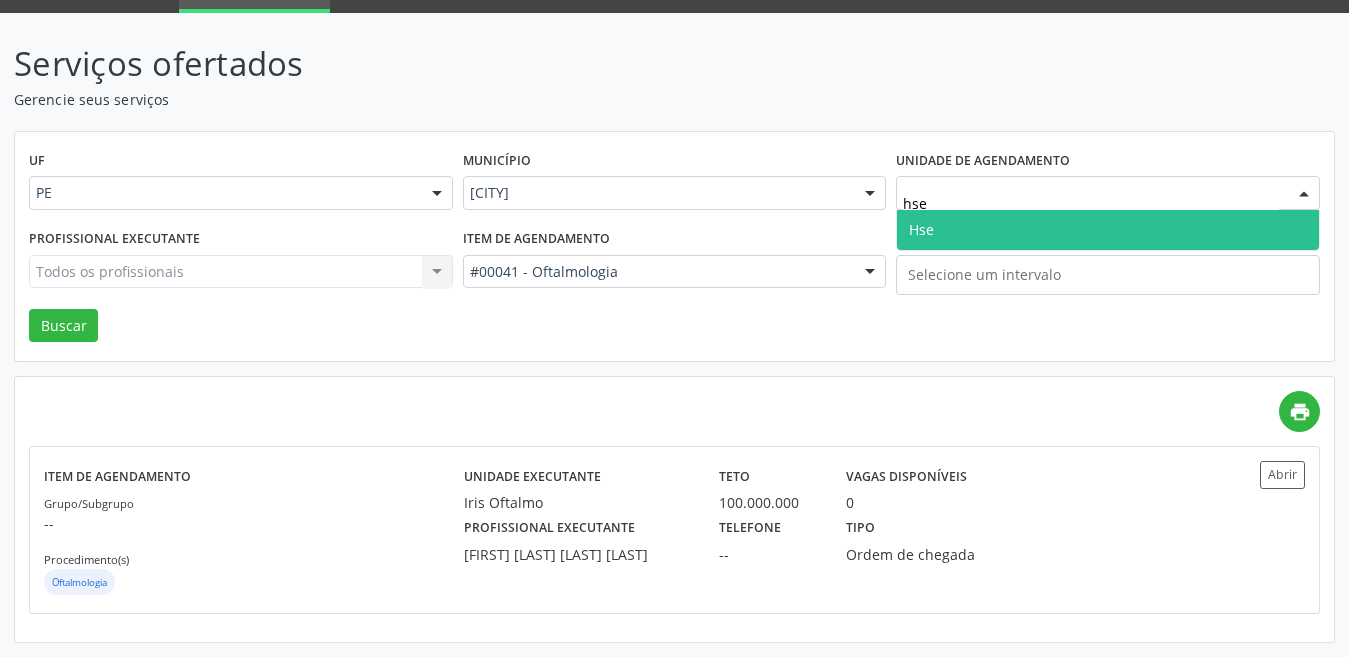 click on "Hse" at bounding box center [1108, 230] 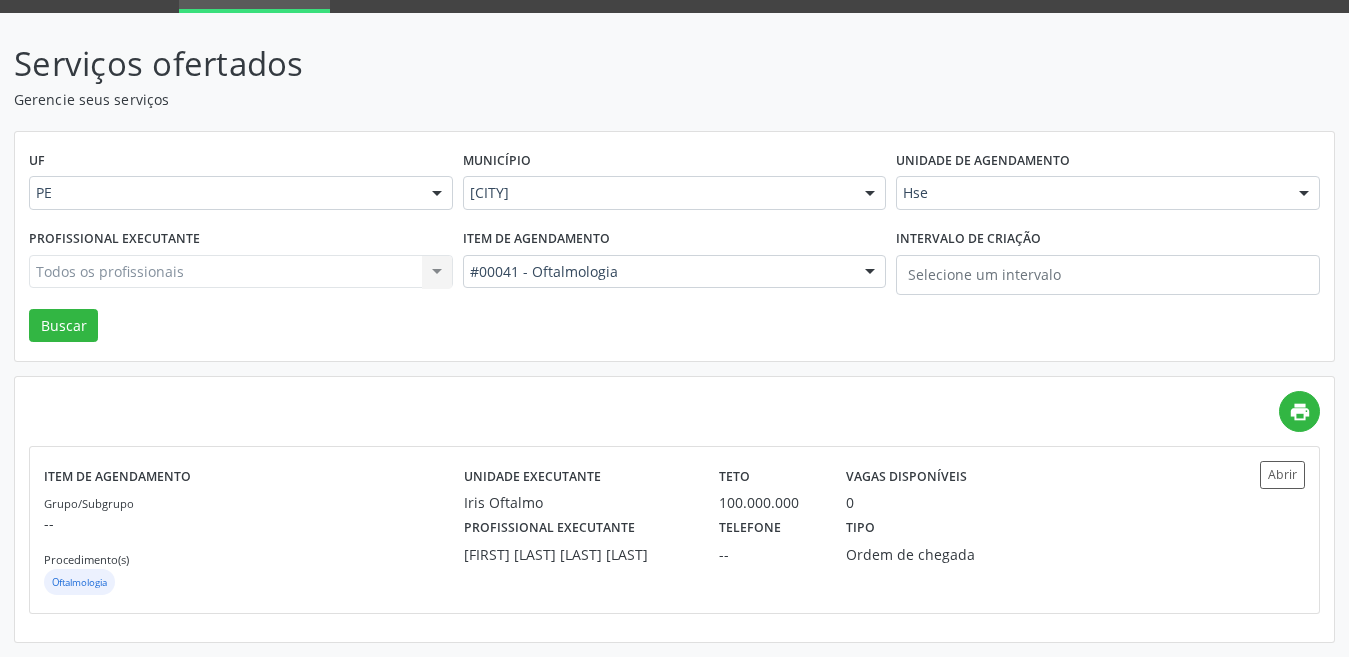 click on "Todos os profissionais         Todos os profissionais   [FIRST] [LAST] - Geral e Retina   [FIRST] [LAST] - Geral e Retina   [FIRST] [LAST] [LAST]   [FIRST] [LAST] - Geral e Catarata   [FIRST] [LAST] [LAST] - Glaucoma   [FIRST] [LAST] [LAST] [LAST]
Nenhum resultado encontrado para: "   "
Não há nenhuma opção para ser exibida." at bounding box center (241, 272) 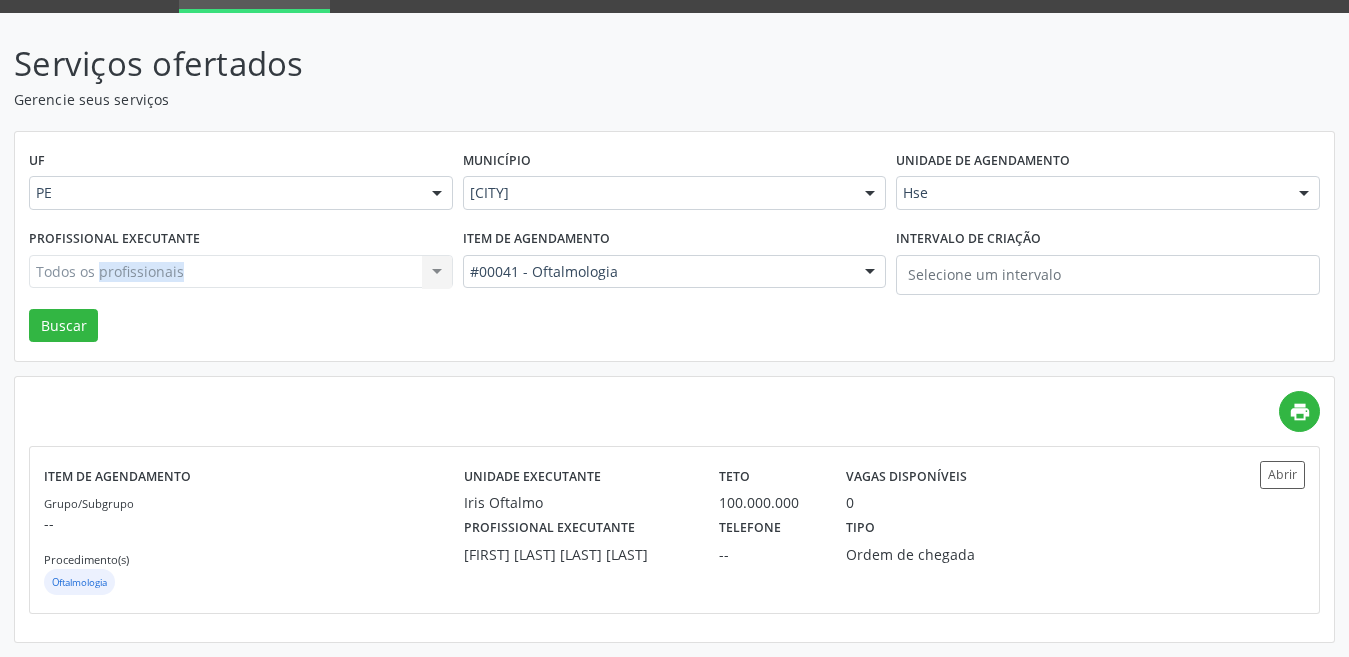 click on "Todos os profissionais         Todos os profissionais   [FIRST] [LAST] - Geral e Retina   [FIRST] [LAST] - Geral e Retina   [FIRST] [LAST] [LAST]   [FIRST] [LAST] - Geral e Catarata   [FIRST] [LAST] [LAST] - Glaucoma   [FIRST] [LAST] [LAST] [LAST]
Nenhum resultado encontrado para: "   "
Não há nenhuma opção para ser exibida." at bounding box center (241, 272) 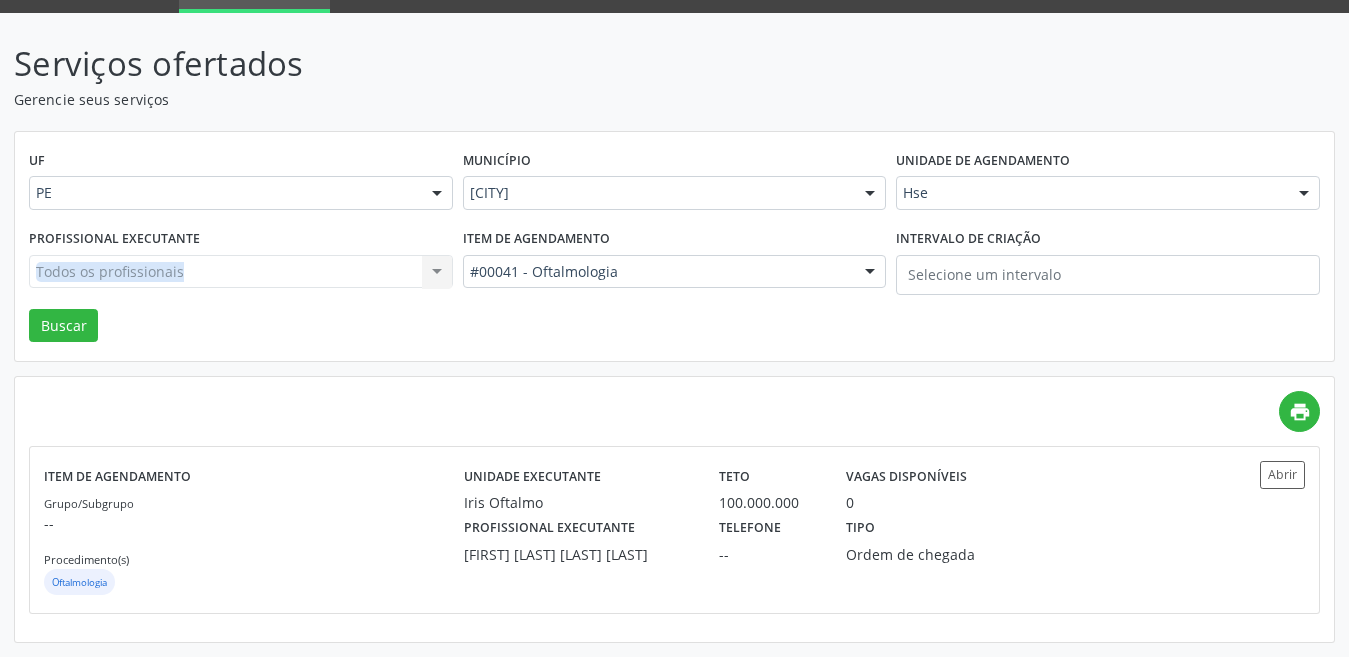 click on "Todos os profissionais         Todos os profissionais   [FIRST] [LAST] - Geral e Retina   [FIRST] [LAST] - Geral e Retina   [FIRST] [LAST] [LAST]   [FIRST] [LAST] - Geral e Catarata   [FIRST] [LAST] [LAST] - Glaucoma   [FIRST] [LAST] [LAST] [LAST]
Nenhum resultado encontrado para: "   "
Não há nenhuma opção para ser exibida." at bounding box center [241, 272] 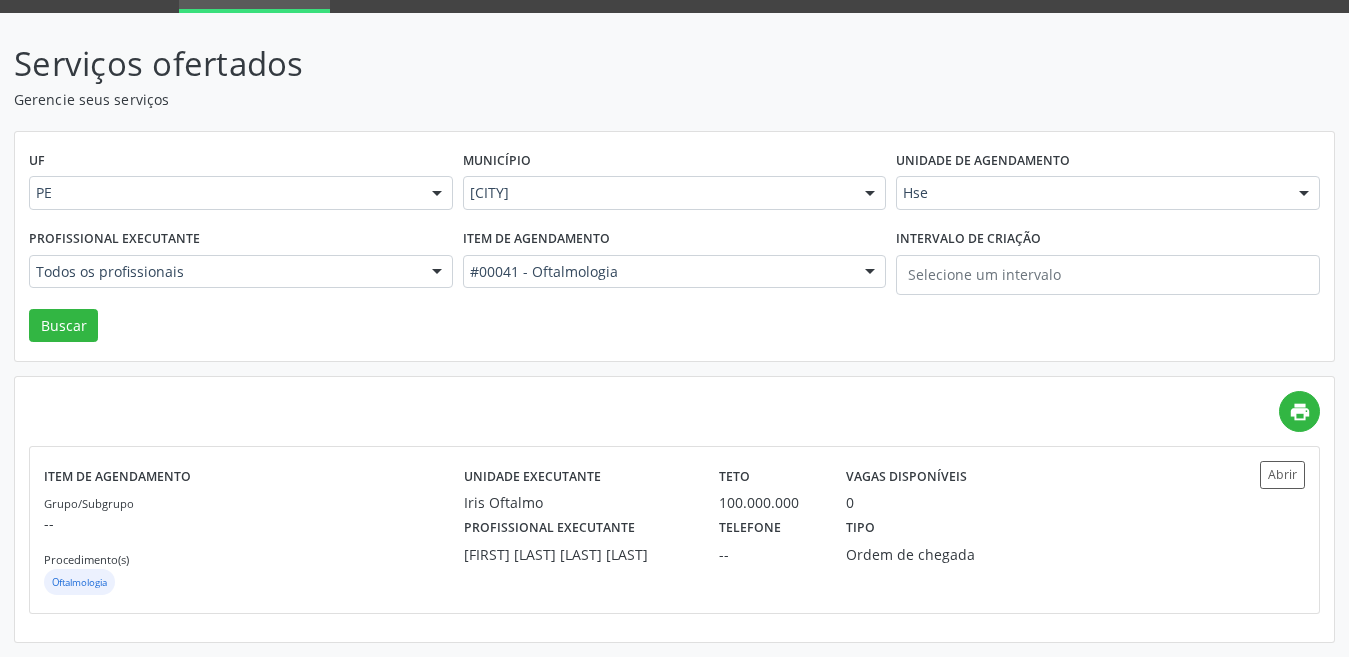 click on "Profissional executante
Todos os profissionais         Todos os profissionais   [FIRST] [LAST] [LAST]   [FIRST] [LAST] [LAST]   [FIRST] [LAST] [LAST] - Professor(A) Nassau   [FIRST] [LAST] da [LAST] - Cirurgião Geral e Cirurgião Oncológico   [FIRST] [LAST] [LAST]   [FIRST] [LAST] de [LAST] - Professor(A) Nassau   [FIRST] [LAST] da [LAST]   [FIRST] [LAST] da [LAST] - Perícia Neurodivergente   [FIRST] [LAST] - Professor(A) Nassau | Geral   [FIRST] [LAST] de [LAST]   [FIRST] [LAST] (Ortopedia Nassau)   [FIRST] [LAST] [LAST], Coluna, Cotovelo, Ombro e Joelho   [FIRST] [LAST]   [FIRST] [LAST] [LAST] - Professor(A) Nassau   [FIRST] [LAST] [LAST] de [LAST]   [FIRST] [LAST] [LAST]   [FIRST] [LAST] da [LAST] [LAST]   [FIRST] [LAST] [LAST] [LAST] - Professor(A) Nassau   [FIRST] [LAST] [LAST] [LAST]   [FIRST] [LAST] da [LAST] [LAST]   [FIRST] [LAST] [LAST]   [FIRST] [LAST] [LAST]" at bounding box center [241, 266] 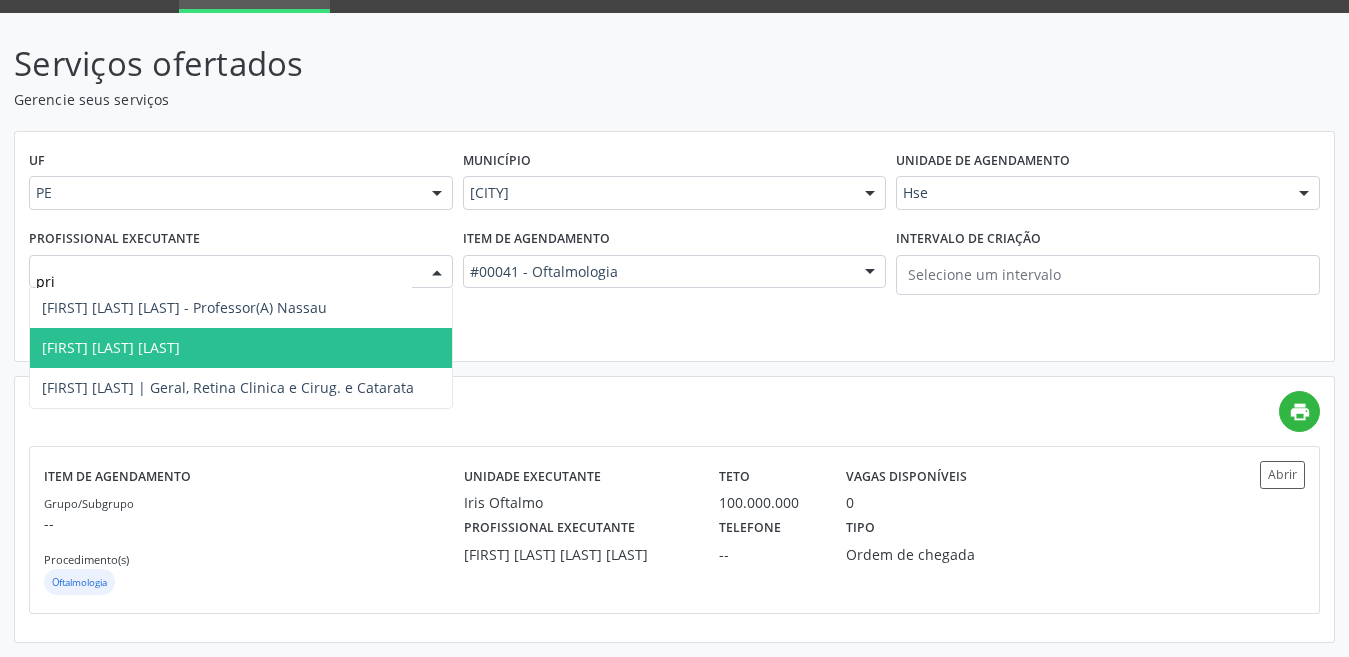 click on "[FIRST] [LAST] [LAST]" at bounding box center [111, 347] 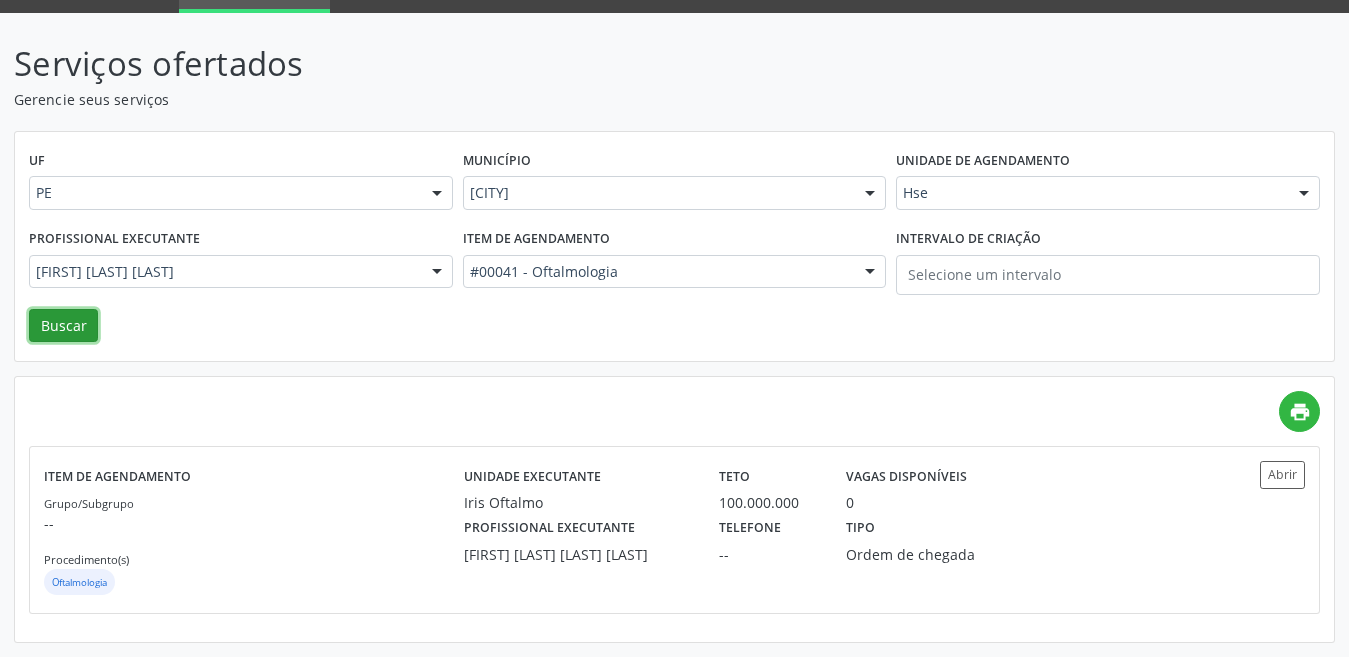 click on "Buscar" at bounding box center [63, 326] 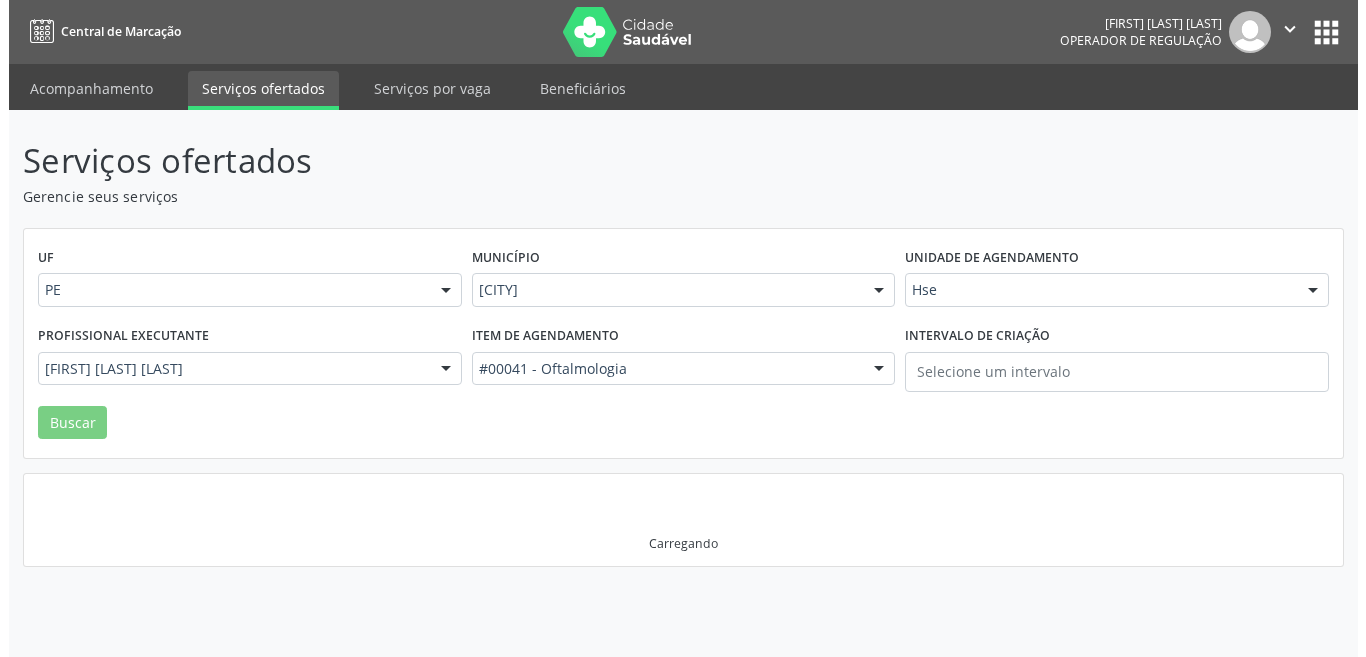 scroll, scrollTop: 0, scrollLeft: 0, axis: both 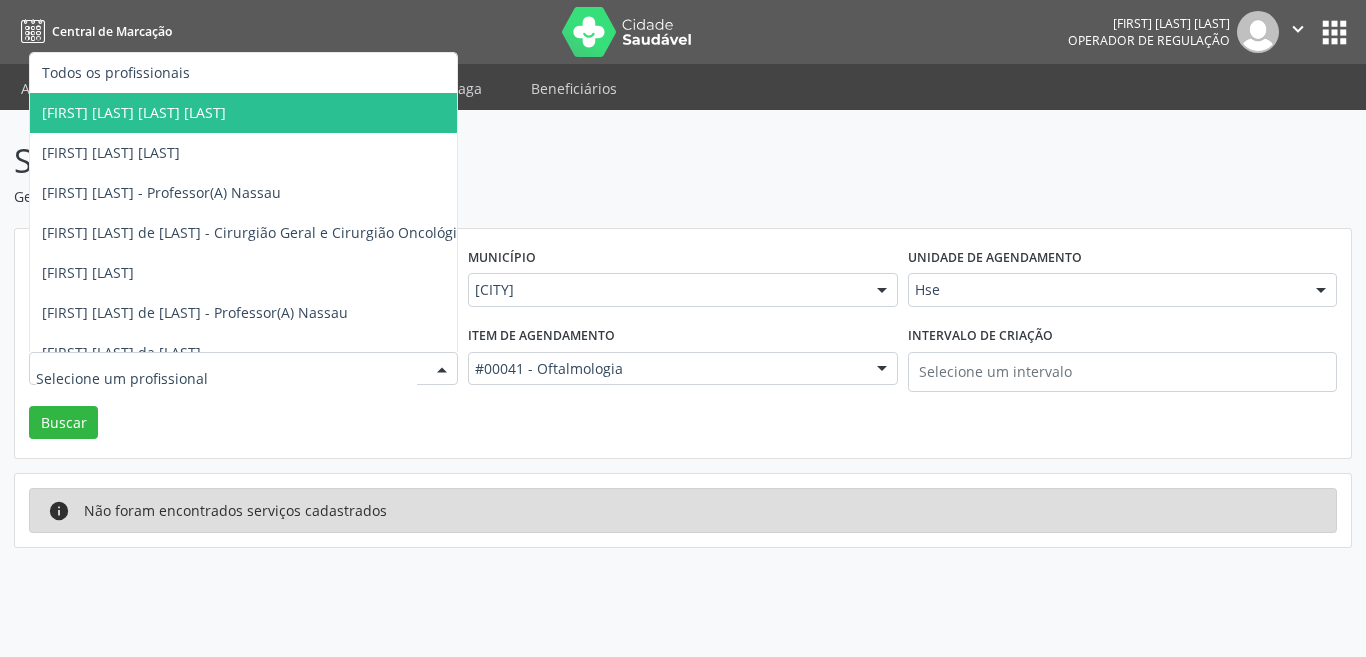 click at bounding box center (243, 369) 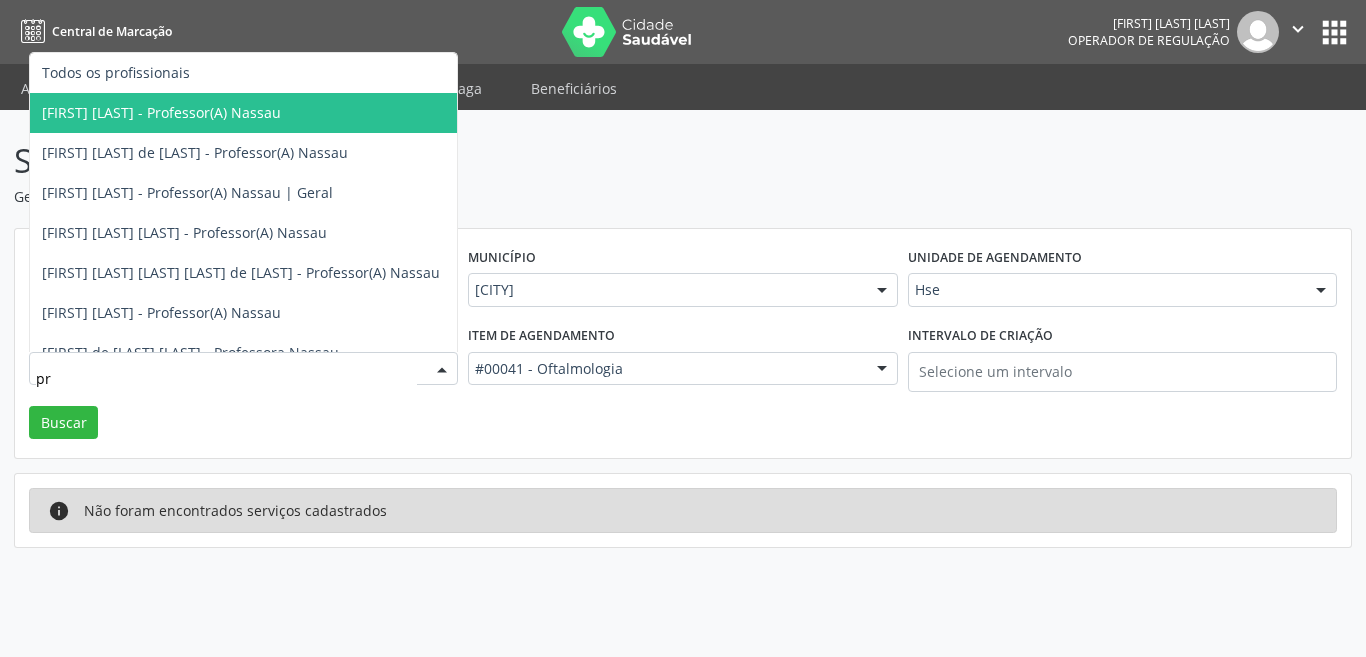 type on "pri" 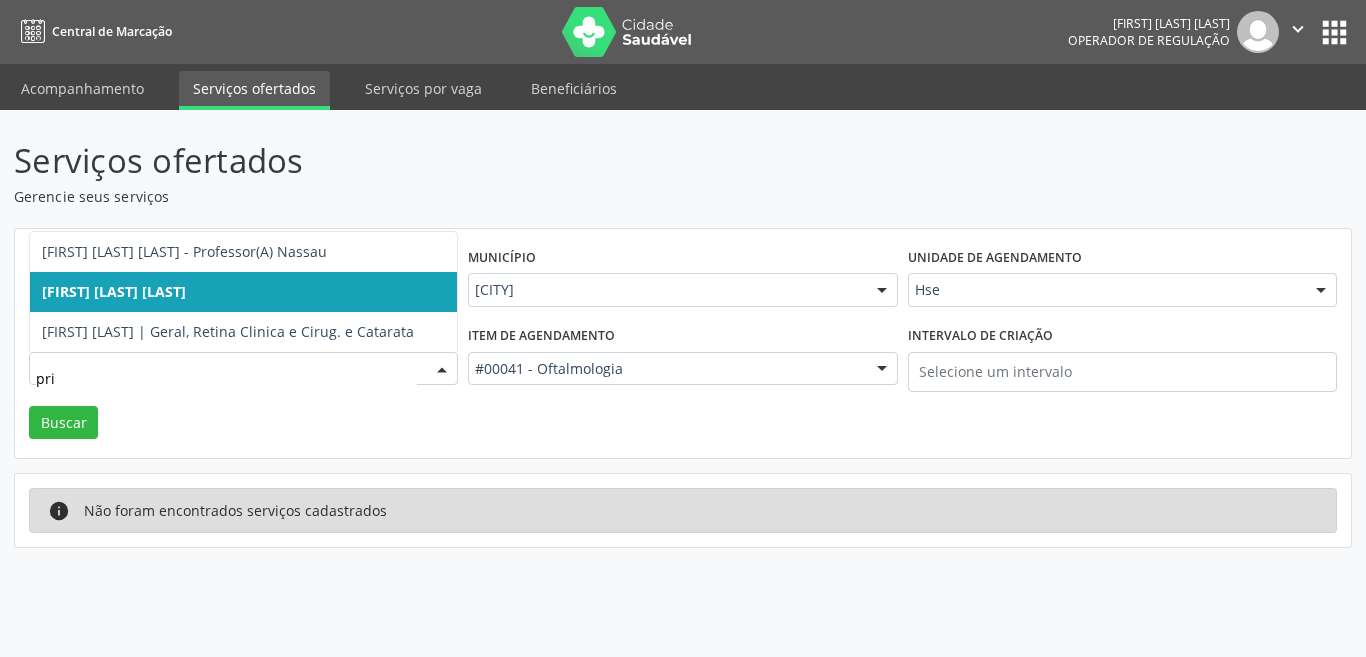 click on "[FIRST] [LAST] [LAST]" at bounding box center (243, 292) 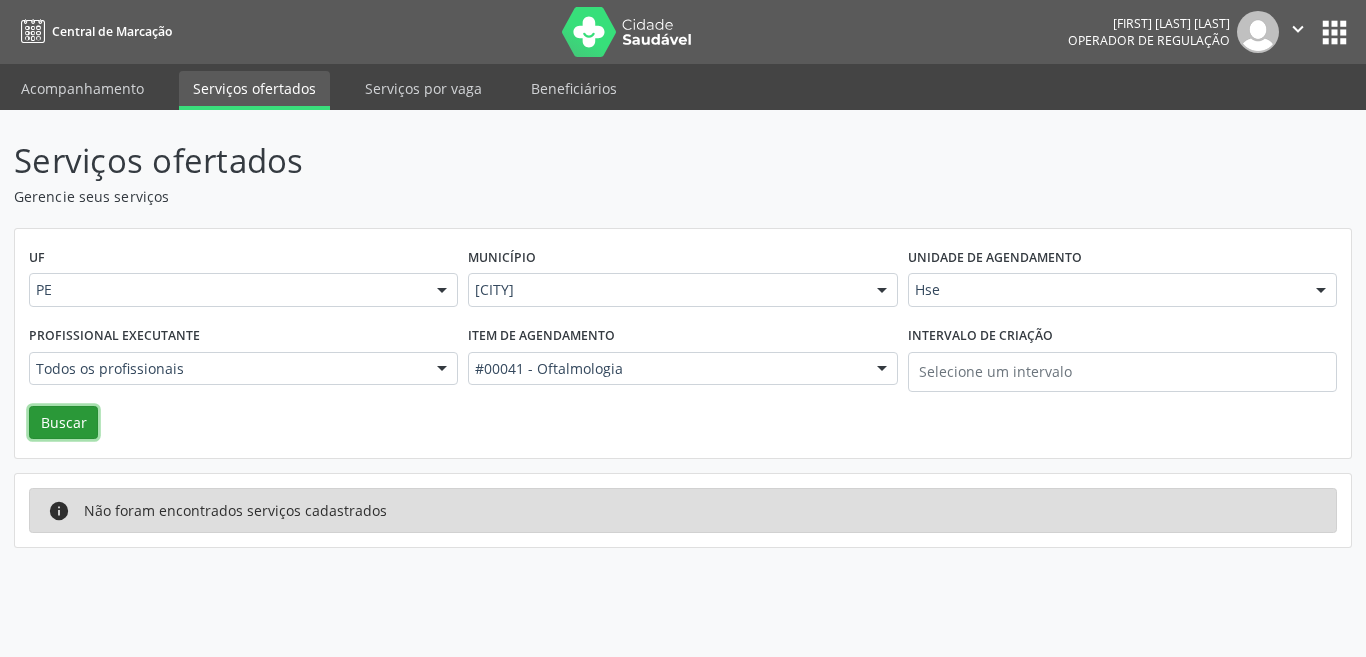 click on "Buscar" at bounding box center [63, 423] 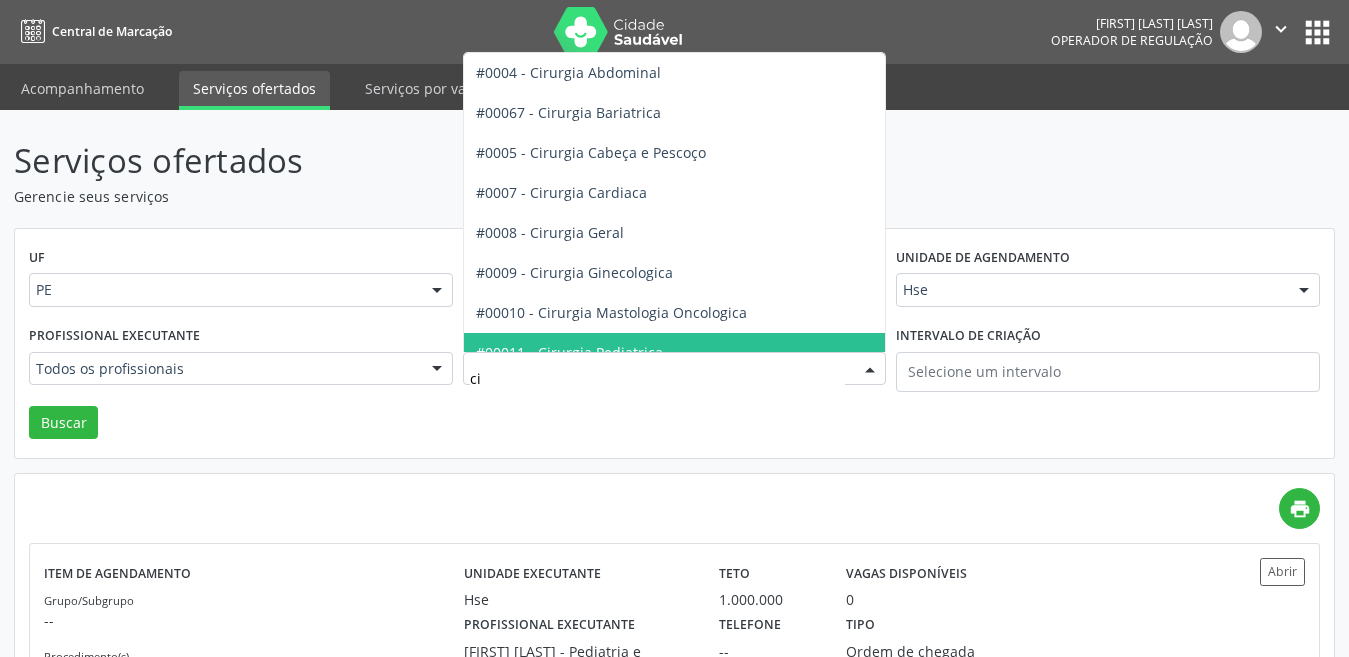 type on "cir" 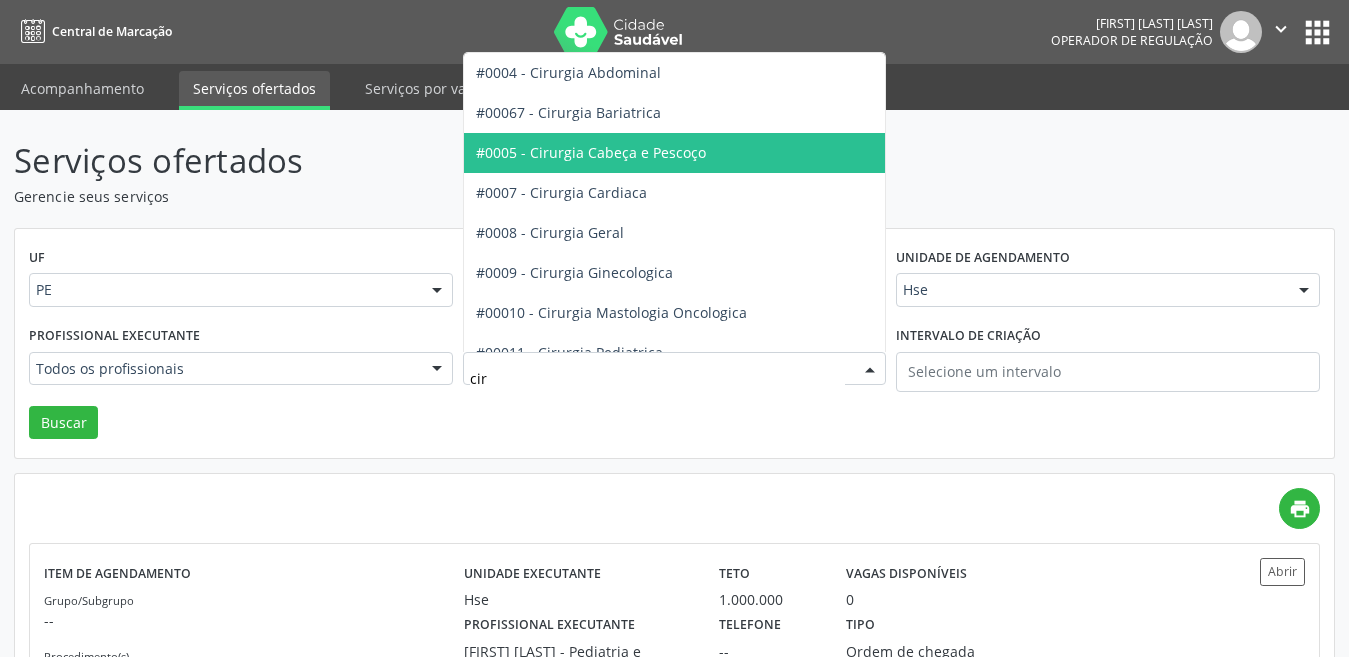 click on "#0005 - Cirurgia Cabeça e Pescoço" at bounding box center [591, 152] 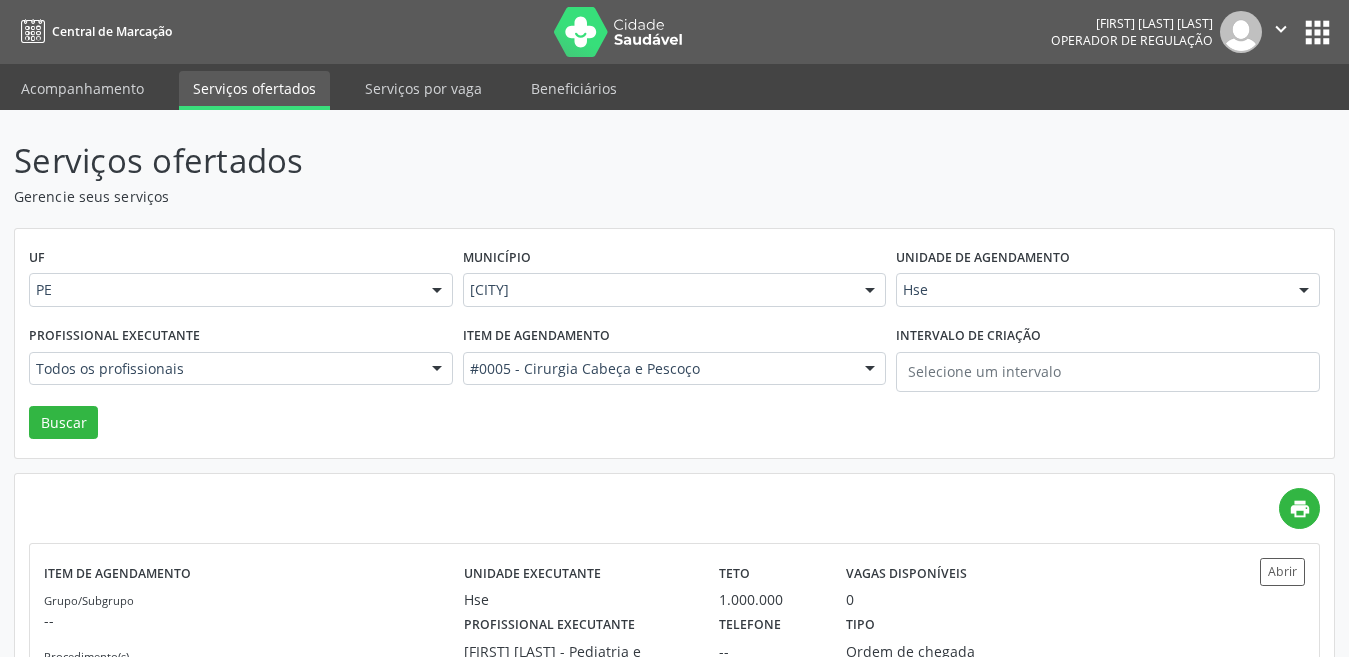 click on "Todos os profissionais" at bounding box center [241, 369] 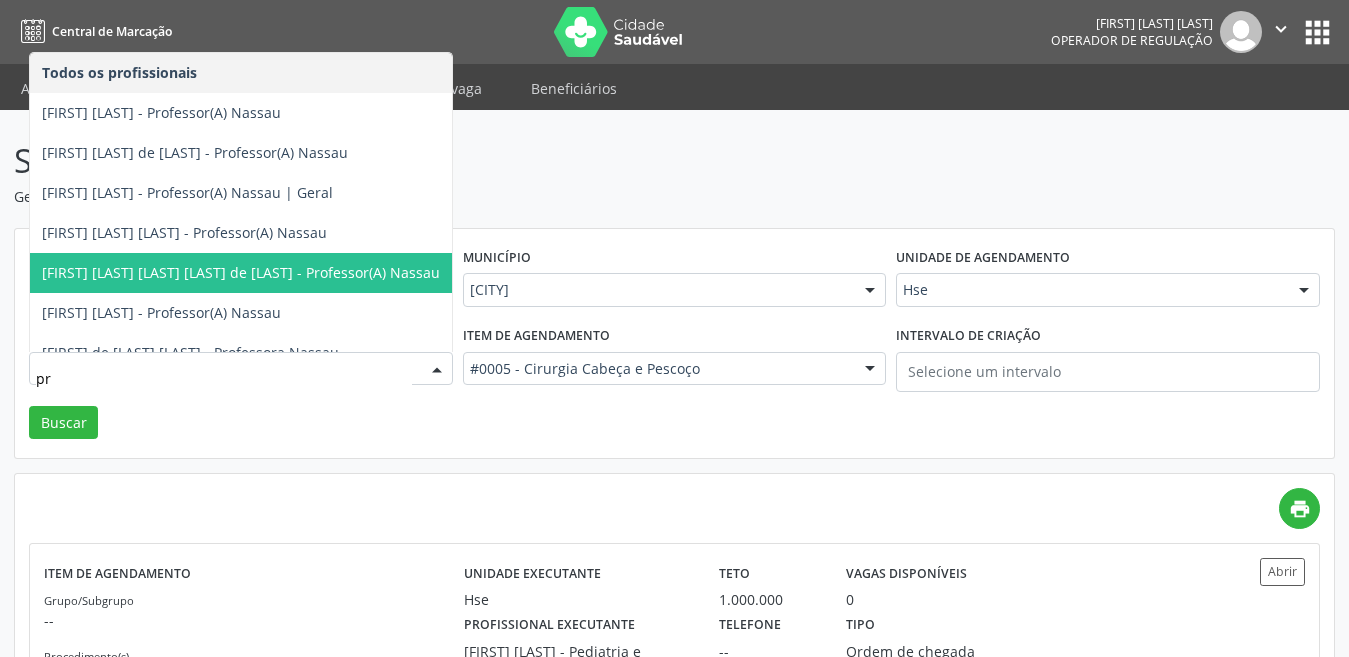 type on "pri" 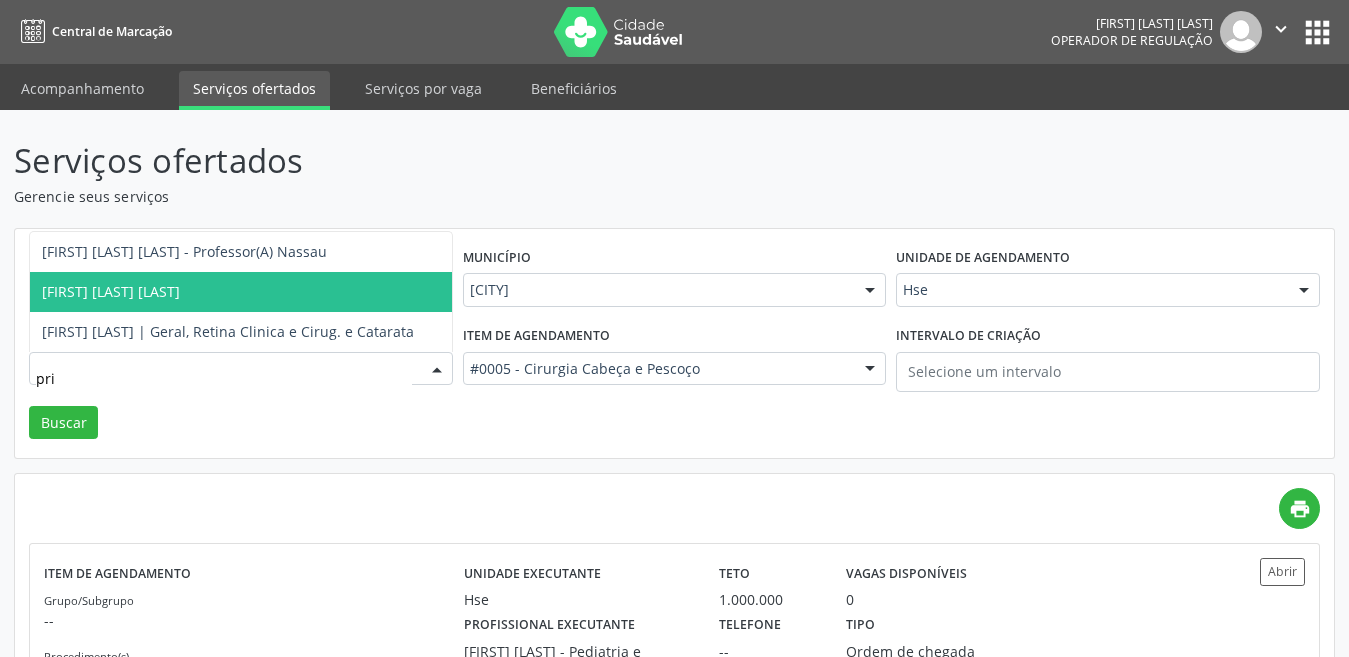 click on "[FIRST] [LAST] [LAST]" at bounding box center (111, 291) 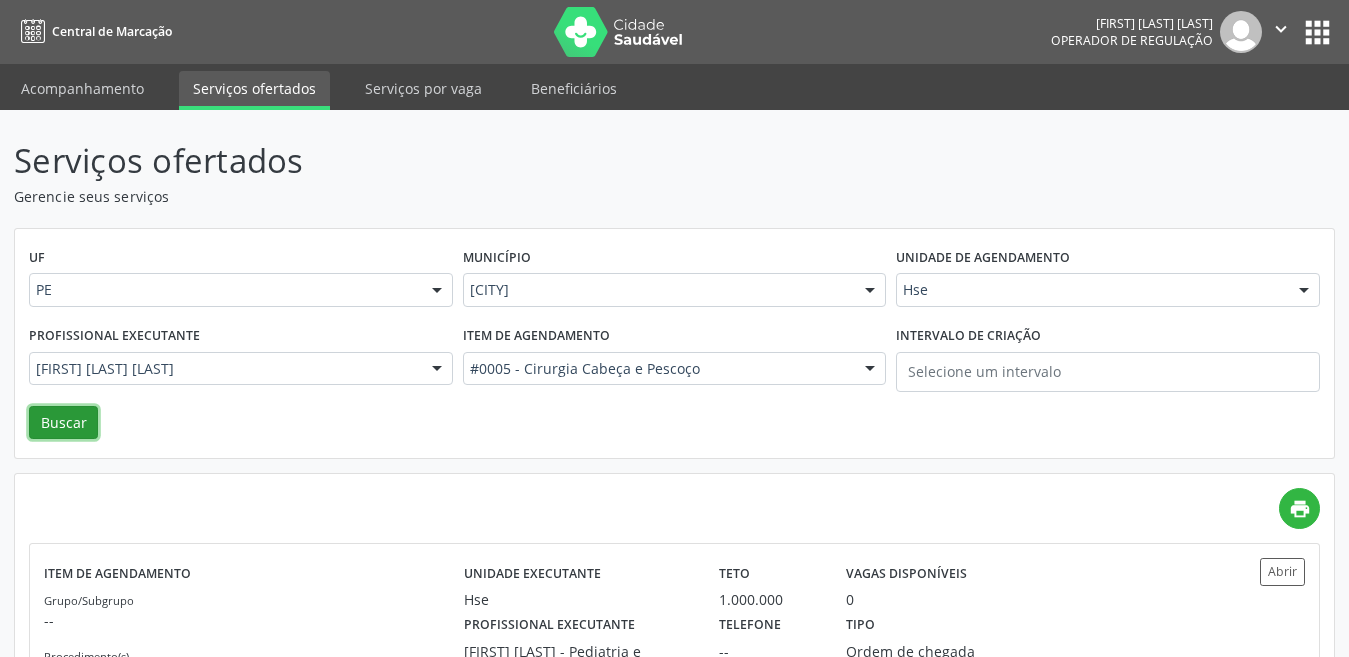 click on "Buscar" at bounding box center [63, 423] 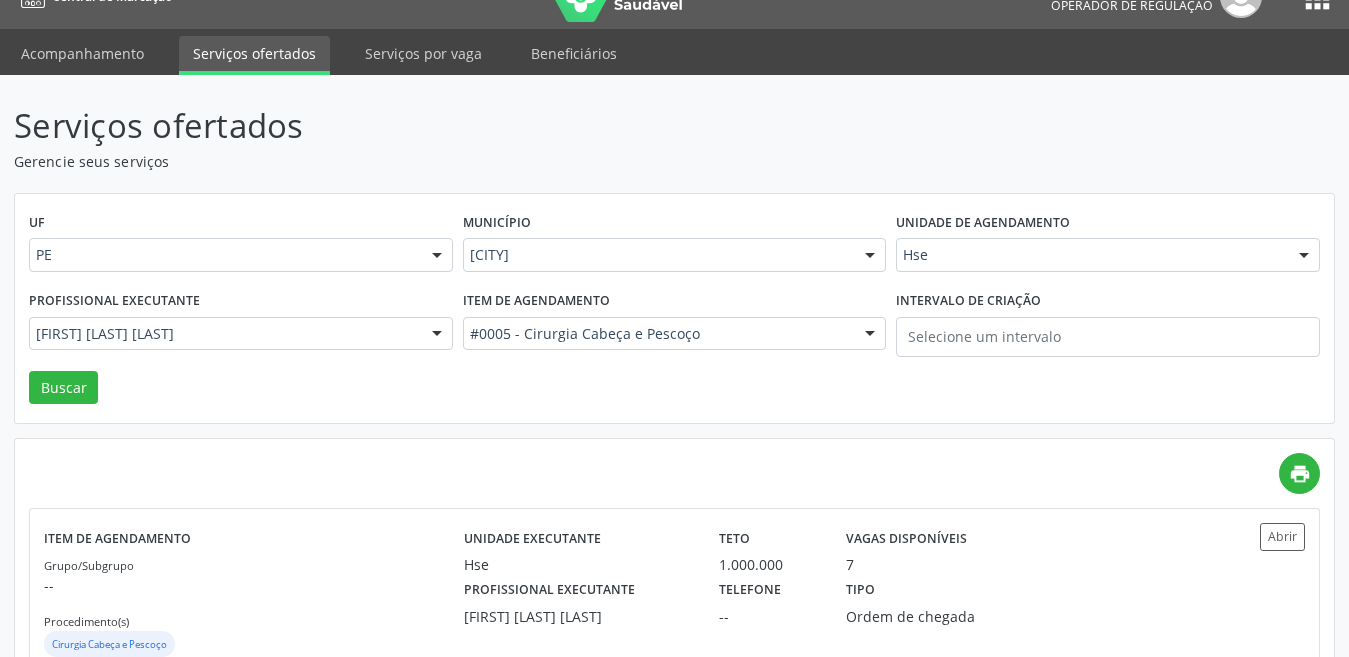 scroll, scrollTop: 97, scrollLeft: 0, axis: vertical 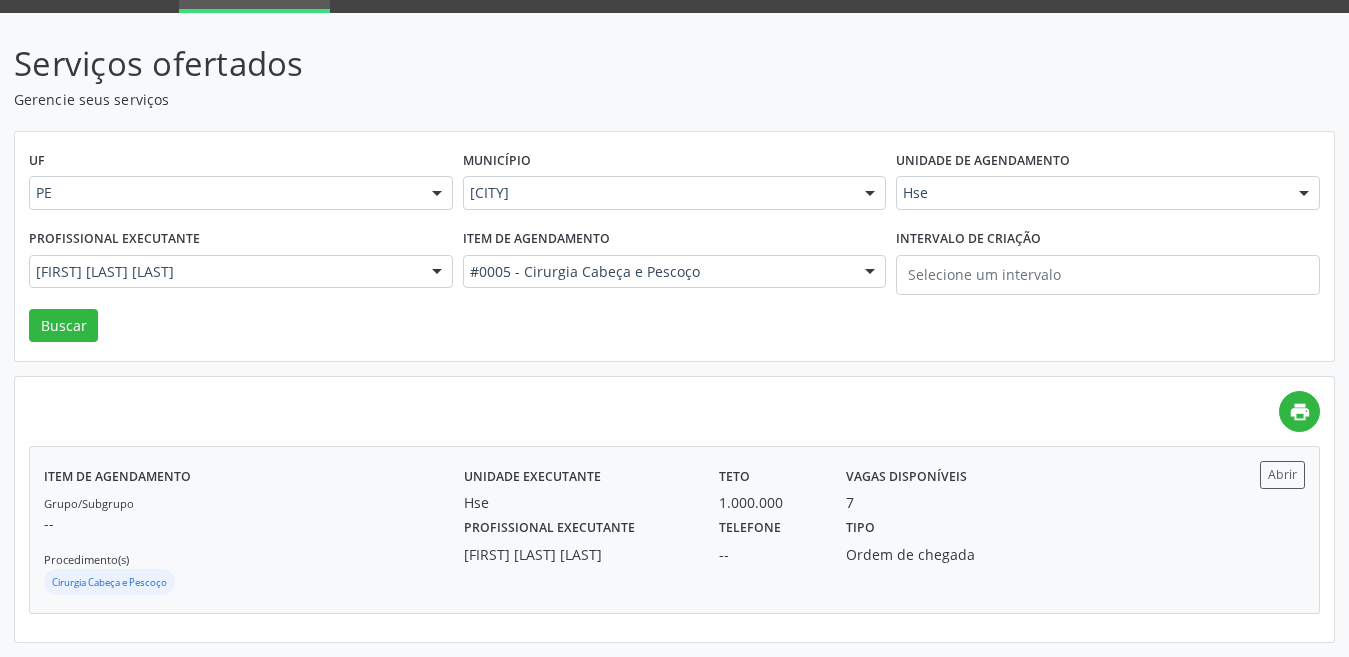 click on "Profissional executante
[FIRST] [LAST] [LAST]
Telefone
--
Tipo
Ordem de chegada" at bounding box center (832, 529) 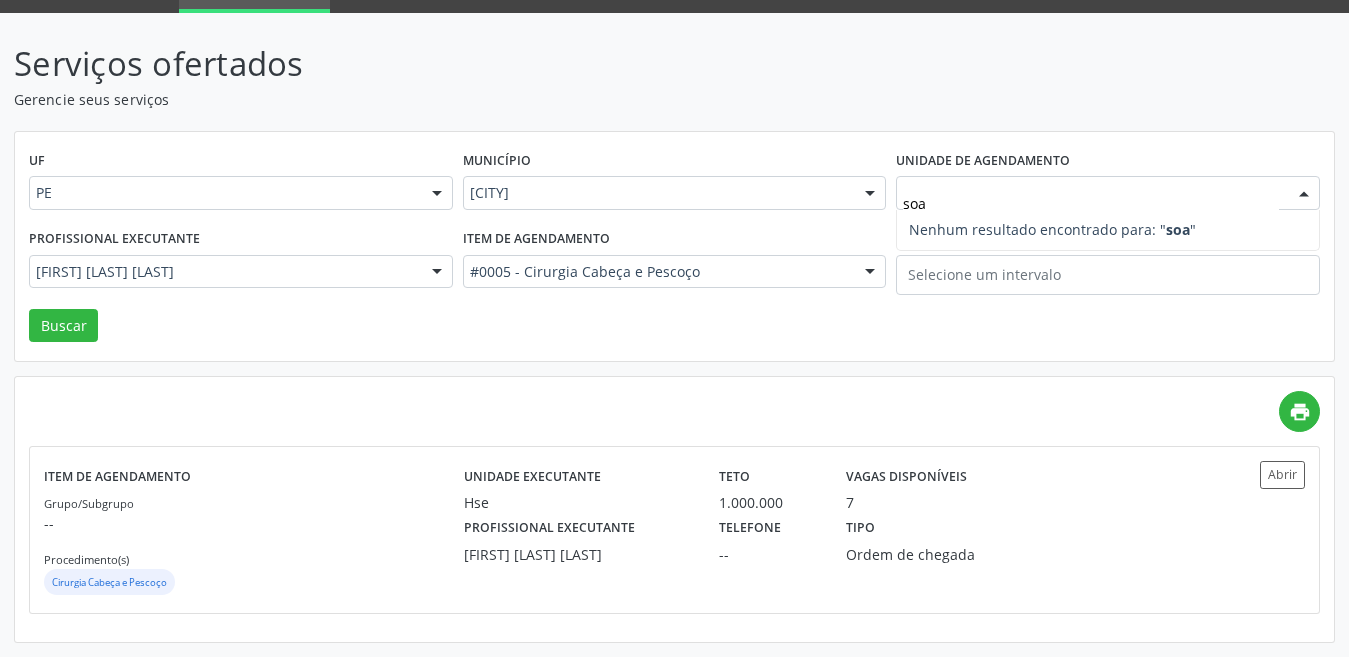 type on "so" 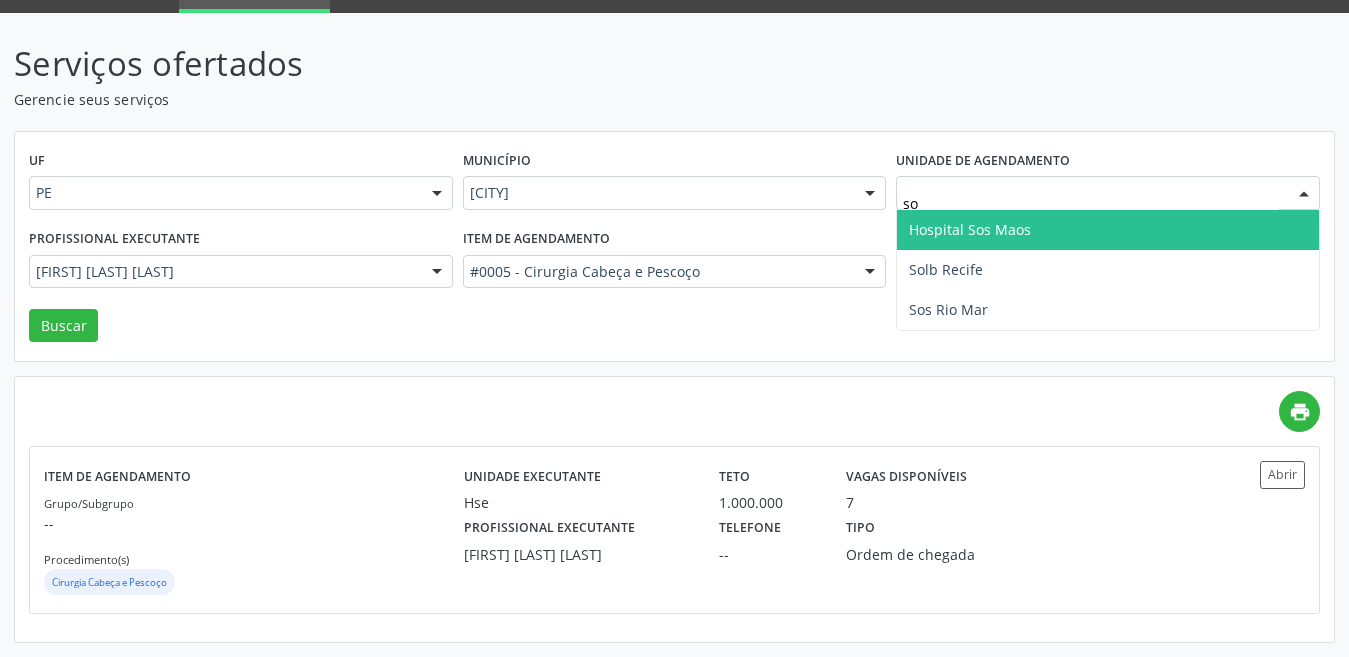 click on "Hospital Sos Maos" at bounding box center [970, 229] 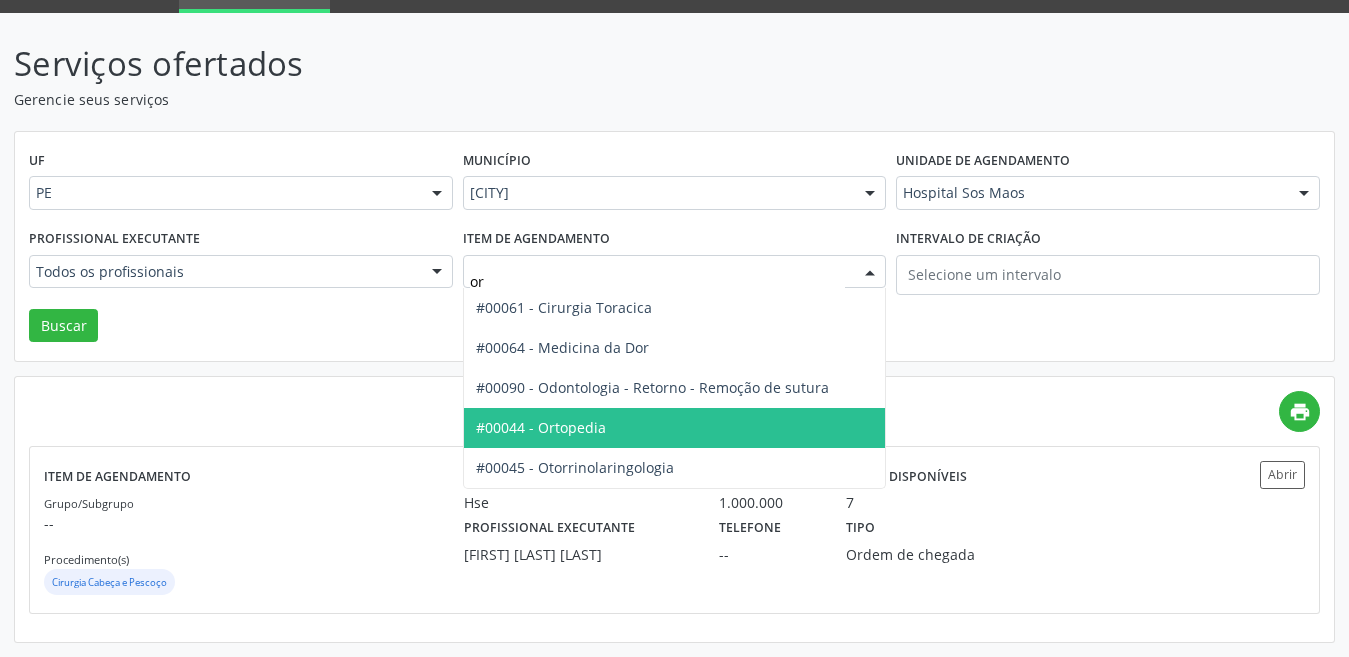 type on "ort" 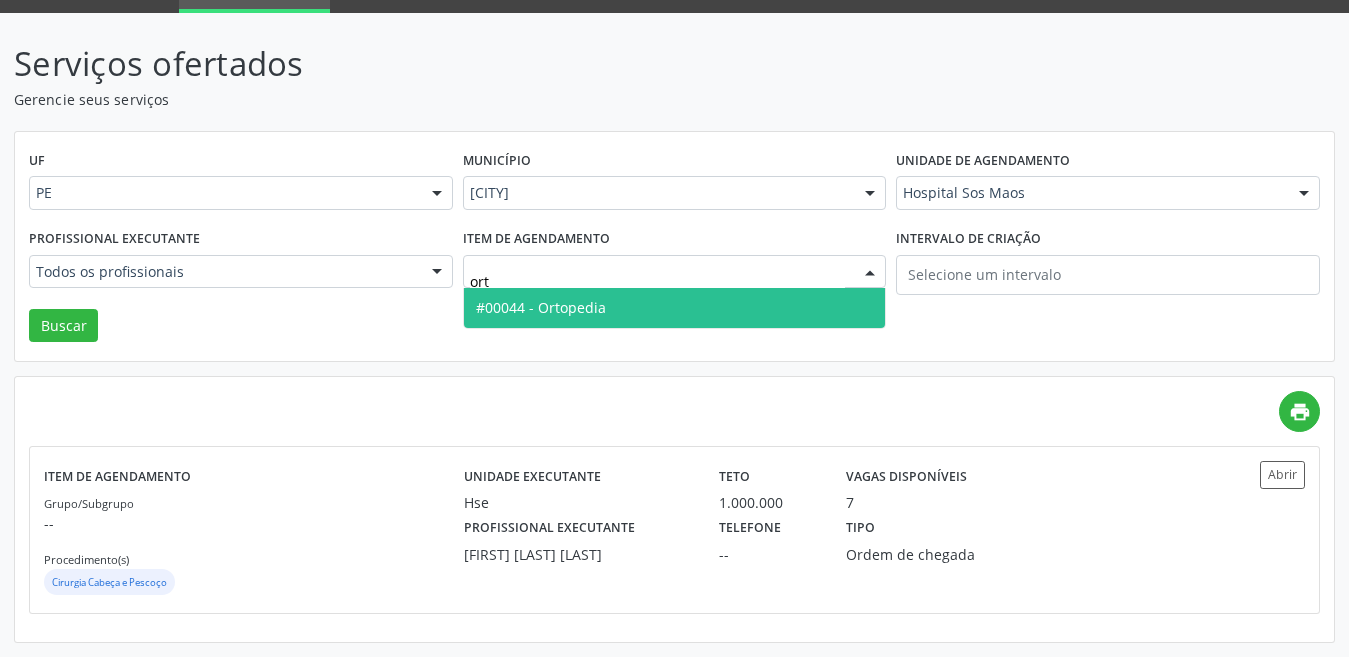click on "#00044 - Ortopedia" at bounding box center (675, 308) 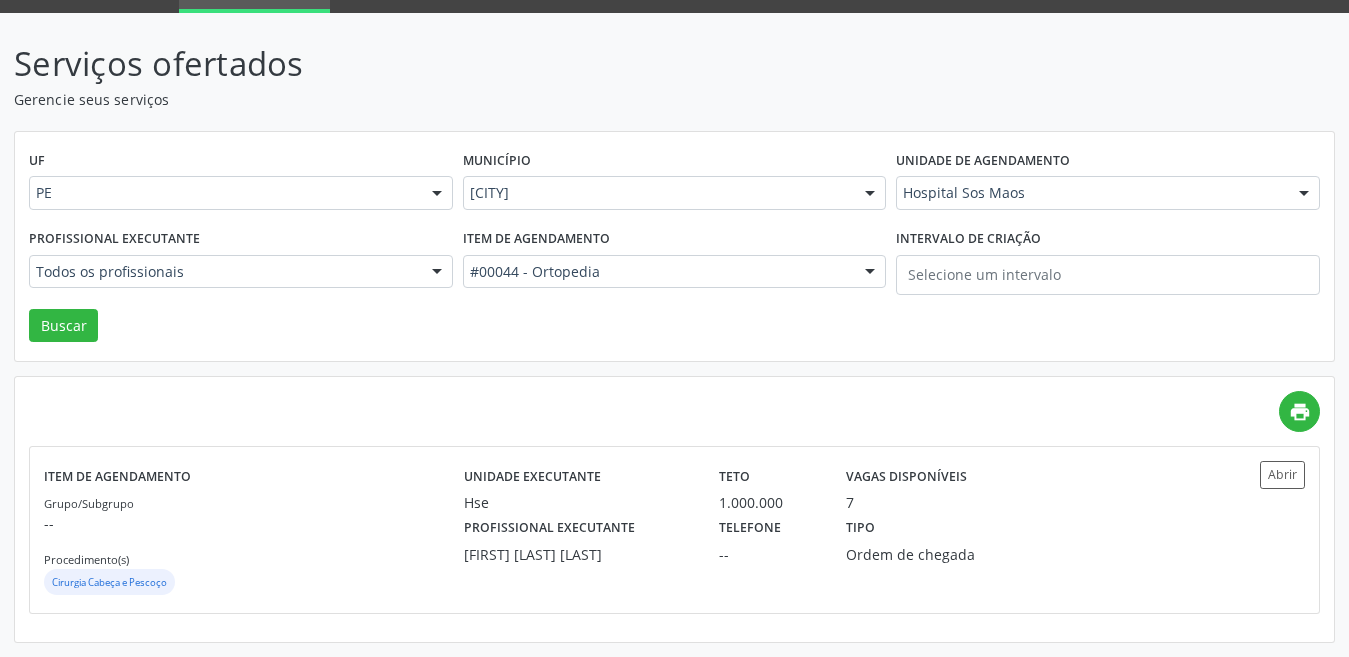 click on "Profissional executante
Todos os profissionais         Todos os profissionais   [FIRST] [LAST] | Mao   [FIRST] [LAST] | Mao   [FIRST] [LAST] | Mao   [FIRST] [LAST] | Mao   [FIRST] [LAST] | Mao   [FIRST] [LAST] | Mao   [FIRST] [LAST] | Maos   [FIRST] [LAST]   [FIRST] [LAST]   [FIRST] [LAST]   [FIRST] [LAST] | Mao   [FIRST] [LAST] | Geral
Nenhum resultado encontrado para: "   "
Não há nenhuma opção para ser exibida." at bounding box center [241, 266] 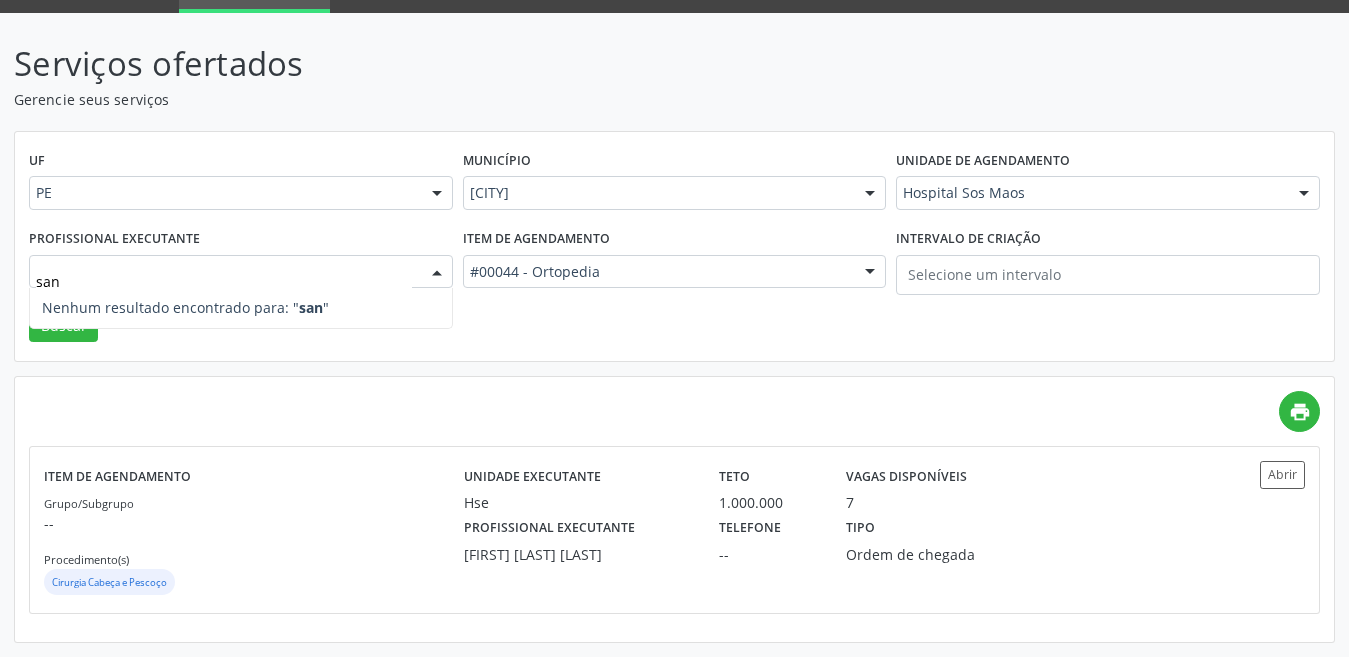 type on "sa" 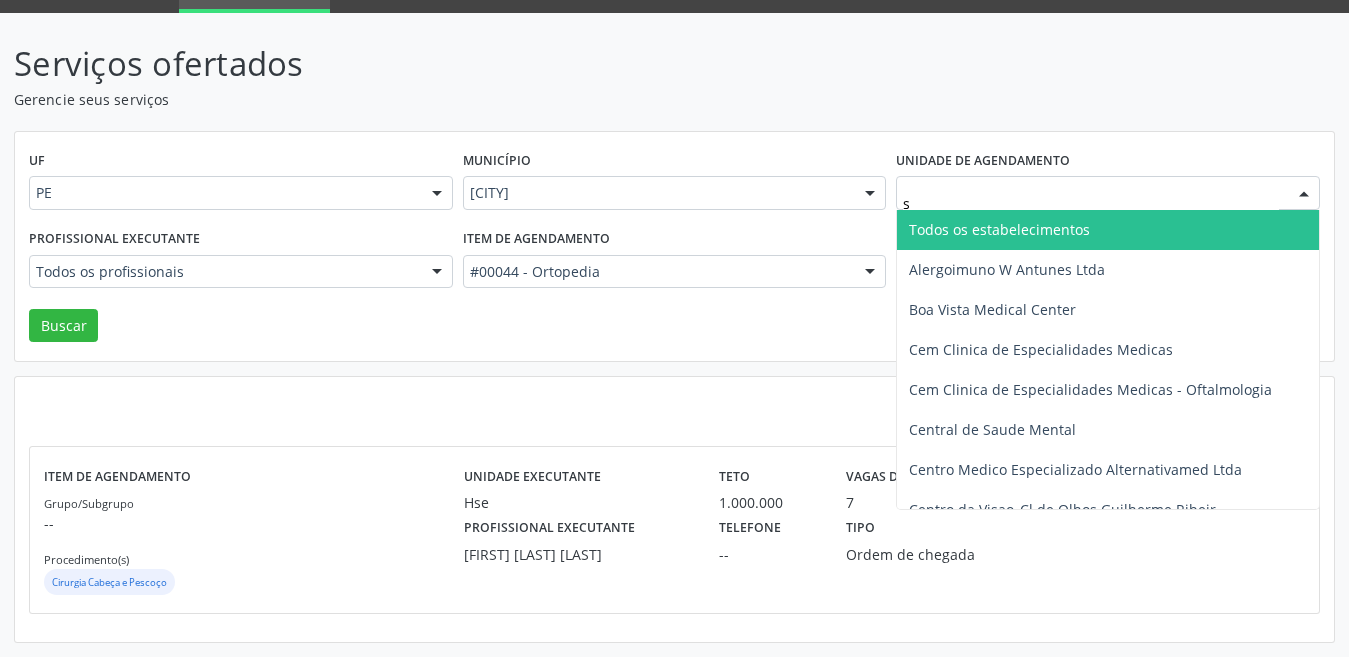 type on "so" 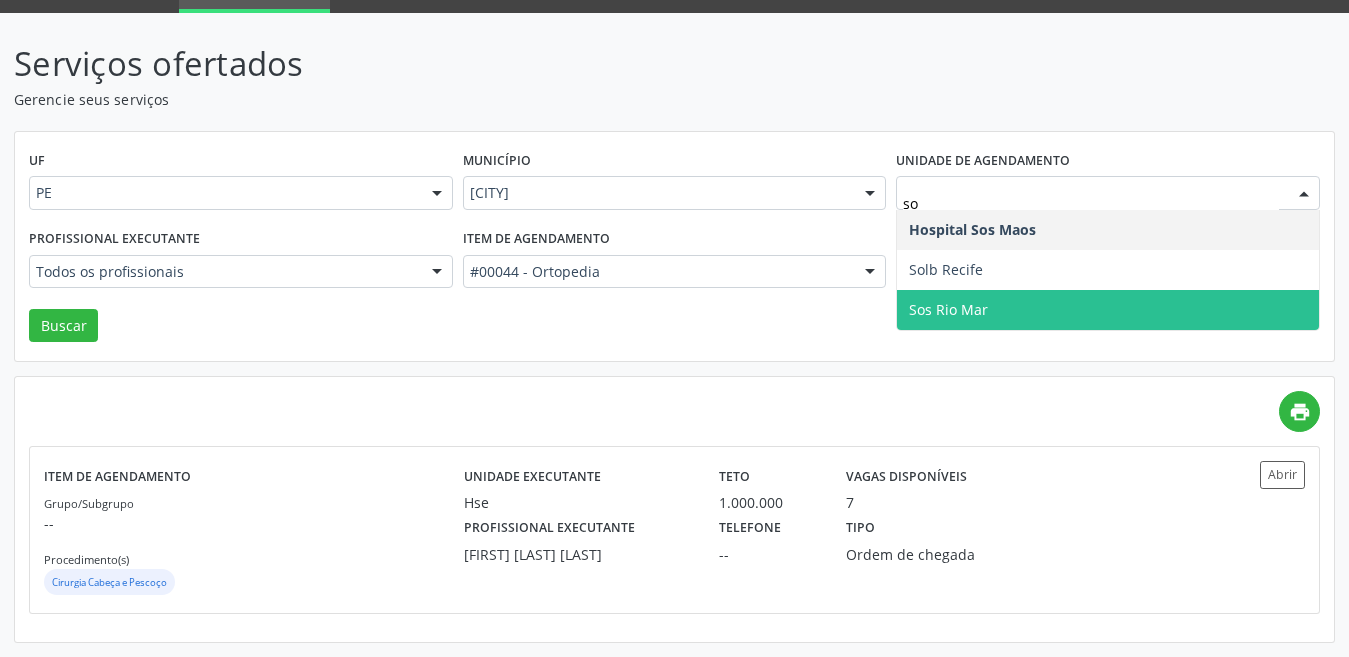 click on "Sos Rio Mar" at bounding box center [1108, 310] 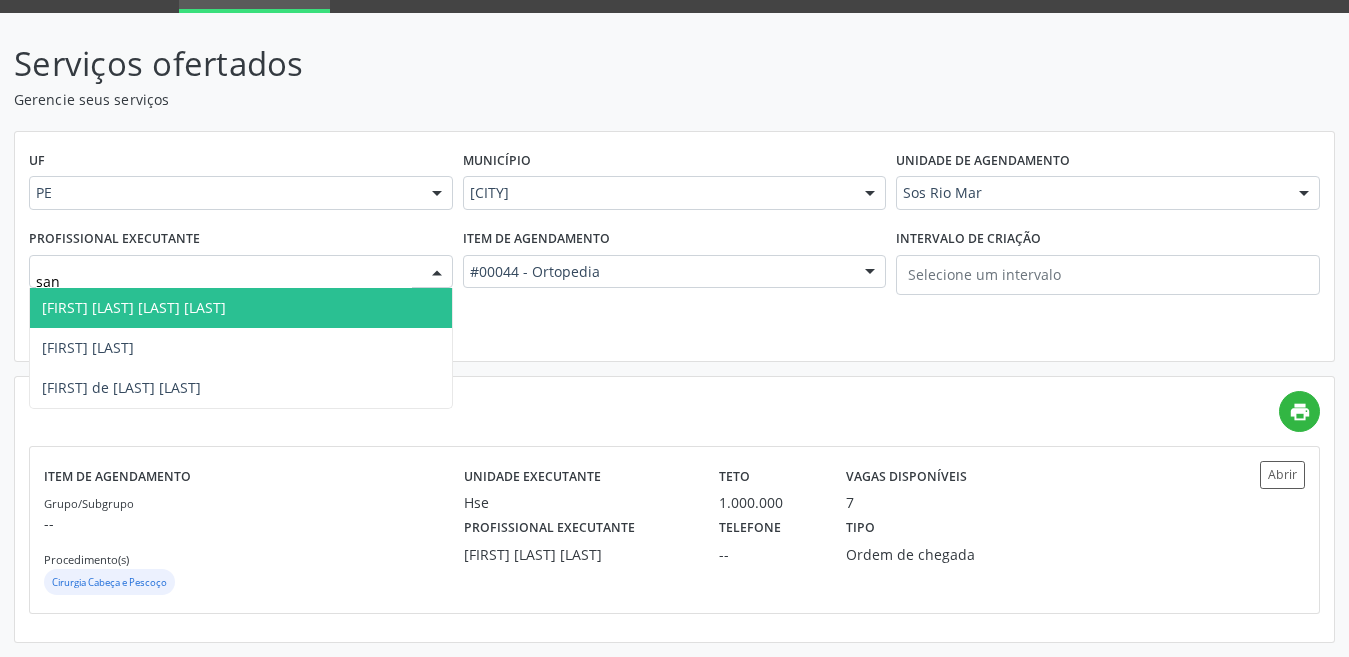 type on "sand" 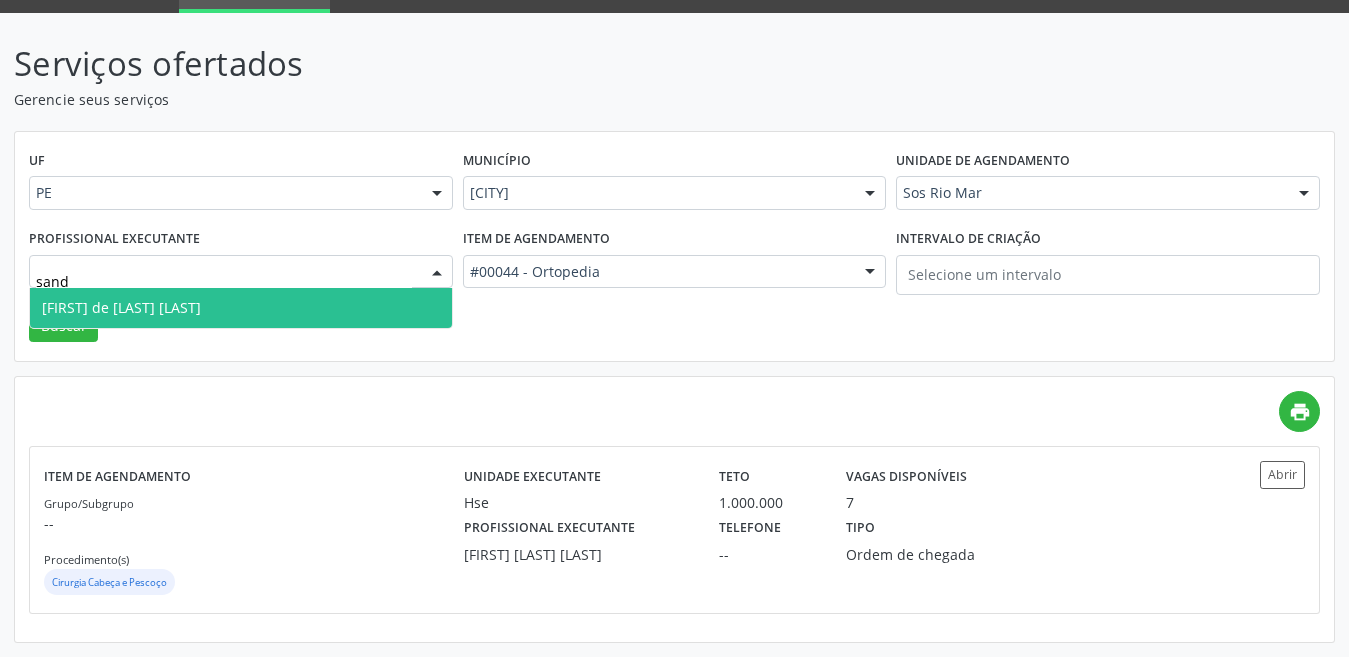 click on "[FIRST] de [LAST] [LAST]" at bounding box center [121, 307] 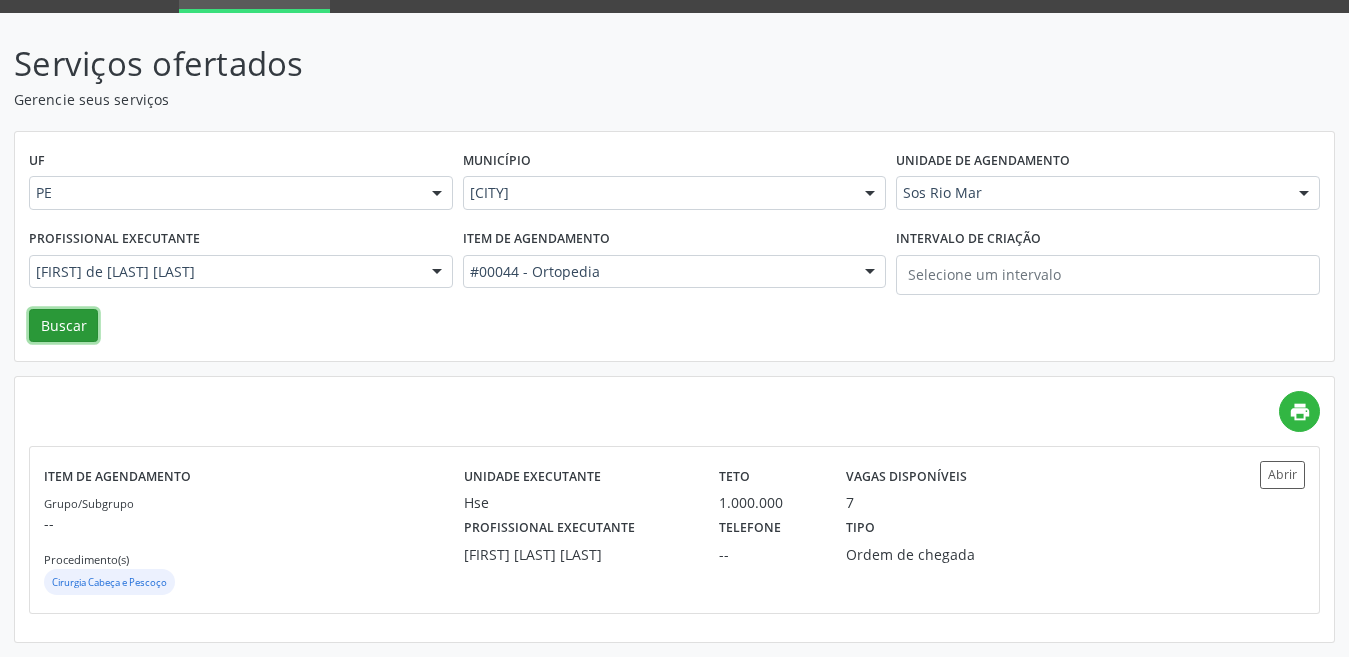 click on "Buscar" at bounding box center (63, 326) 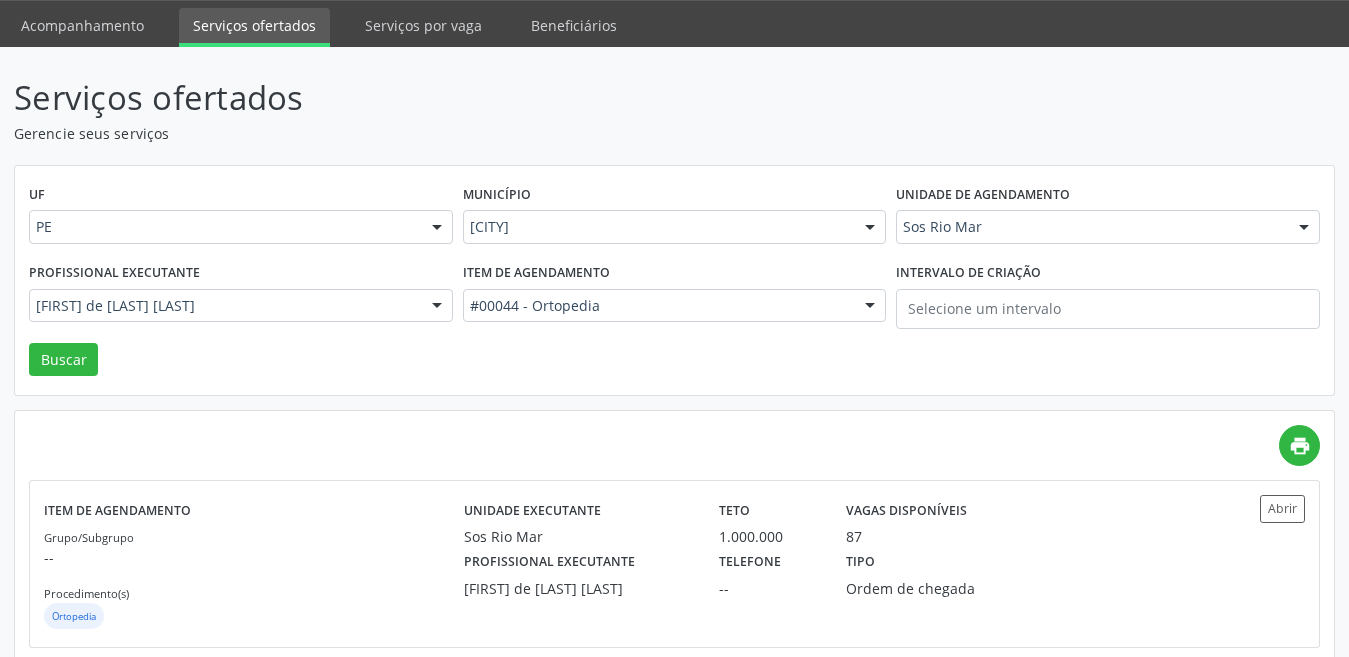 scroll, scrollTop: 97, scrollLeft: 0, axis: vertical 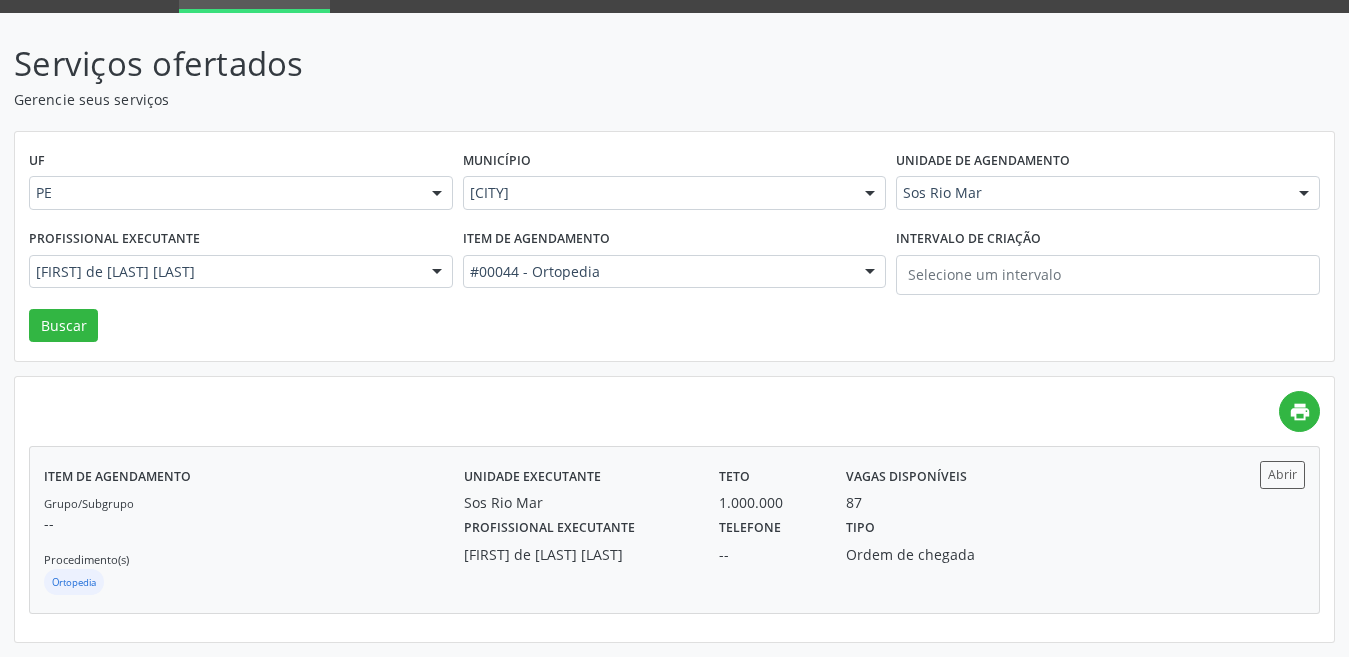 click on "Unidade executante" at bounding box center (532, 476) 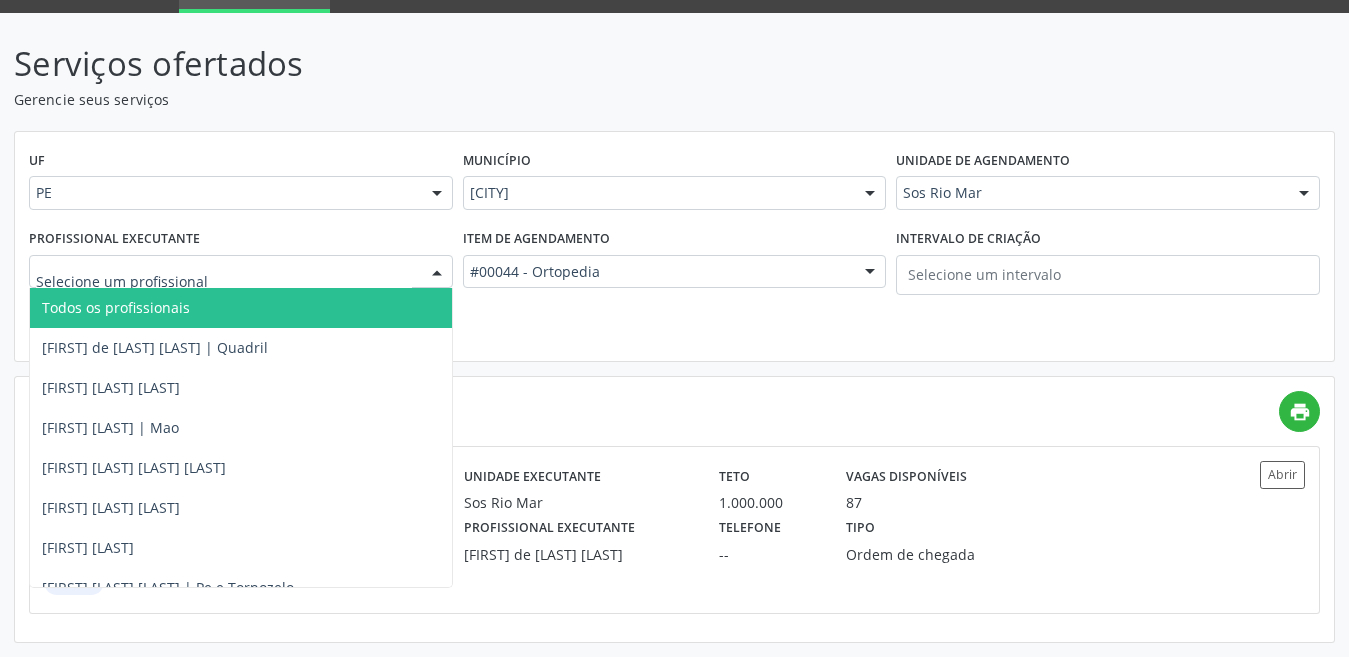 click on "Todos os profissionais" at bounding box center [241, 308] 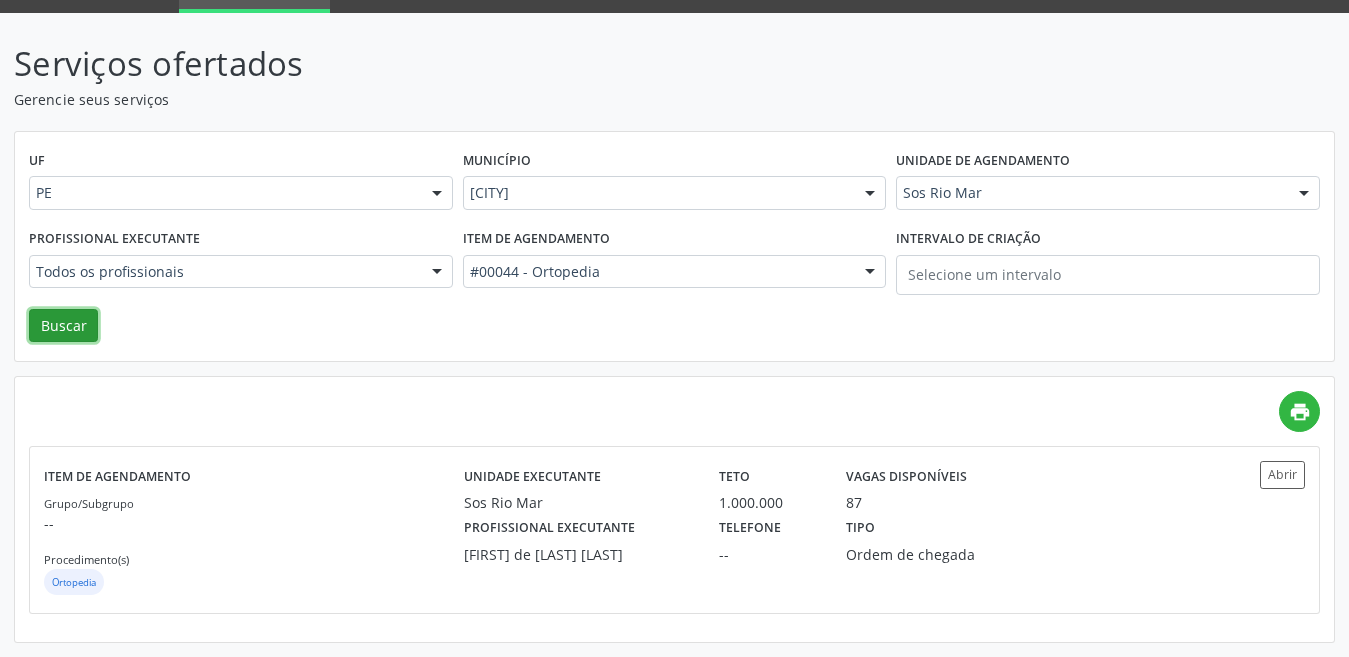 click on "Buscar" at bounding box center (63, 326) 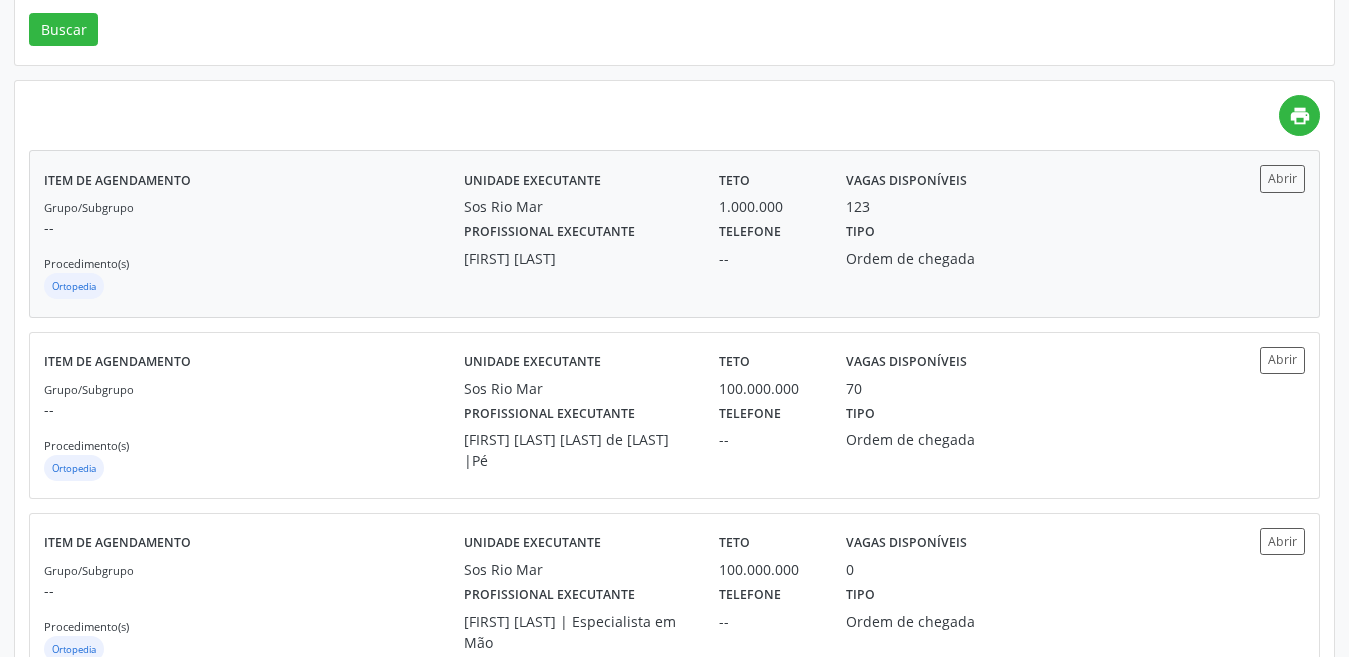 scroll, scrollTop: 400, scrollLeft: 0, axis: vertical 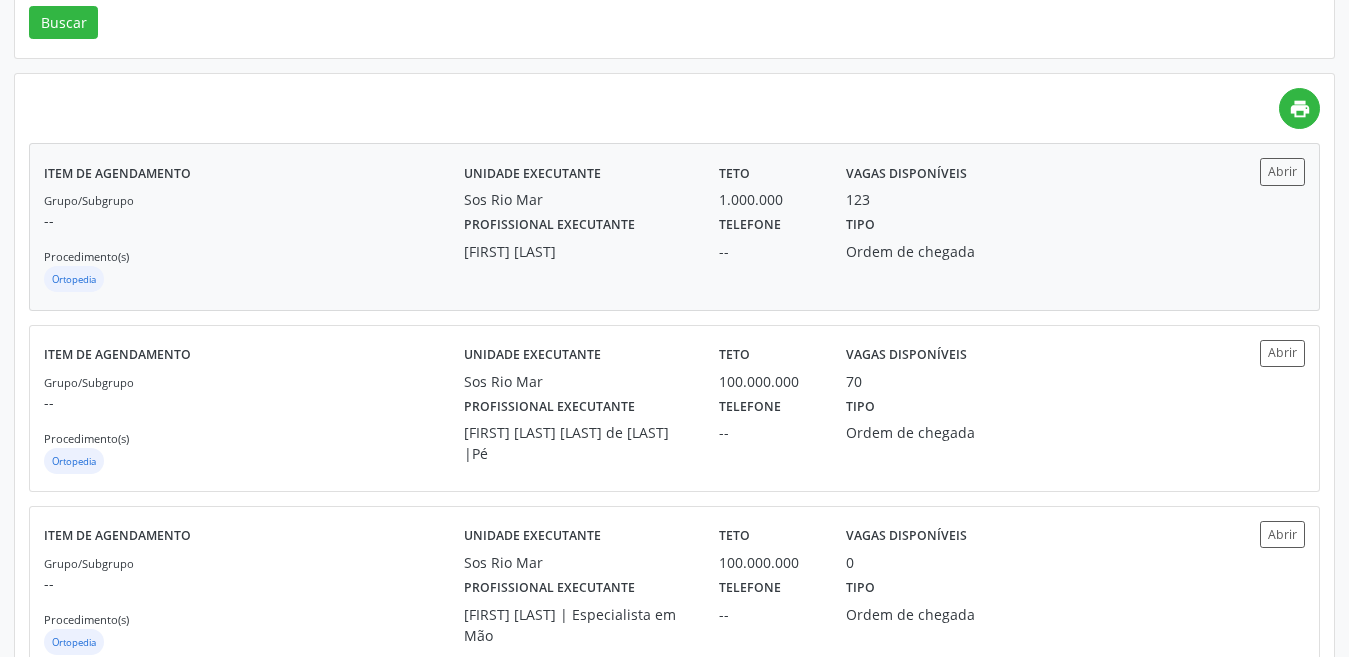 click on "Profissional executante" at bounding box center (549, 225) 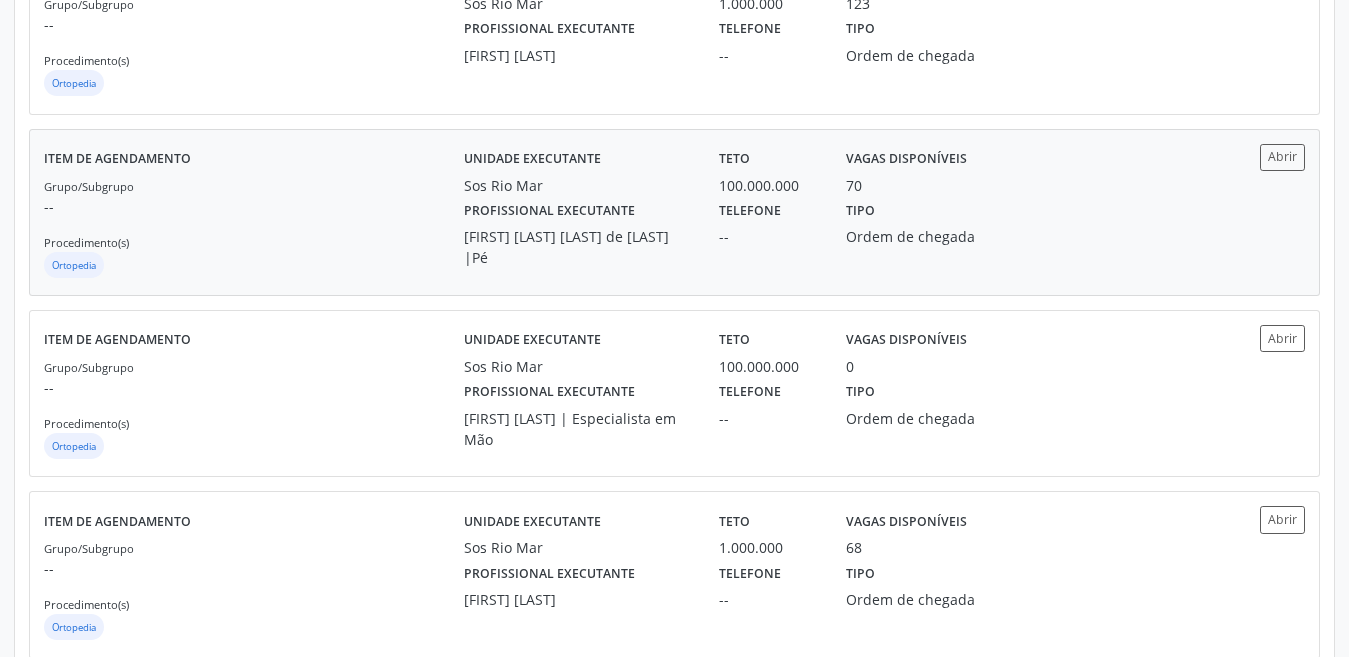 scroll, scrollTop: 600, scrollLeft: 0, axis: vertical 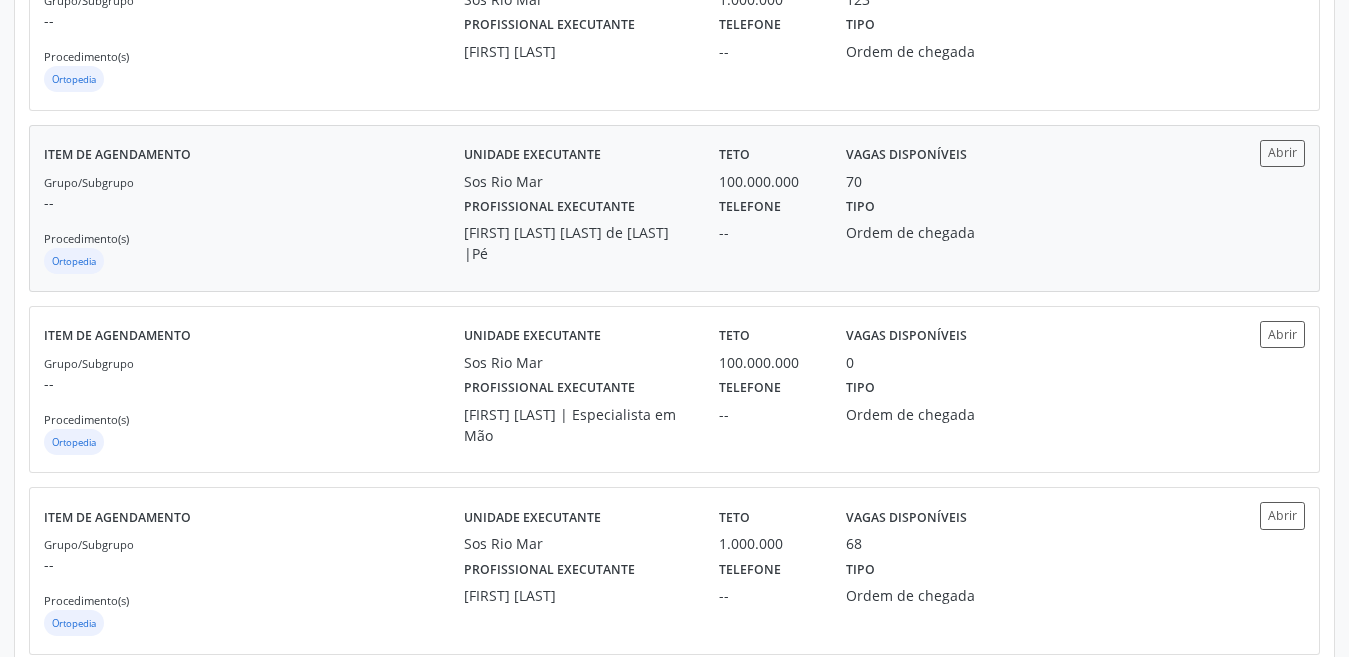 click on "Teto
100.000.000" at bounding box center (768, 166) 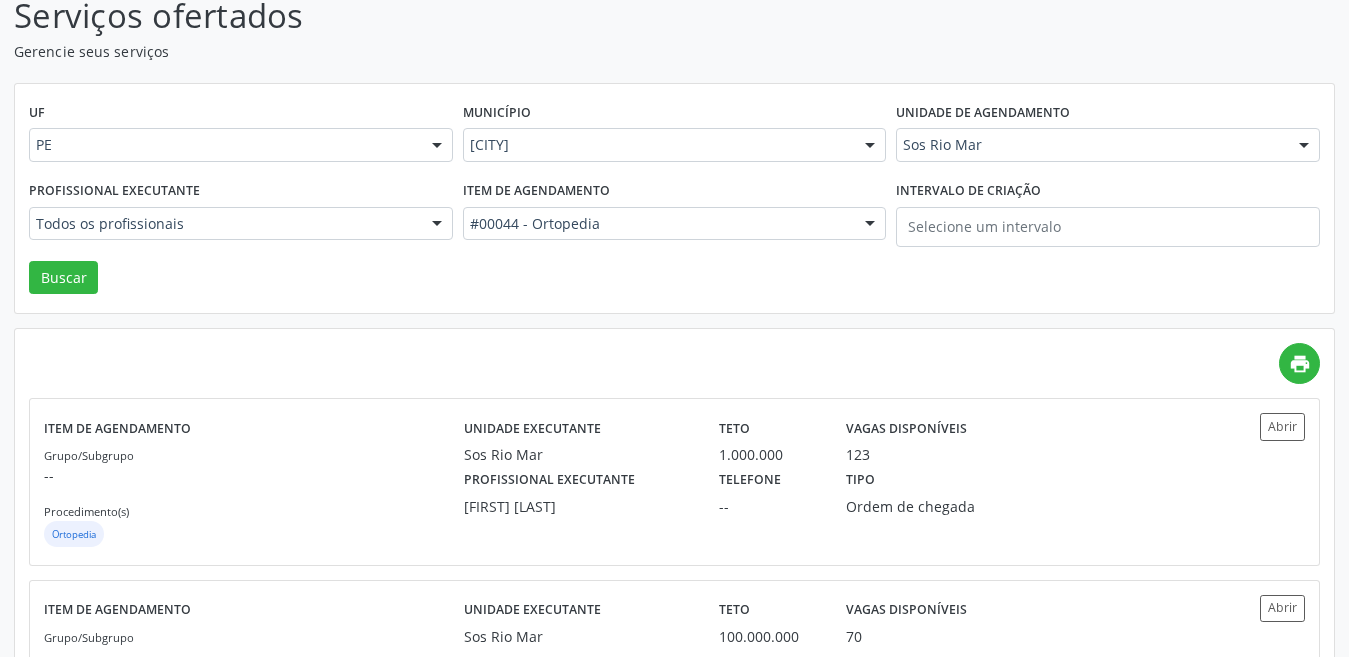 scroll, scrollTop: 0, scrollLeft: 0, axis: both 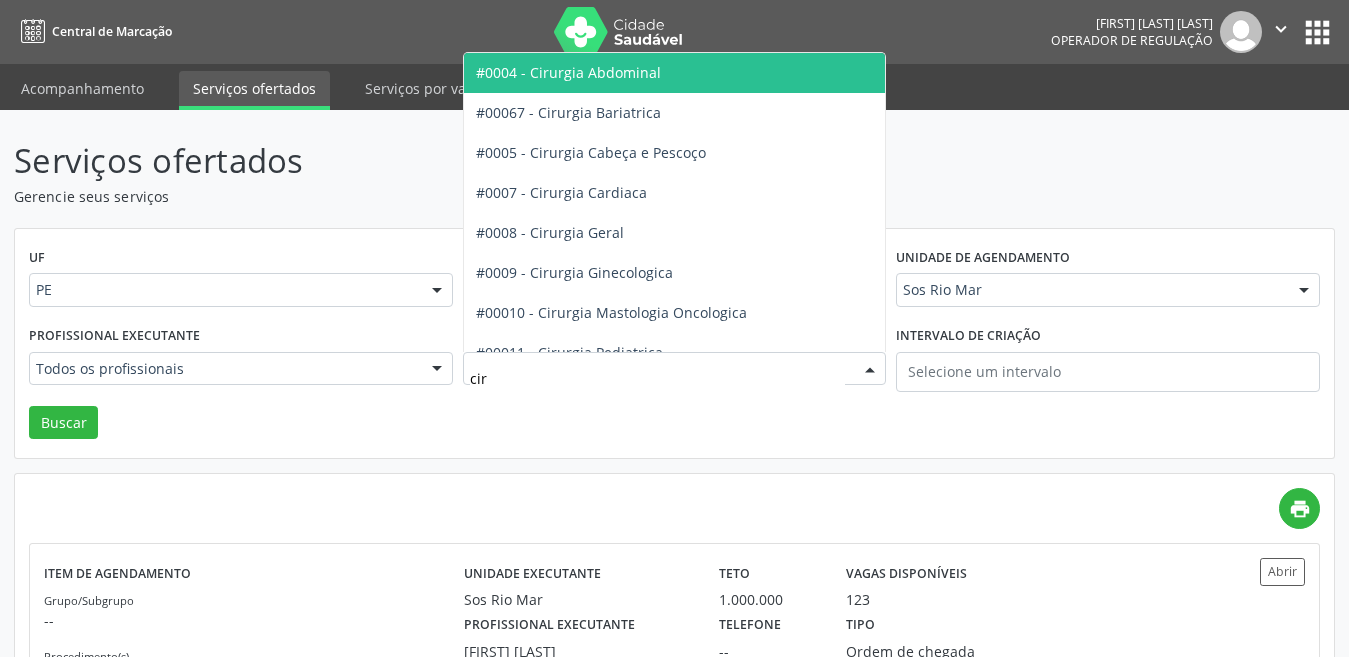 type on "ciru" 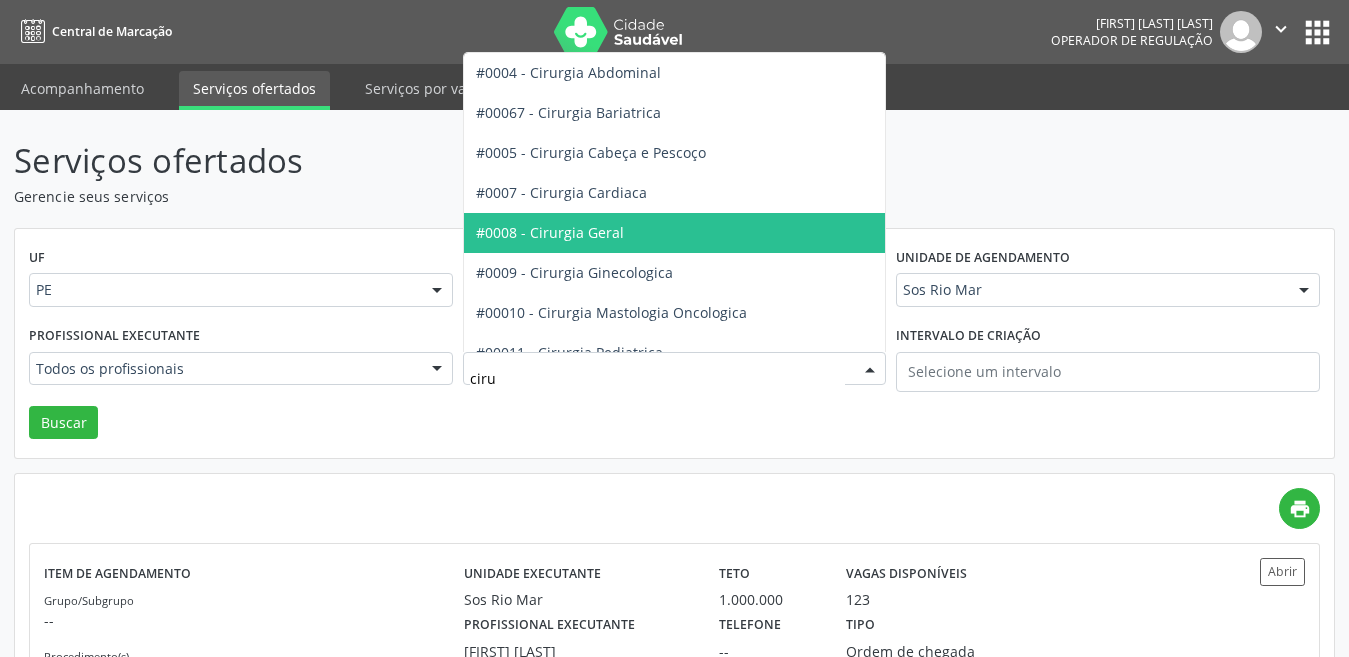click on "#0008 - Cirurgia Geral" at bounding box center (550, 232) 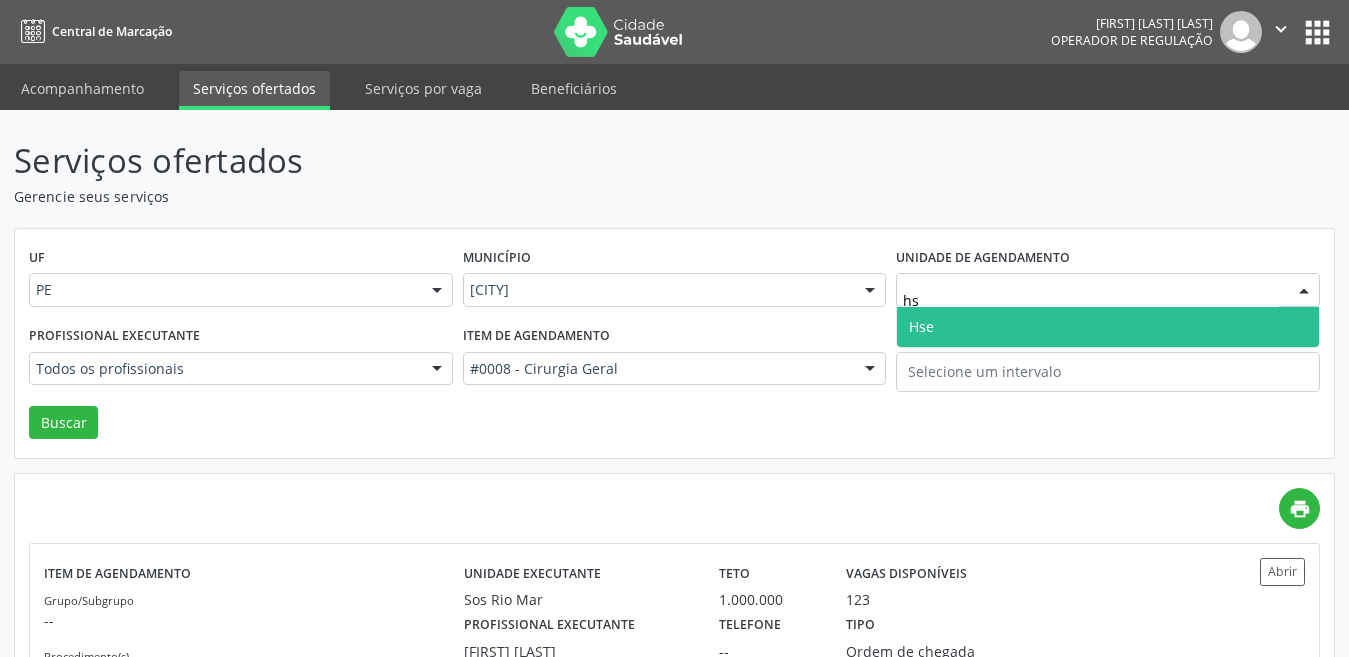 type on "hse" 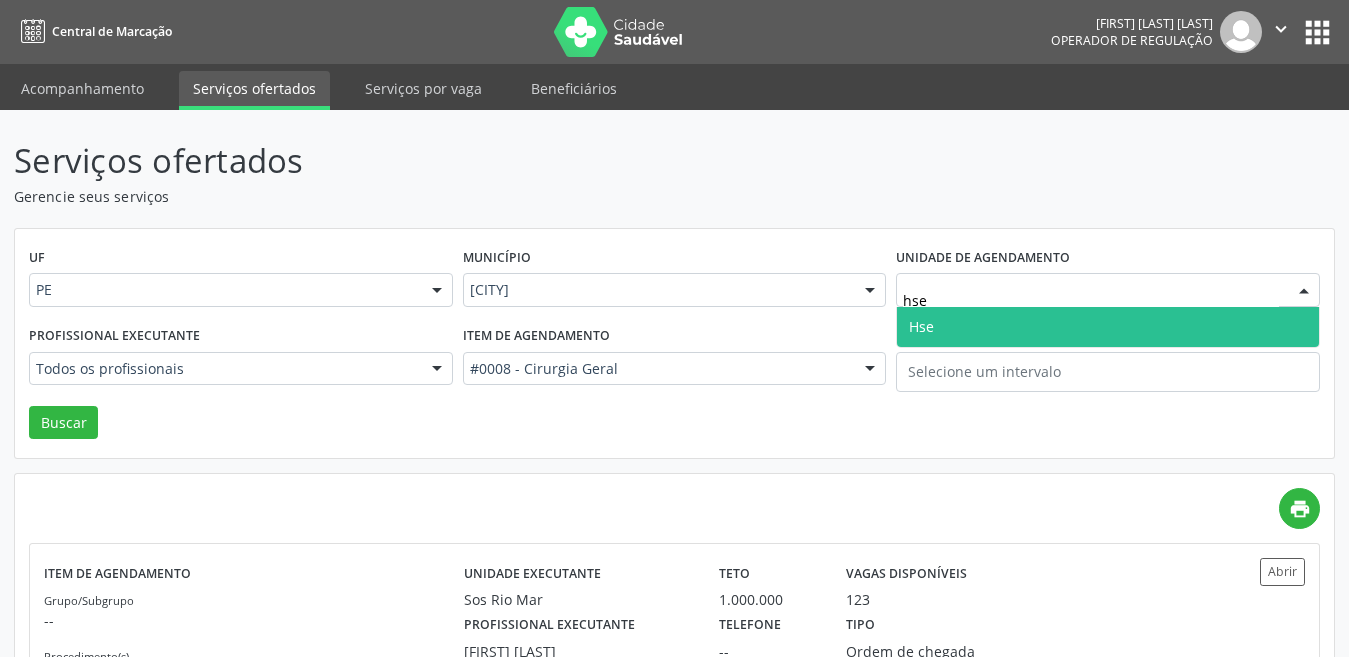click on "Hse" at bounding box center (1108, 327) 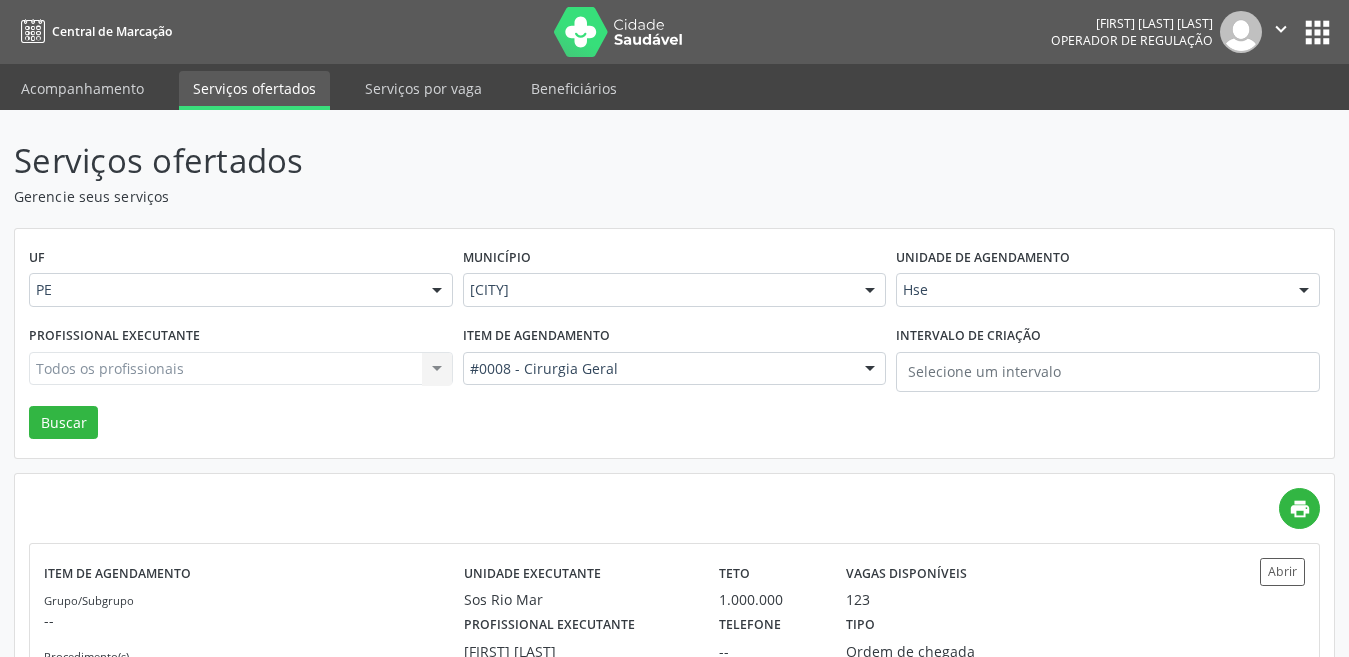 click on "Todos os profissionais         Todos os profissionais   [FIRST] de [LAST] [LAST] | Quadril   [FIRST] [LAST] [LAST]   [FIRST] [LAST] [LAST] | Mao   [FIRST] [LAST] [LAST]   [FIRST] [LAST] [LAST]   [FIRST] [LAST] [LAST] | Mao   [FIRST] [LAST] [LAST] | Mao   [FIRST] [LAST] [LAST] [LAST]   [FIRST] [LAST] [LAST] | Mao   [FIRST] [LAST] | Ombro   [FIRST] [LAST] [LAST]   [FIRST] de [LAST] [LAST] | Mao   [FIRST] [LAST] [LAST] | Coluna   [FIRST] [LAST]   [FIRST] [LAST] [LAST]   Inativo - [FIRST] [LAST] | Geral e Joelho   [FIRST] [LAST] [LAST]   [FIRST] [LAST] da [LAST] - Ombro e Cotovelo   [FIRST] [LAST] [LAST] [LAST] [LAST]   [FIRST] [LAST] [LAST]   [FIRST] [LAST] [LAST] | Quadril e Joelho   [FIRST] [LAST] [LAST]   [FIRST] [LAST] [LAST] - Geral e Trauma   [FIRST] [LAST] | Maos" at bounding box center (241, 369) 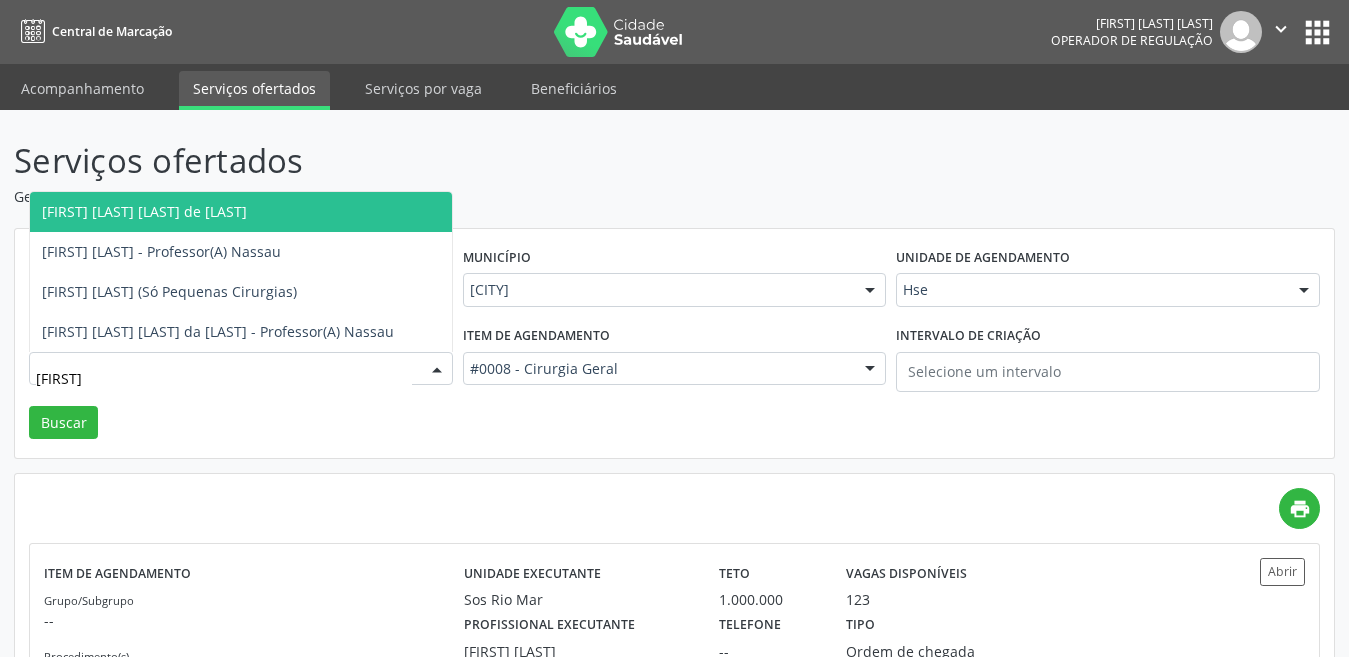 type on "[FIRST]" 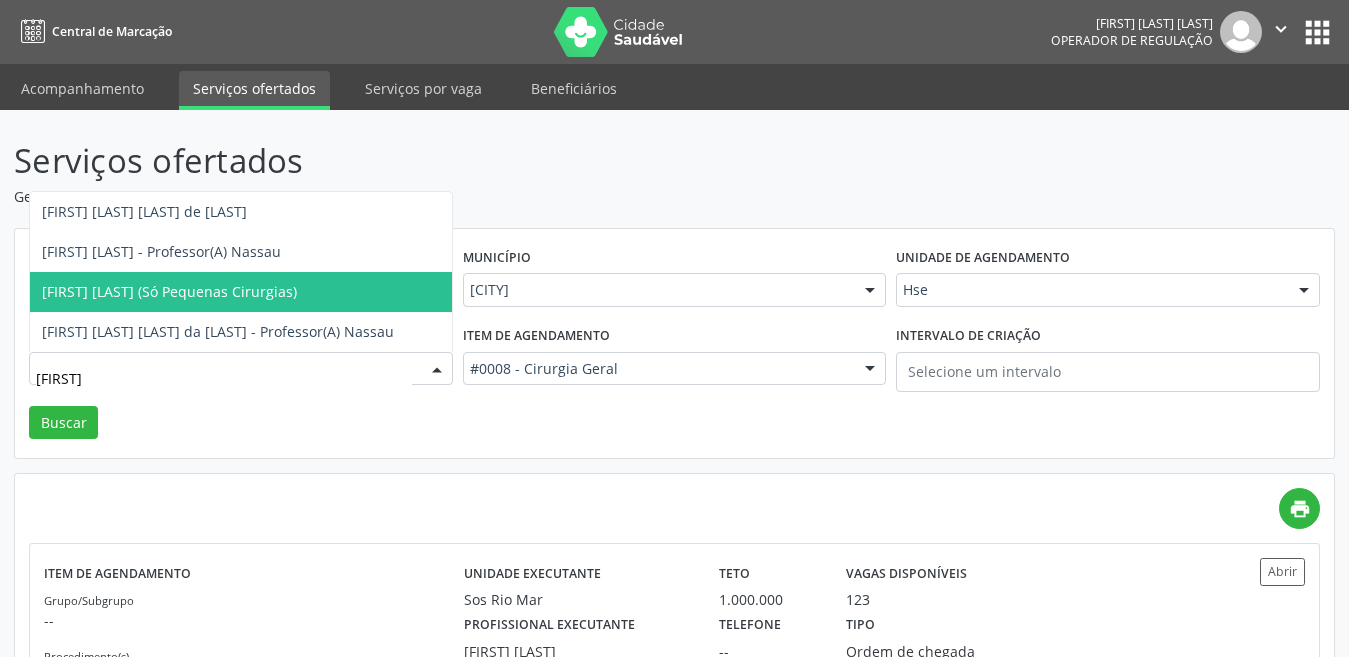 click on "[FIRST] [LAST] (Só Pequenas Cirurgias)" at bounding box center (169, 291) 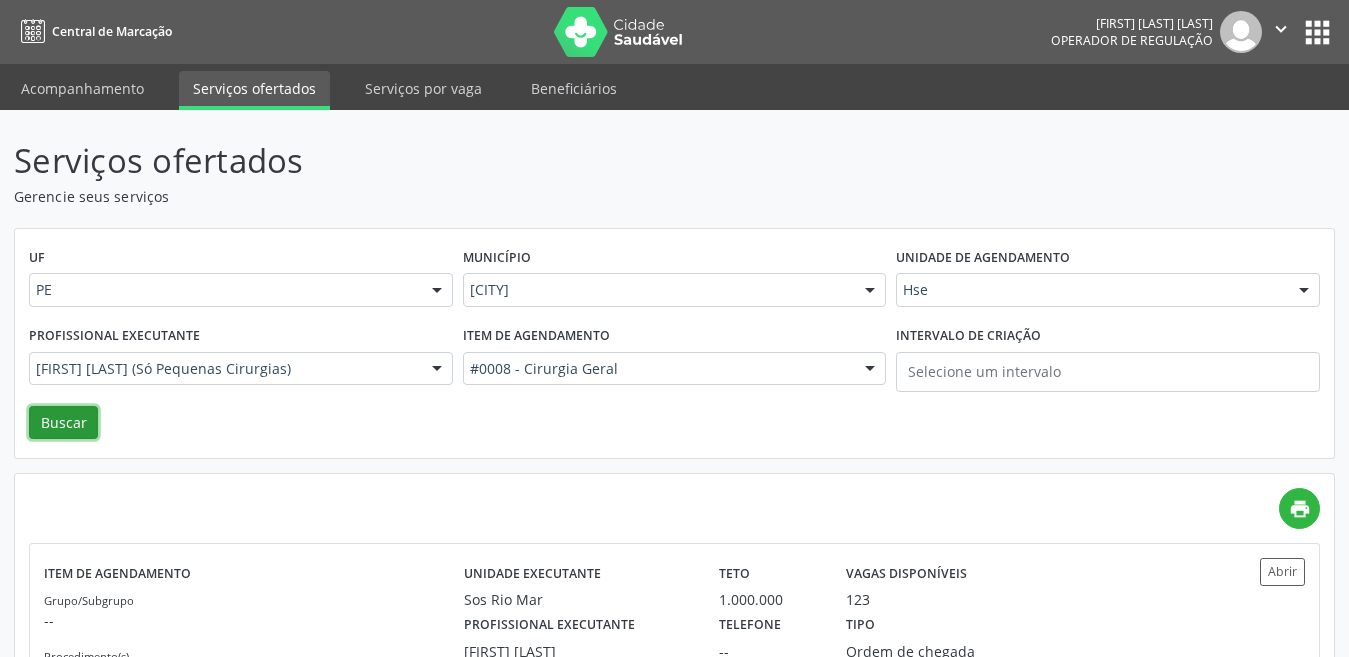 click on "Buscar" at bounding box center [63, 423] 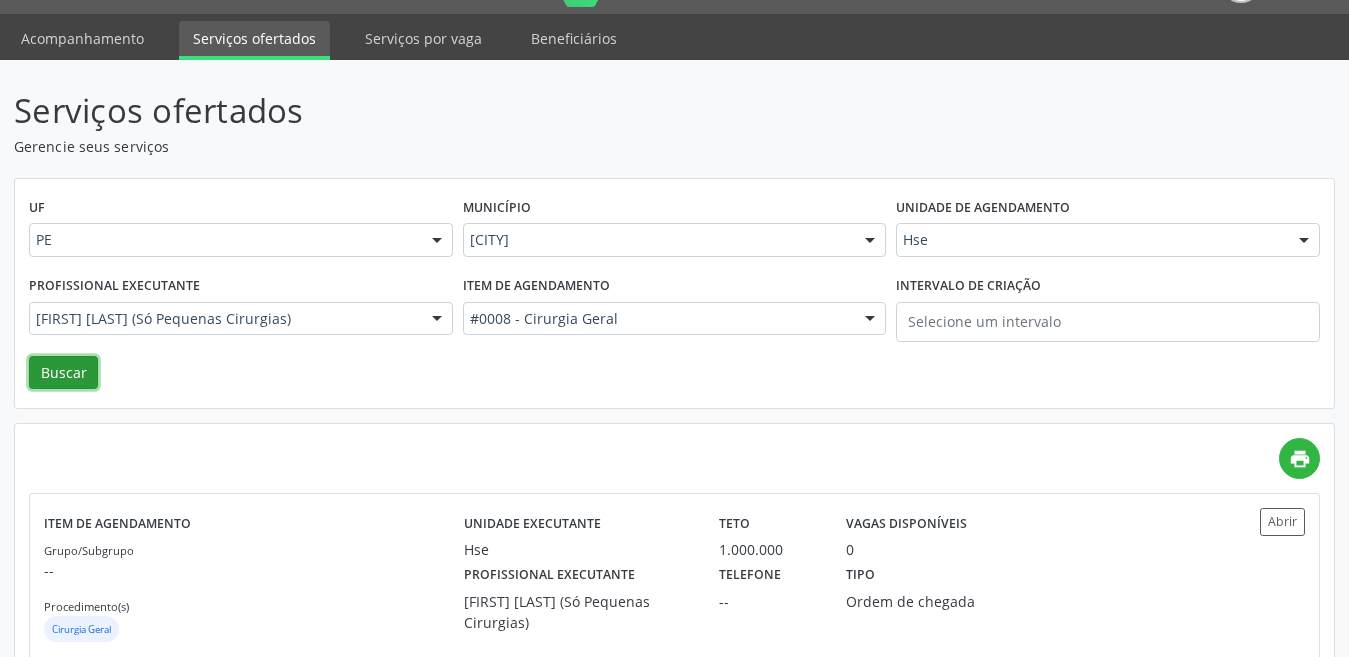 scroll, scrollTop: 97, scrollLeft: 0, axis: vertical 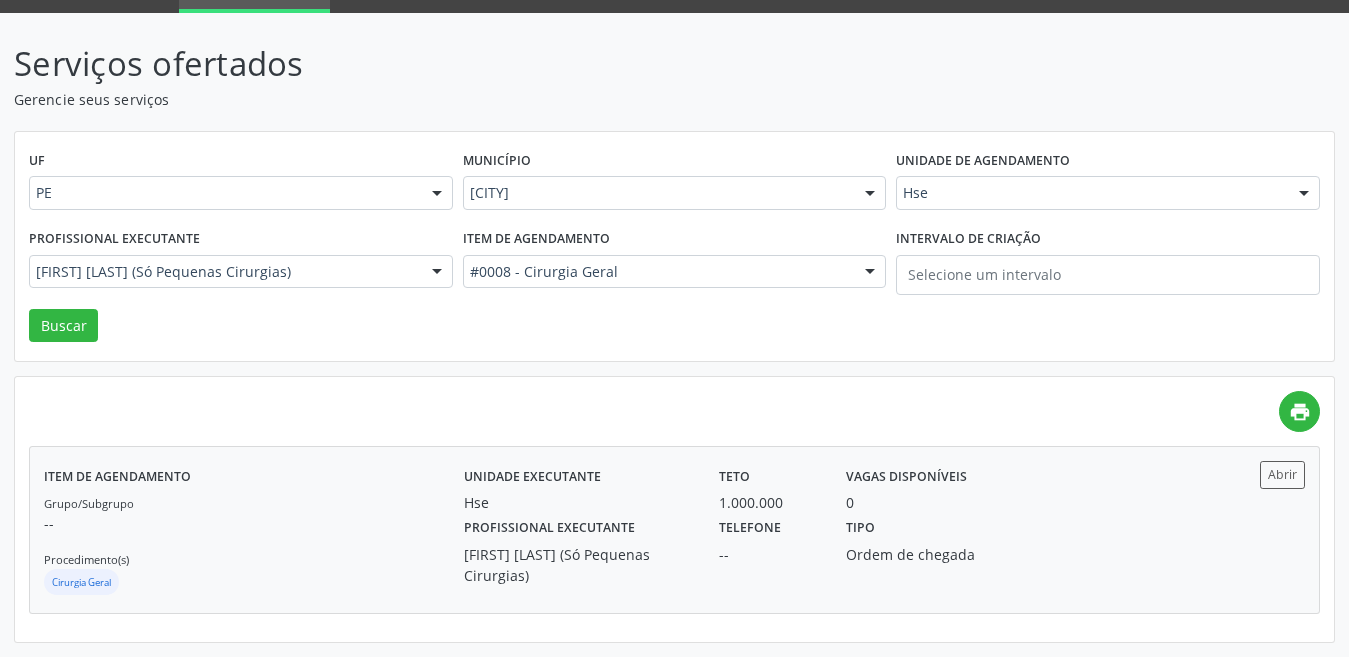 click on "Unidade executante" at bounding box center (532, 476) 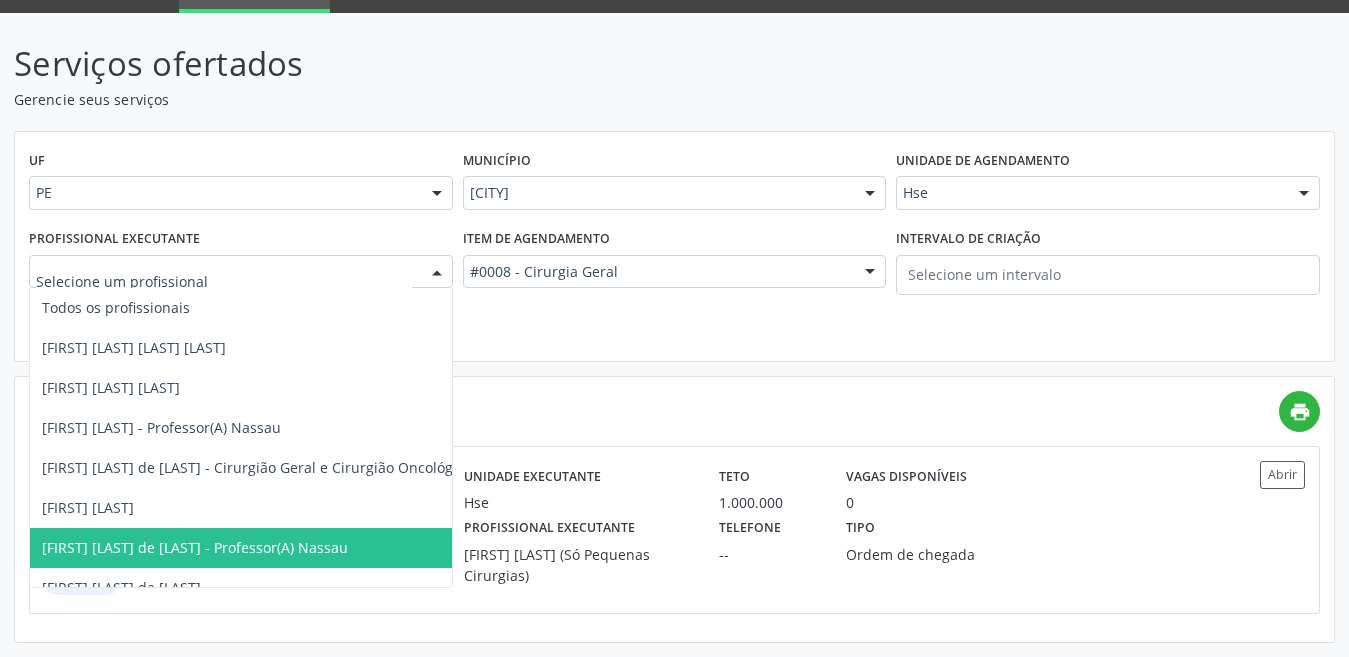 click on "Profissional executante
Todos os profissionais   [FIRST] [LAST] [LAST]   [FIRST] [LAST] [LAST] - Professor(A) Nassau   [FIRST] [LAST] de [LAST] - Cirurgião Geral e Cirurgião Oncológico   [FIRST] [LAST] [LAST]   [FIRST] [LAST] de [LAST] - Professor(A) Nassau   [FIRST] [LAST] da [LAST]   [FIRST] [LAST] da [LAST] - Perícia Neurodivergente   [FIRST] [LAST] - Professor(A) Nassau | Geral   [FIRST] [LAST] de [LAST]   [FIRST] [LAST] (Ortopedia Nassau)   [FIRST] [LAST] [LAST] | Geral, Coluna, Cotovelo, Ombro e Joelho   [FIRST] [LAST]   [FIRST] [LAST] [LAST] - Professor(A) Nassau   [FIRST] [LAST] [LAST] de [LAST]   [FIRST] [LAST] [LAST]   [FIRST] [LAST] [LAST] [LAST] [LAST]   [FIRST] [LAST] da [LAST] [LAST]   [FIRST] [LAST] [LAST] [LAST] de [LAST] - Professor(A) Nassau   [FIRST] [LAST] de [LAST] [LAST]   [FIRST] [LAST] [LAST]   [FIRST] [LAST] [LAST]   [FIRST] [LAST] [LAST]   [FIRST] [LAST] de [LAST] [LAST]   [FIRST] [LAST] [LAST] [LAST] de [LAST]" at bounding box center (241, 266) 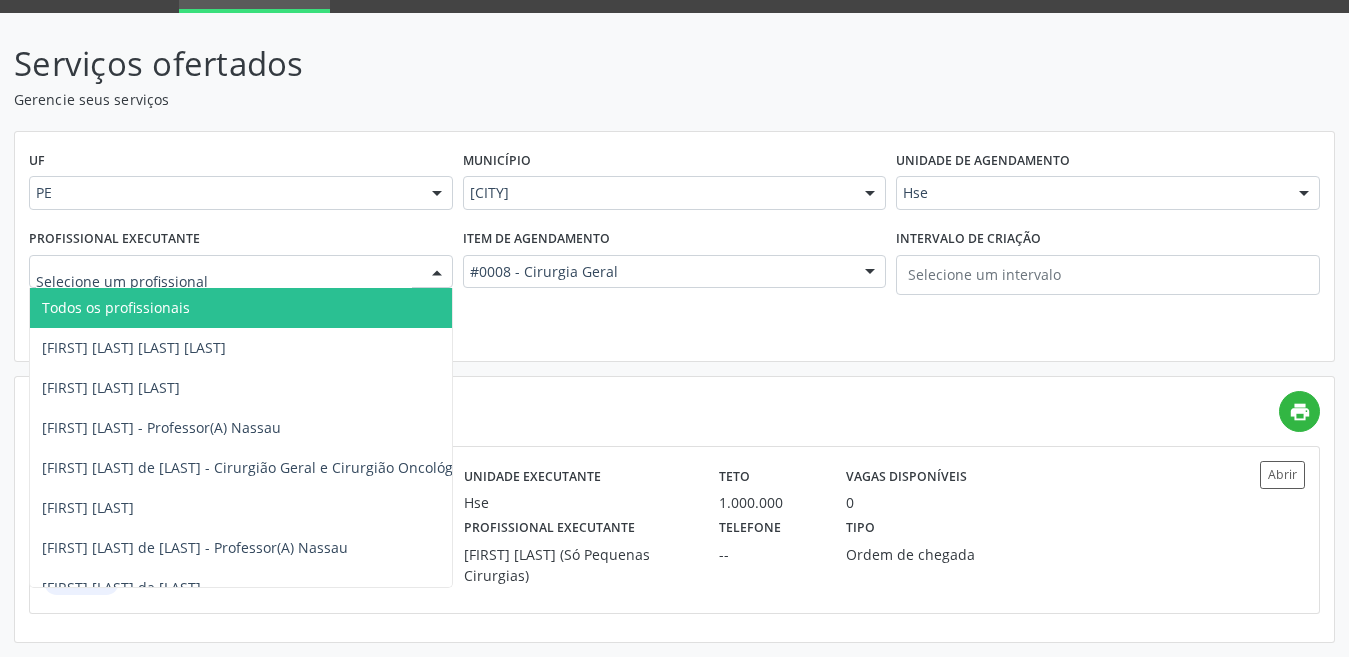 click on "Todos os profissionais" at bounding box center [2864, 308] 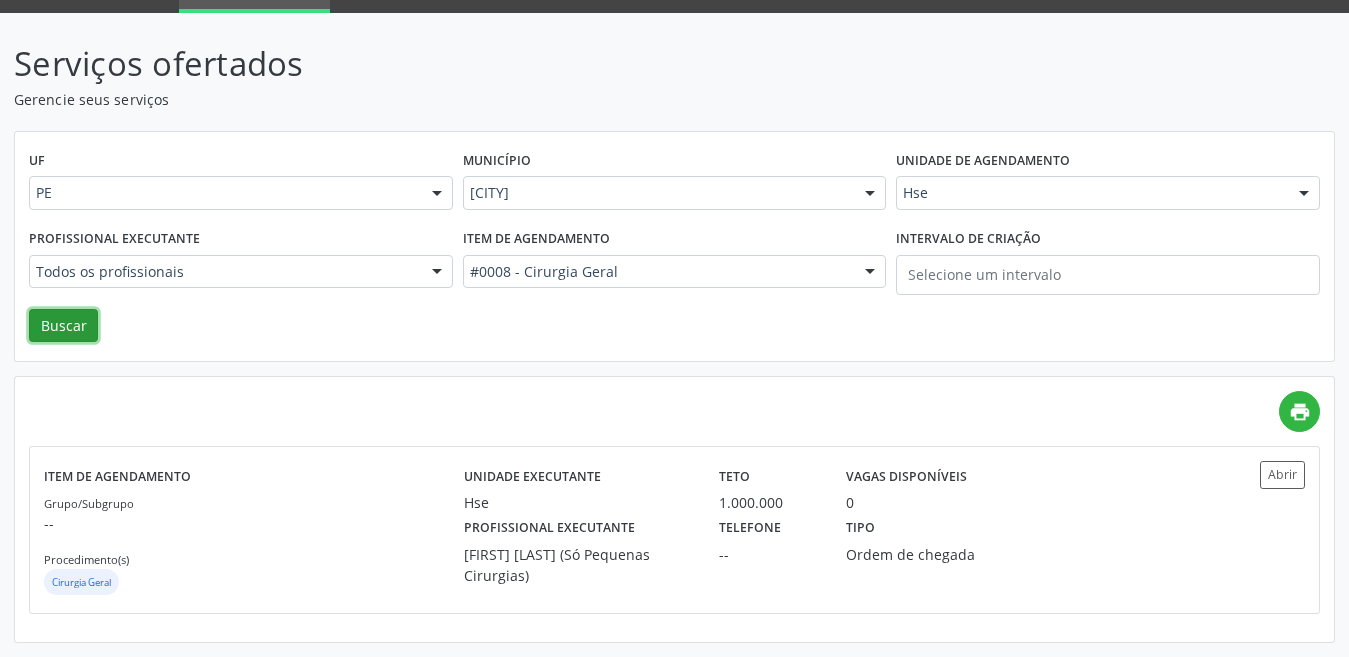 click on "Buscar" at bounding box center (63, 326) 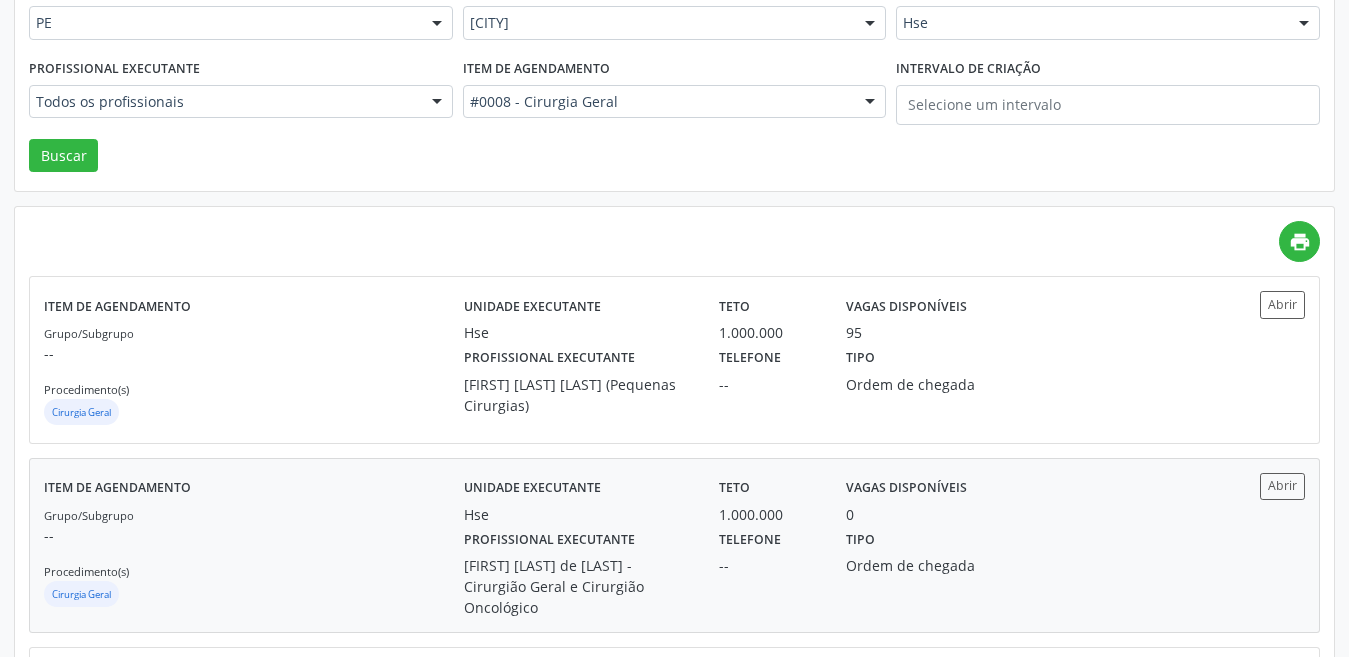 scroll, scrollTop: 400, scrollLeft: 0, axis: vertical 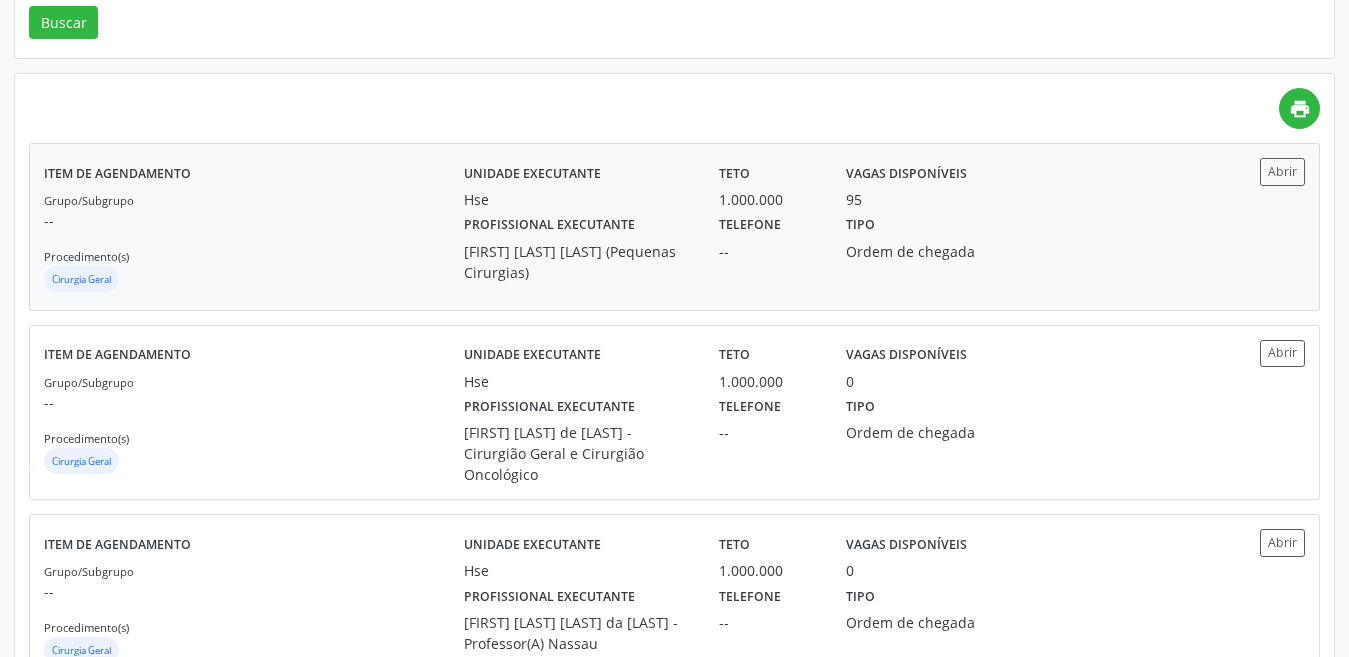 click on "Profissional executante
[FIRST] [LAST] [LAST] [LAST] (Pequenas Cirurgias)" at bounding box center (577, 246) 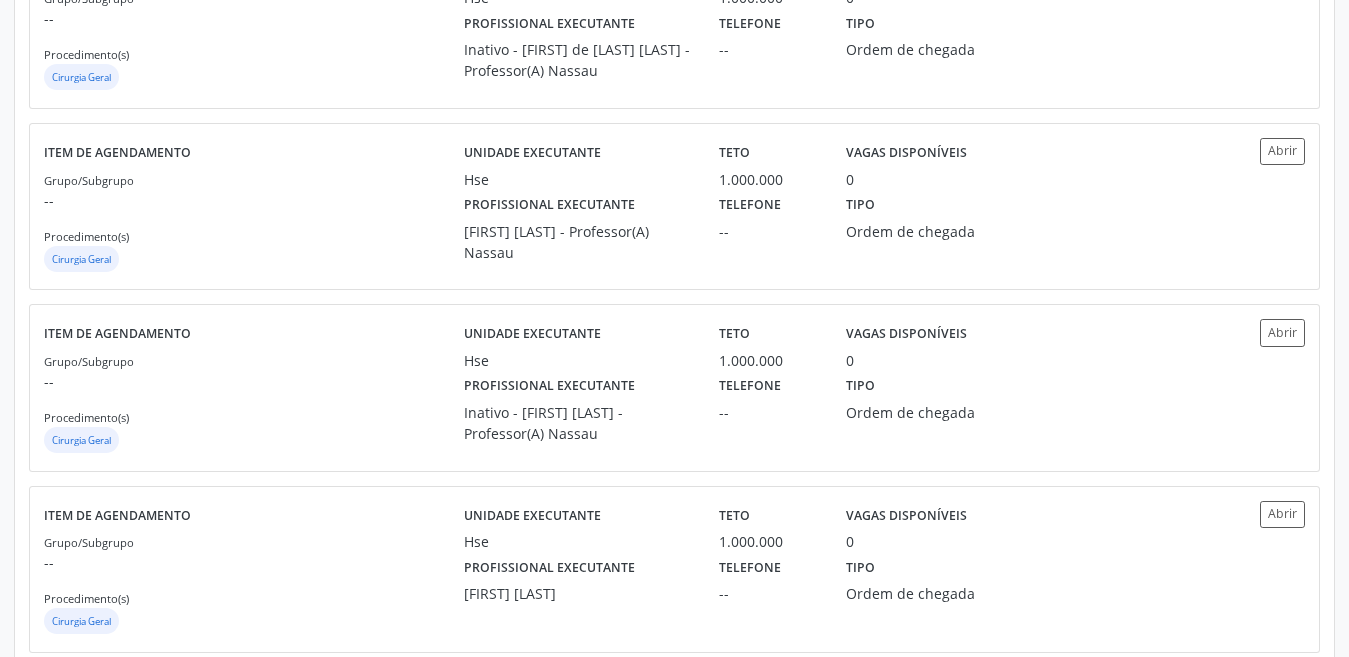scroll, scrollTop: 2692, scrollLeft: 0, axis: vertical 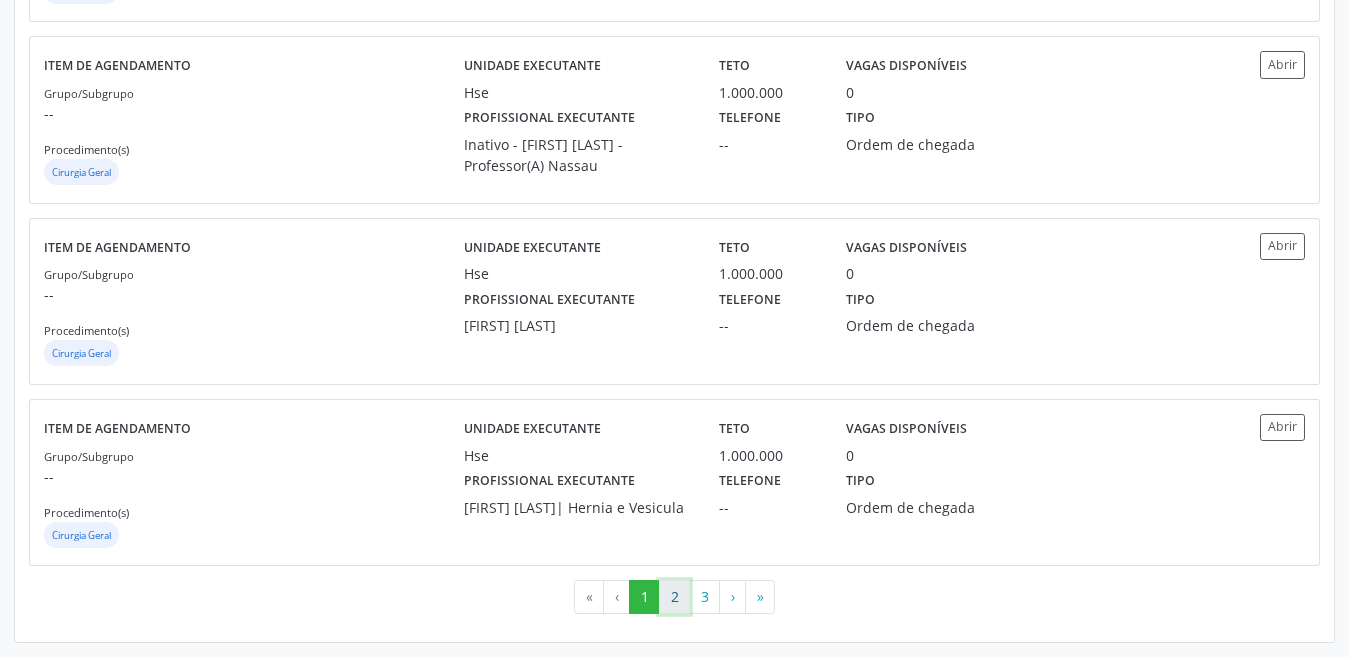 click on "2" at bounding box center [674, 597] 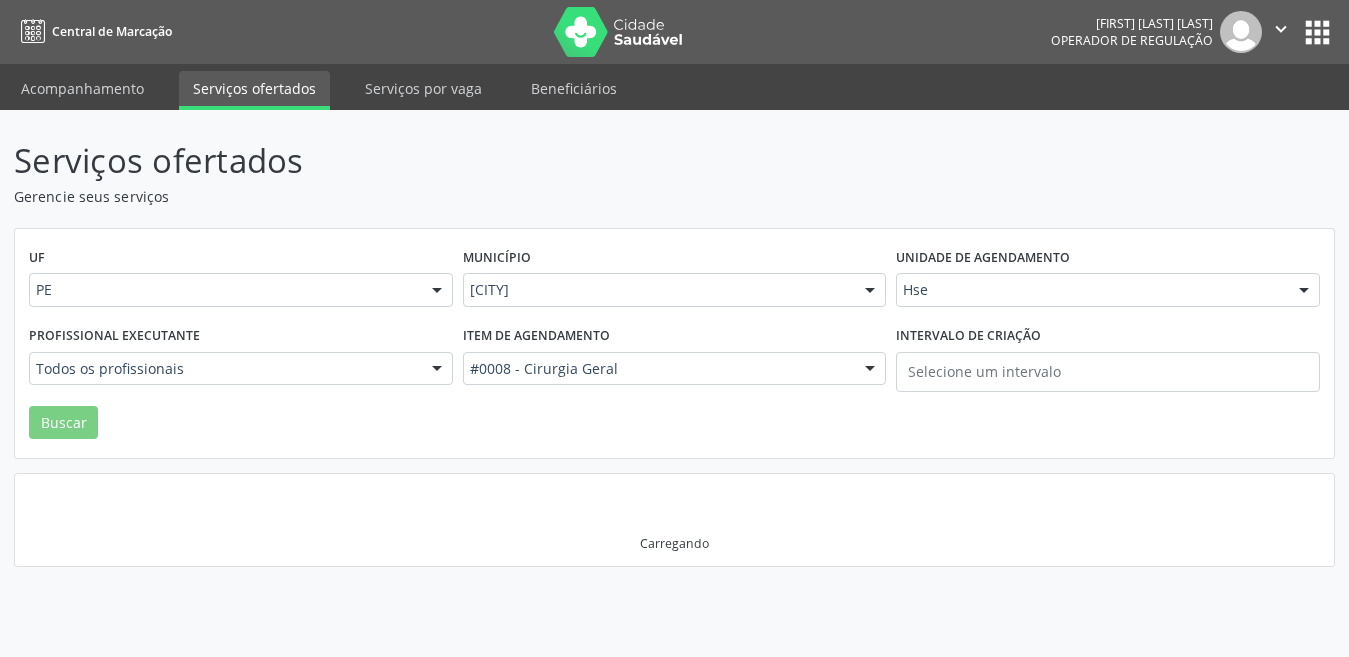 scroll, scrollTop: 0, scrollLeft: 0, axis: both 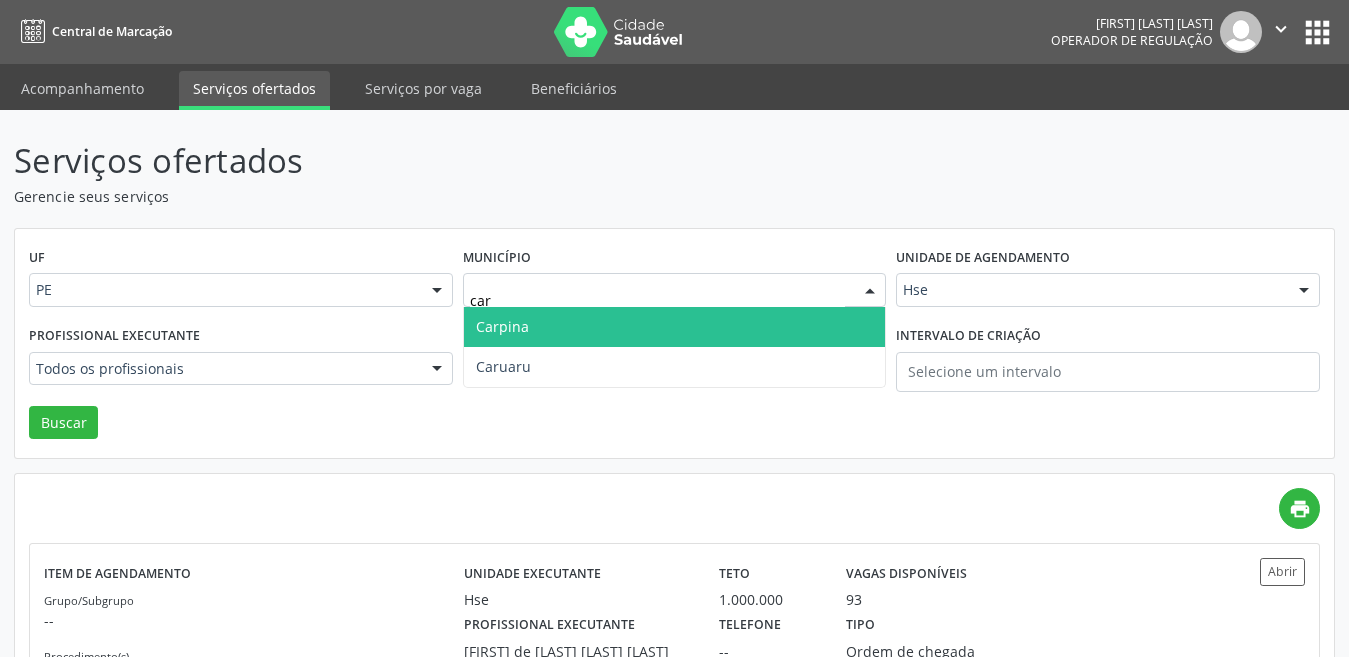 type on "caru" 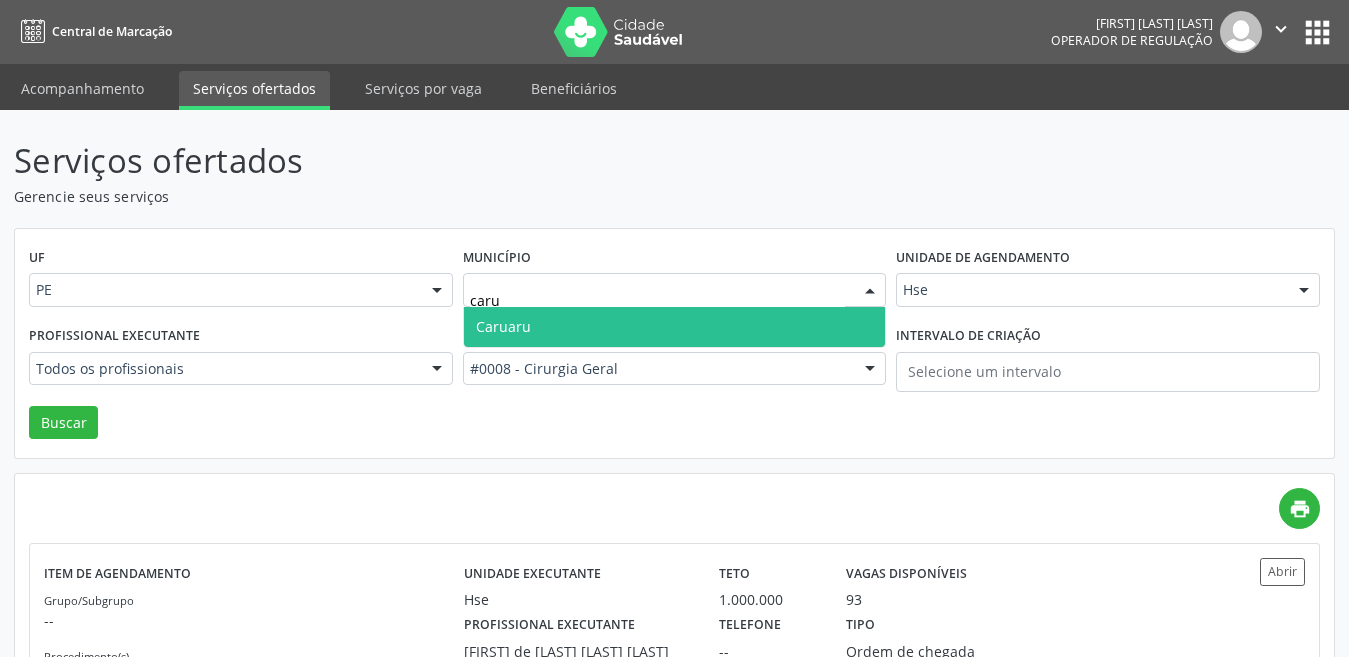 click on "Caruaru" at bounding box center (503, 326) 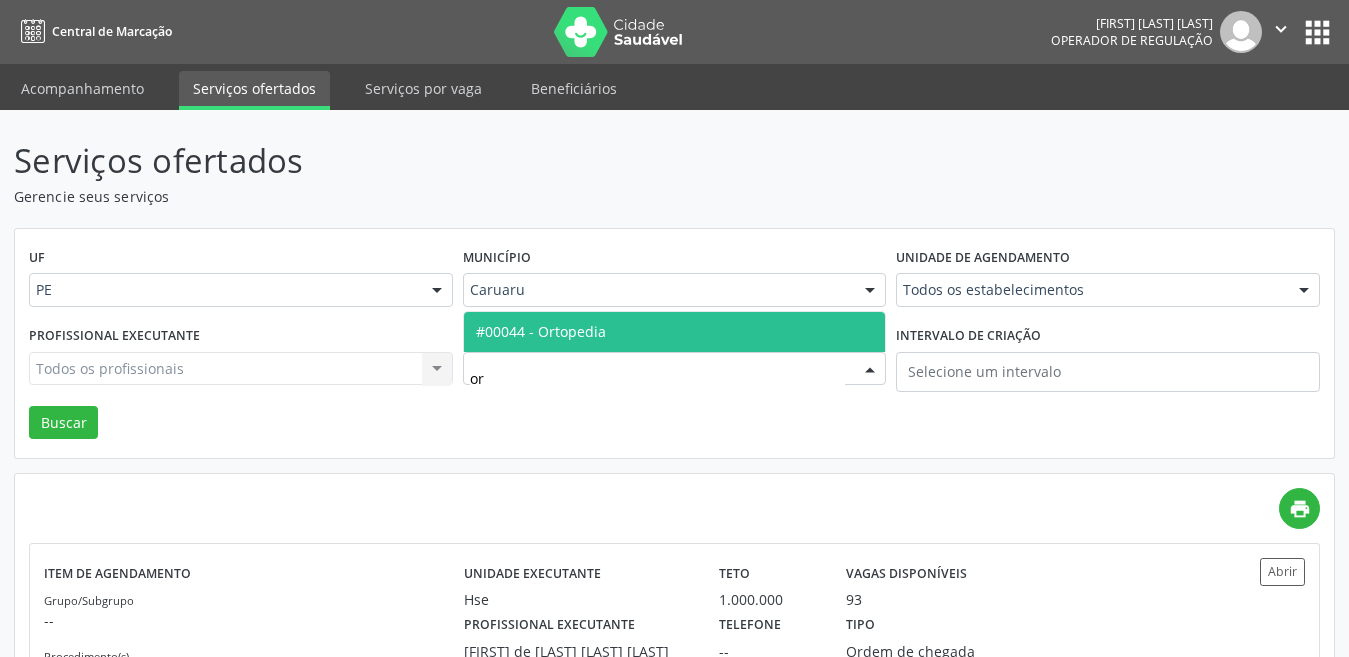 type on "ort" 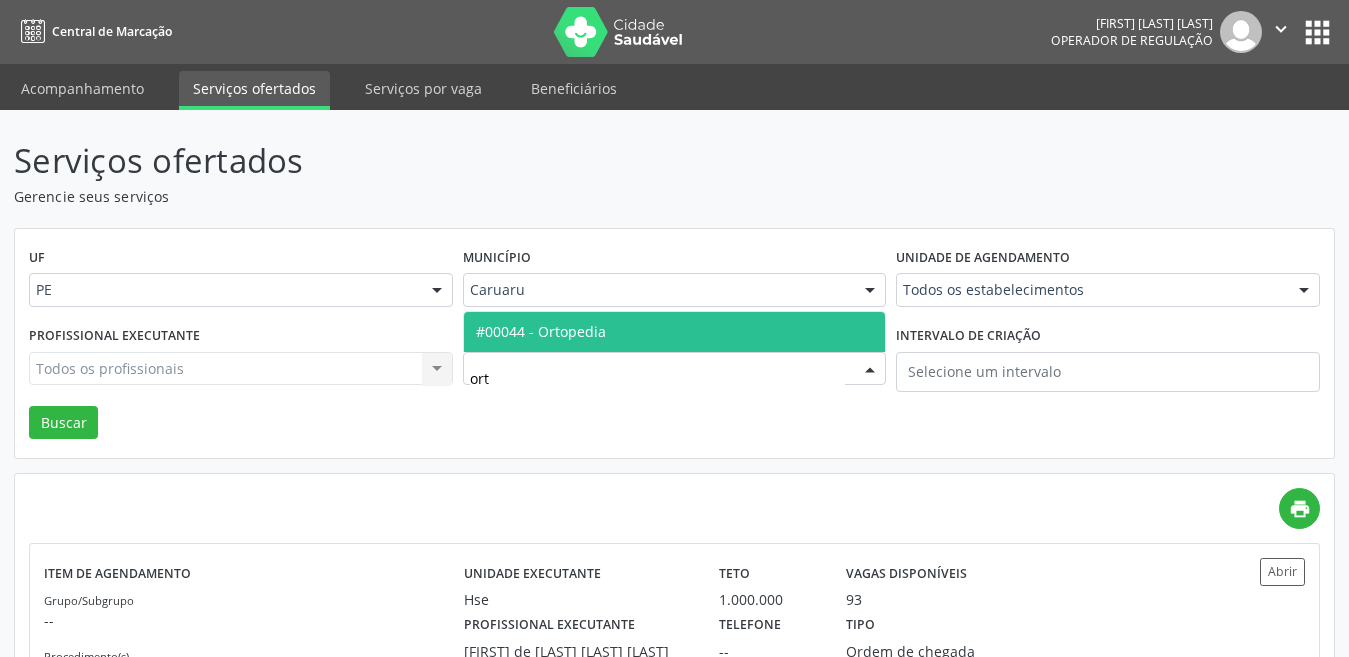 click on "#00044 - Ortopedia" at bounding box center (541, 331) 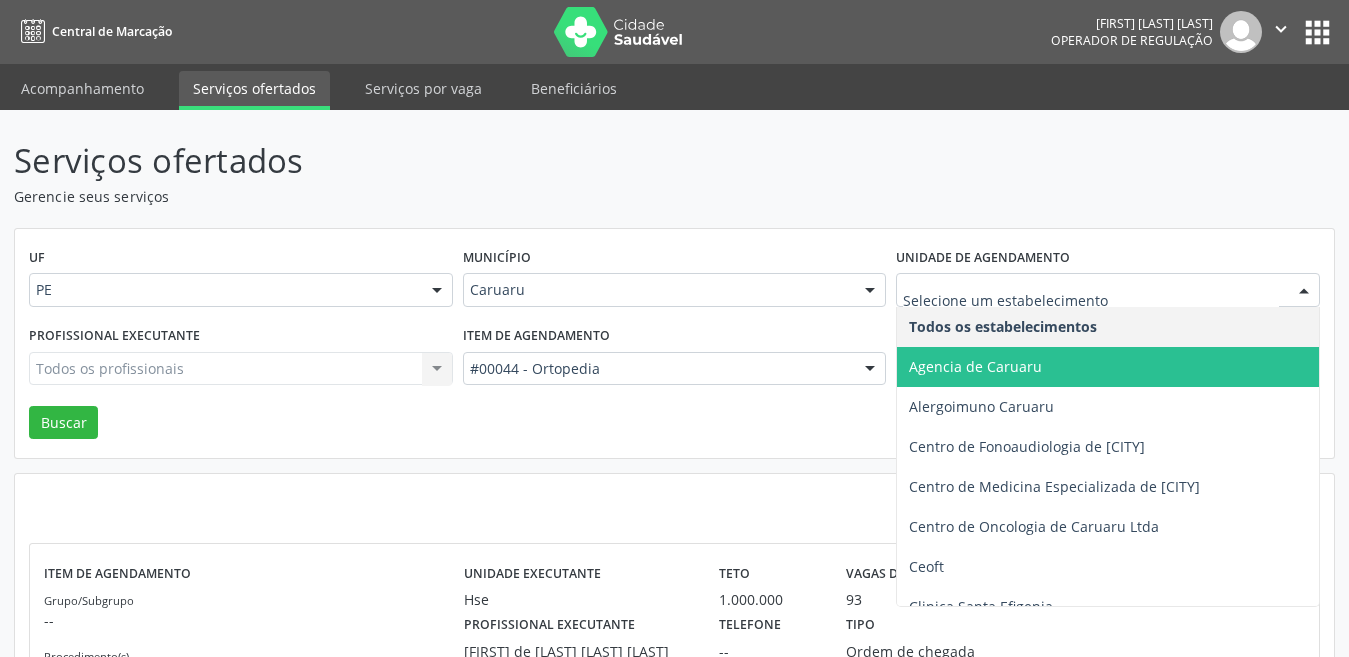 click on "Agencia de Caruaru" at bounding box center [975, 366] 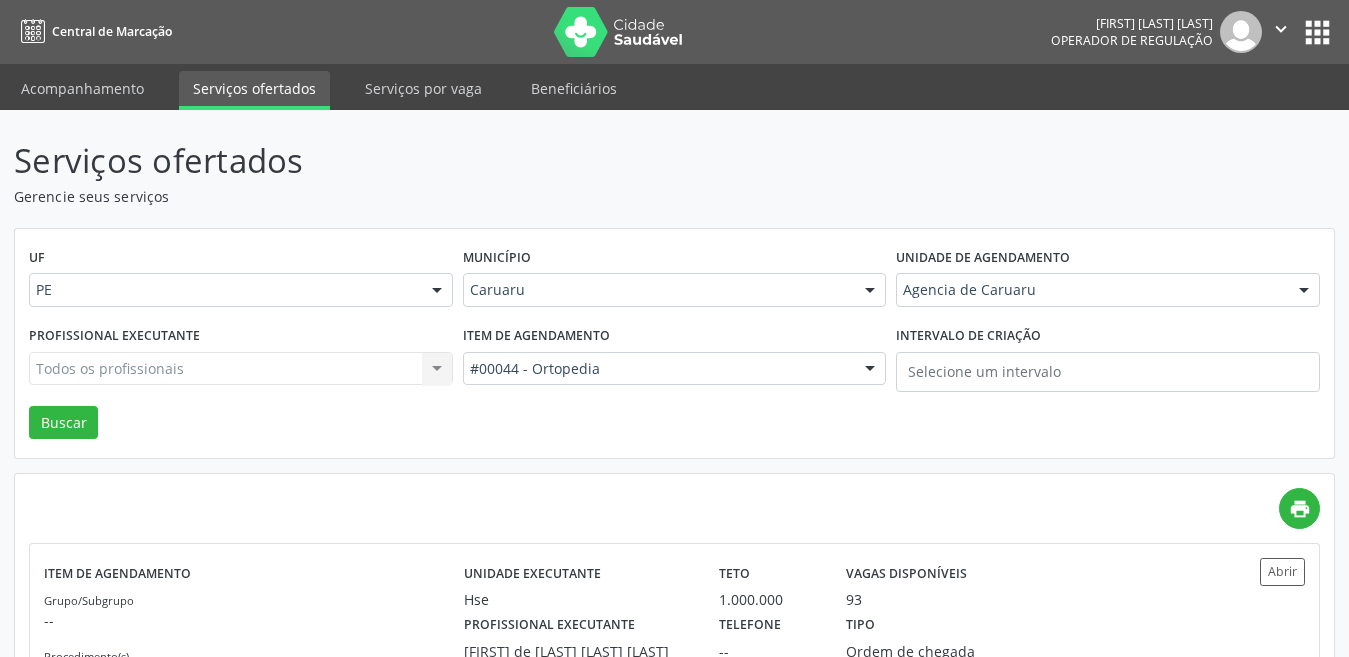 click on "Todos os profissionais         Todos os profissionais   [FIRST] [LAST] [LAST] [LAST]   [FIRST] [LAST] [LAST]   [FIRST] [LAST] [LAST] - Professor(A) Nassau   [FIRST] [LAST] de [LAST] - Cirurgião Geral e Cirurgião Oncológico   [FIRST] [LAST] [LAST]   [FIRST] [LAST] de [LAST] - Professor(A) Nassau   [FIRST] [LAST] da [LAST]   [FIRST] [LAST] da [LAST] - Perícia Neurodivergente   [FIRST] [LAST] - Professor(A) Nassau | Geral   [FIRST] [LAST] de [LAST]   [FIRST] [LAST] (Ortopedia Nassau)   [FIRST] [LAST] [LAST] | Geral, Coluna, Cotovelo, Ombro e Joelho   [FIRST] [LAST]   [FIRST] [LAST] [LAST] - Professor(A) Nassau   [FIRST] [LAST] [LAST] de [LAST]   [FIRST] [LAST] [LAST]   [FIRST] [LAST] [LAST] [LAST] [LAST]   [FIRST] [LAST] da [LAST] [LAST]   [FIRST] [LAST] [LAST] [LAST] de [LAST] - Professor(A) Nassau   [FIRST] [LAST] [LAST] [LAST] [LAST]   [FIRST] [LAST] [LAST] [LAST]   [FIRST] [LAST] [LAST] [LAST]   [FIRST] [LAST] [LAST] [LAST] | Mao   [FIRST] [LAST] [LAST] [LAST] - Ombro e Cotovelo   [FIRST] [LAST] [LAST] [LAST] de [LAST]   [FIRST] [LAST] [LAST] [LAST]   [FIRST] [LAST] [LAST] [LAST] - Quadril e Joelho   [FIRST] [LAST] da [LAST] [LAST]   [FIRST] [LAST] [LAST]   [FIRST] [LAST] | Maos   [FIRST] [LAST] [LAST] de [LAST]..." at bounding box center (241, 369) 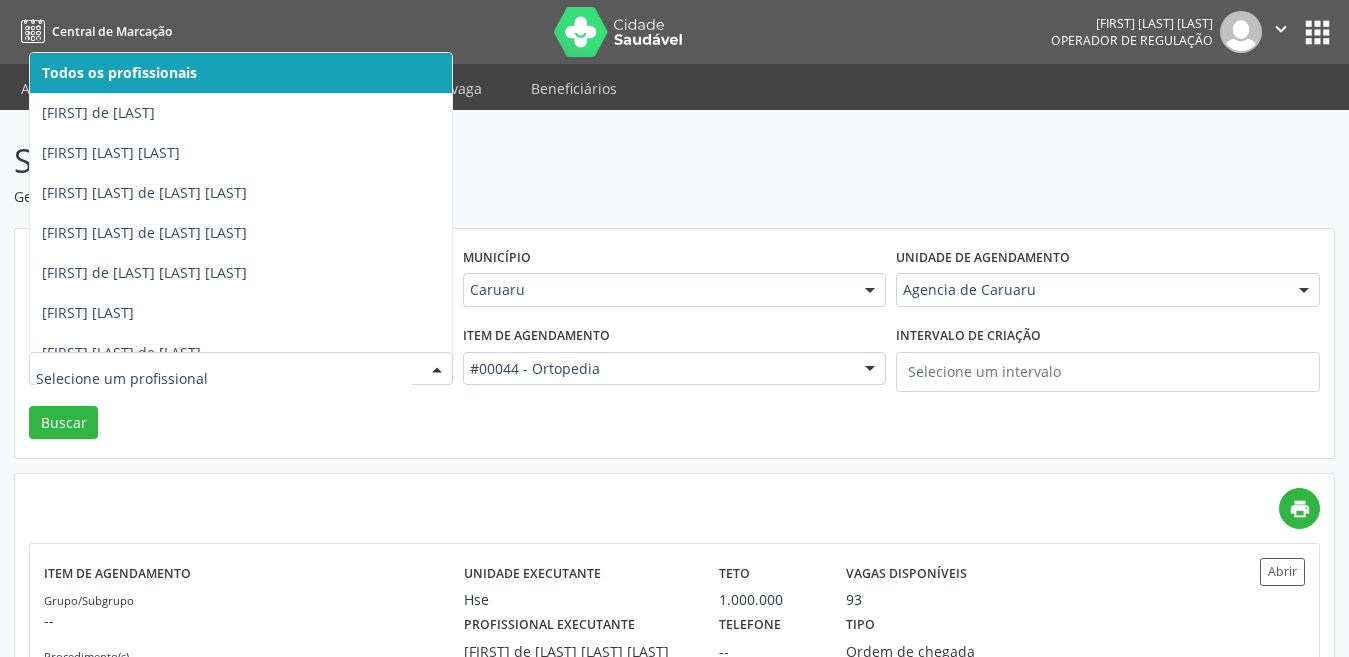 click at bounding box center [224, 379] 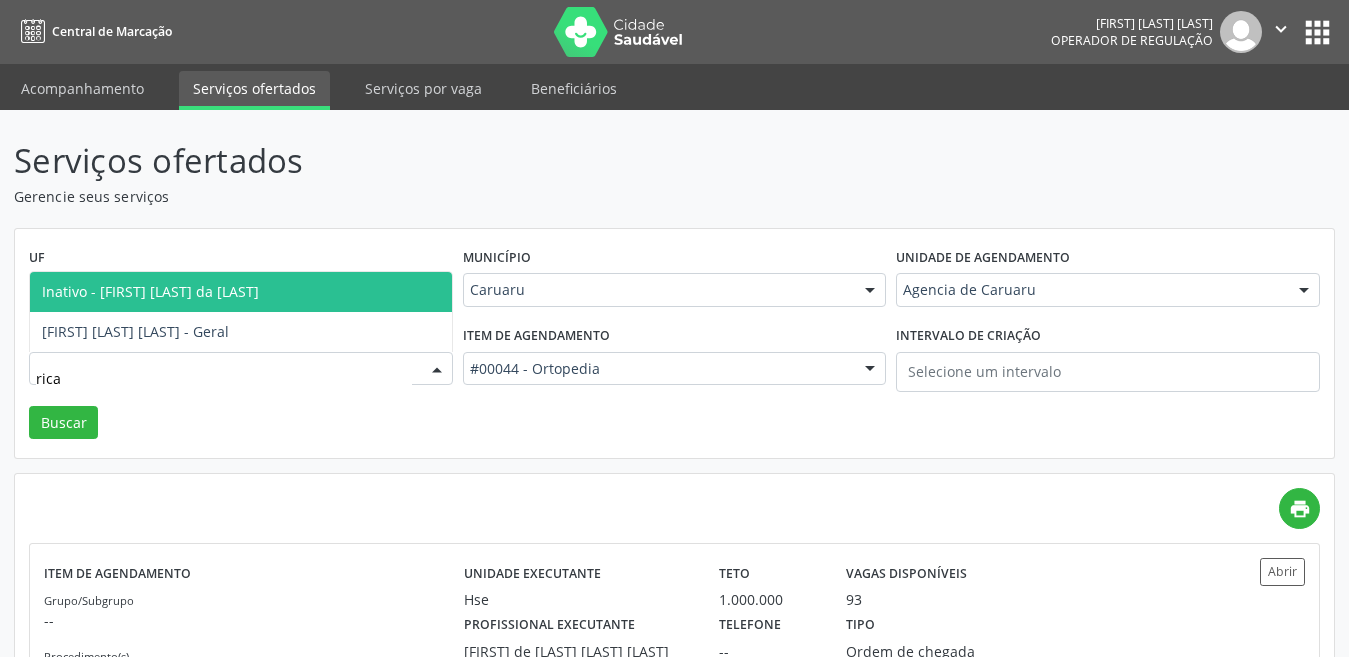 type on "ricar" 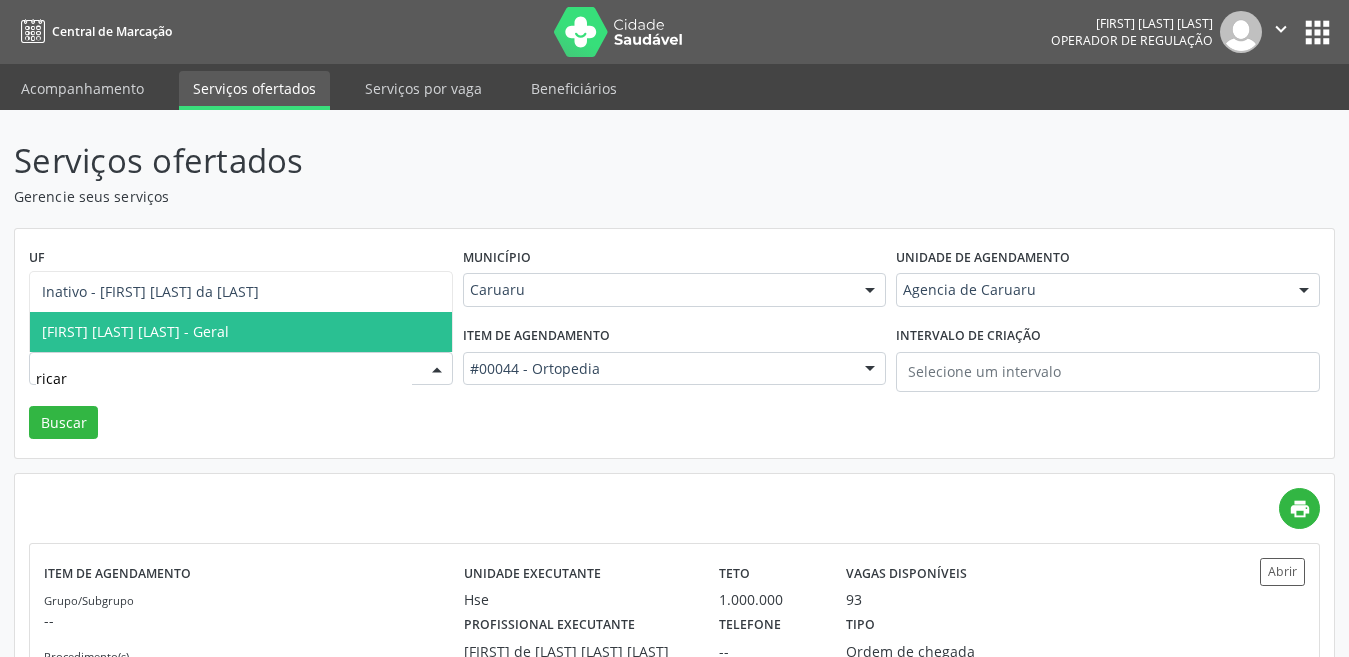 click on "[FIRST] [LAST] [LAST] - Geral" at bounding box center [135, 331] 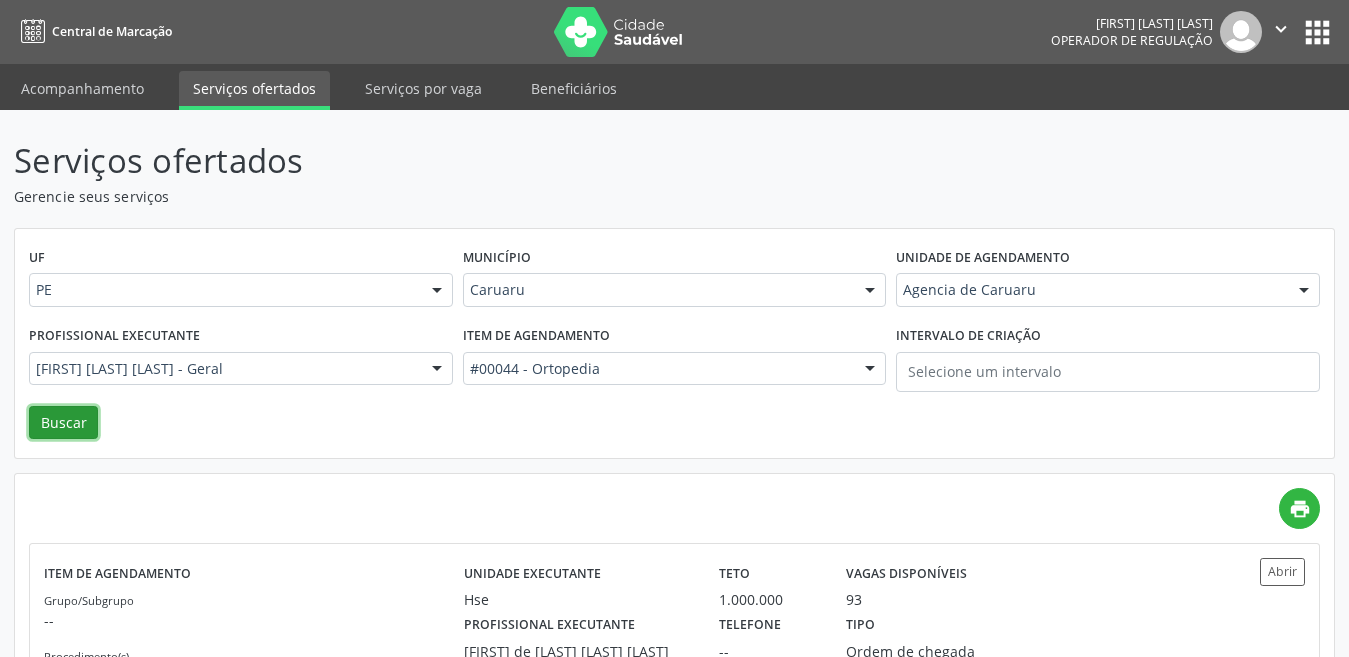click on "Buscar" at bounding box center [63, 423] 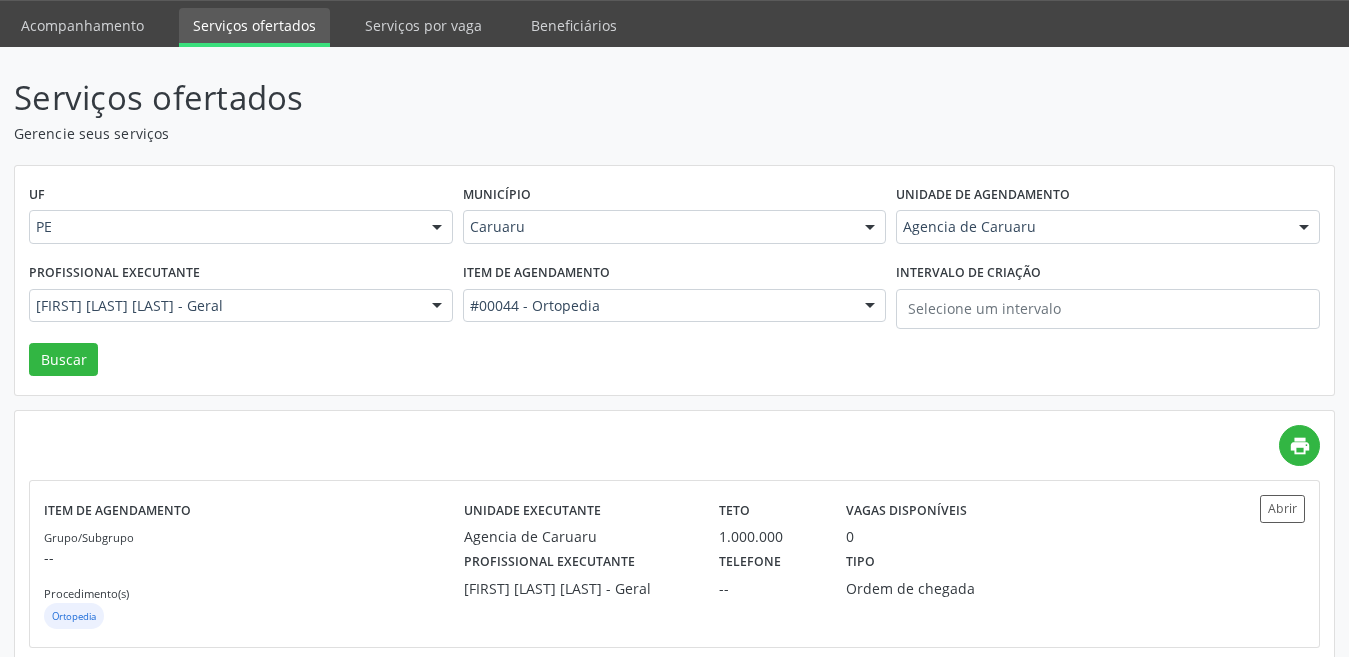scroll, scrollTop: 97, scrollLeft: 0, axis: vertical 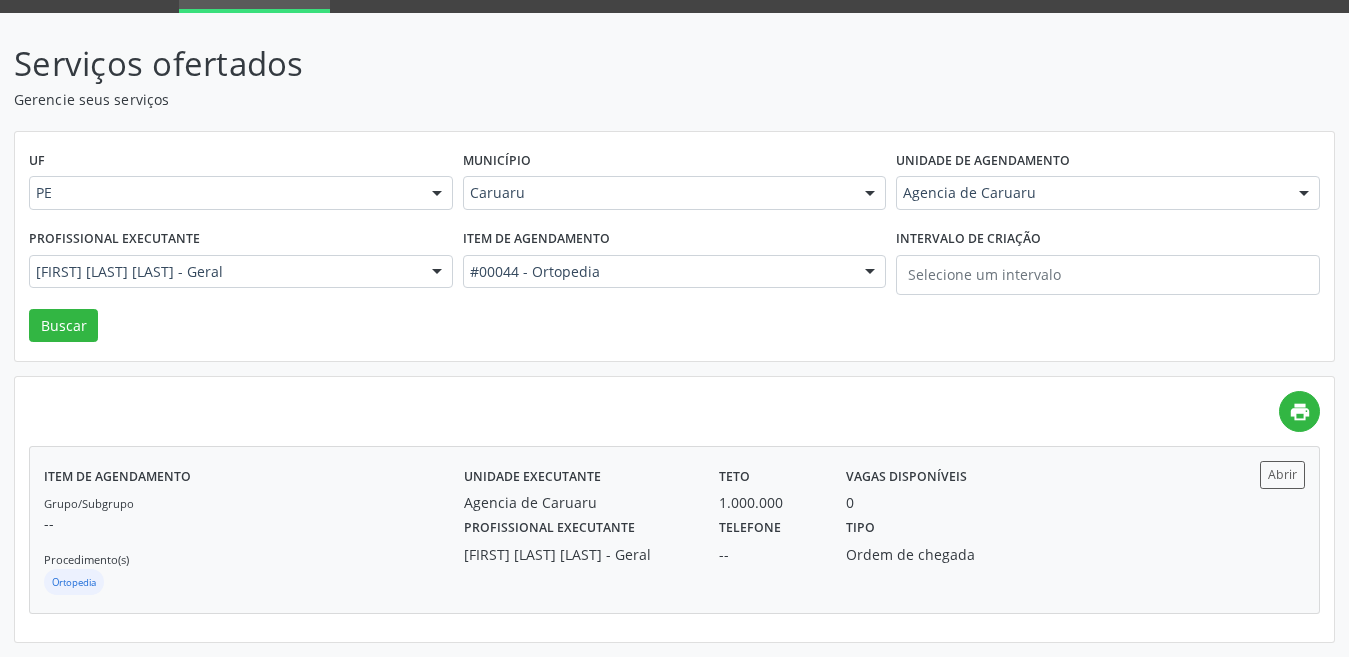 click on "Profissional executante
[FIRST] [LAST] [LAST] - Geral" at bounding box center [577, 539] 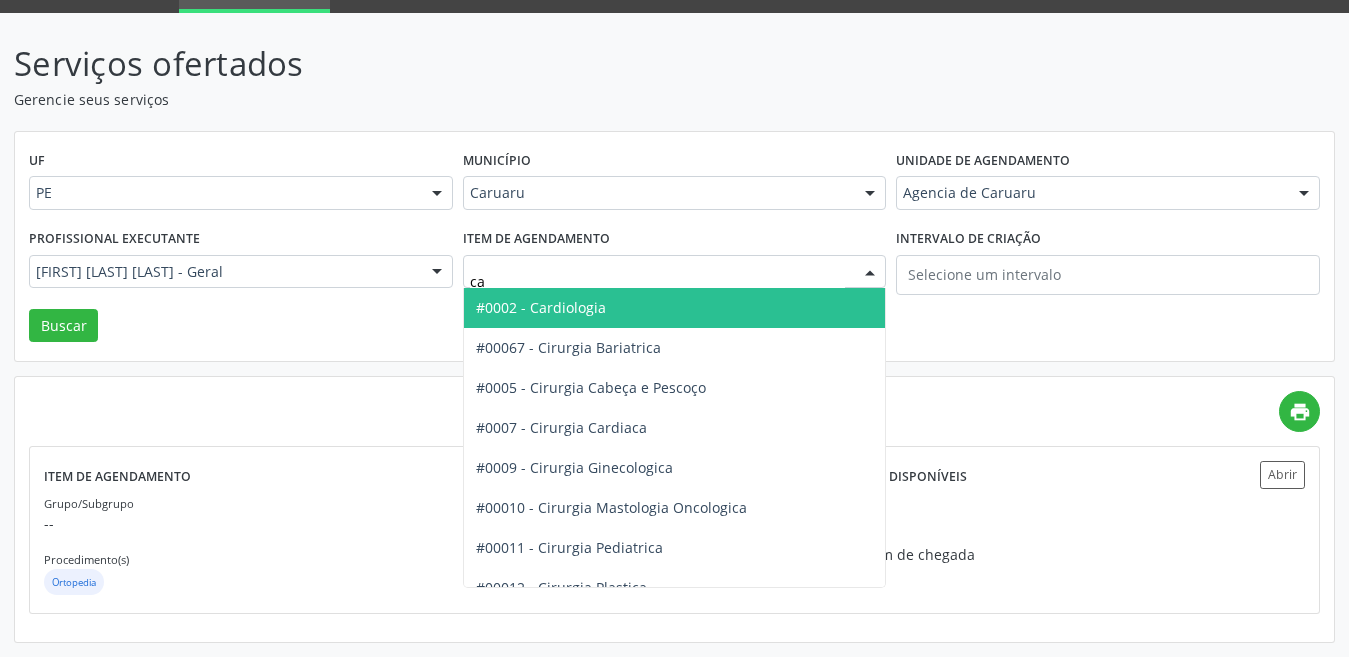 type on "car" 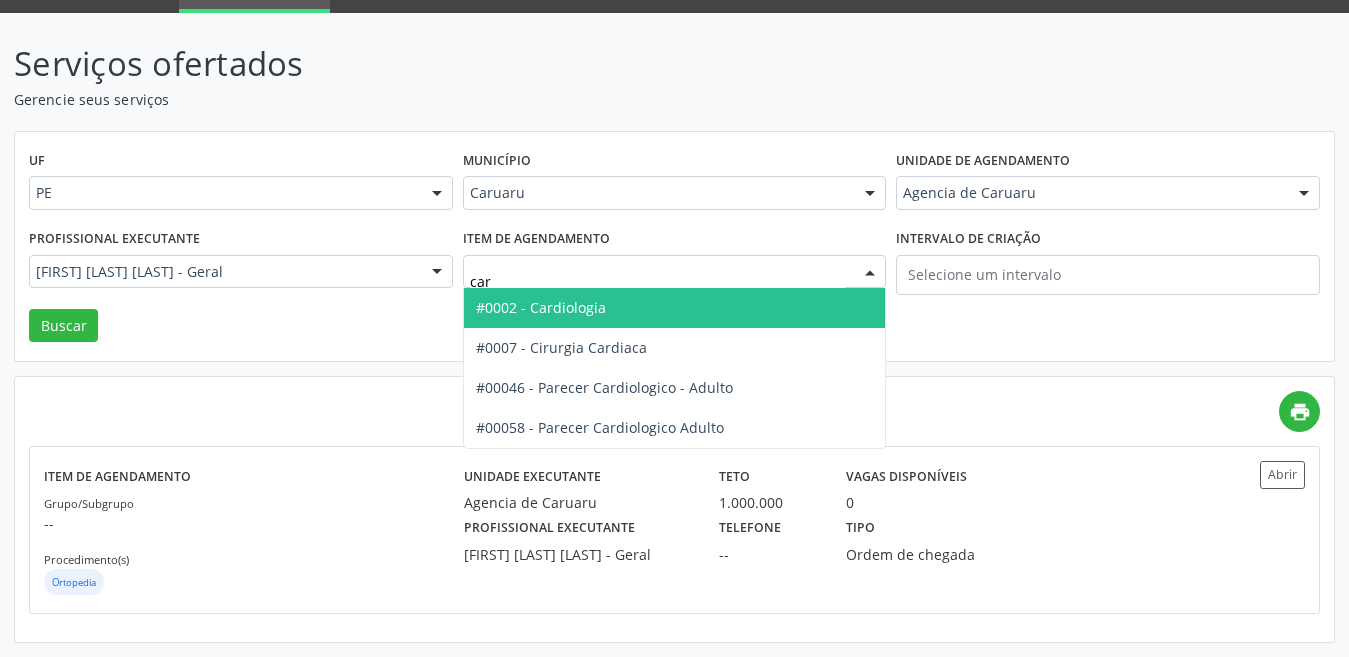 click on "#0002 - Cardiologia" at bounding box center (541, 307) 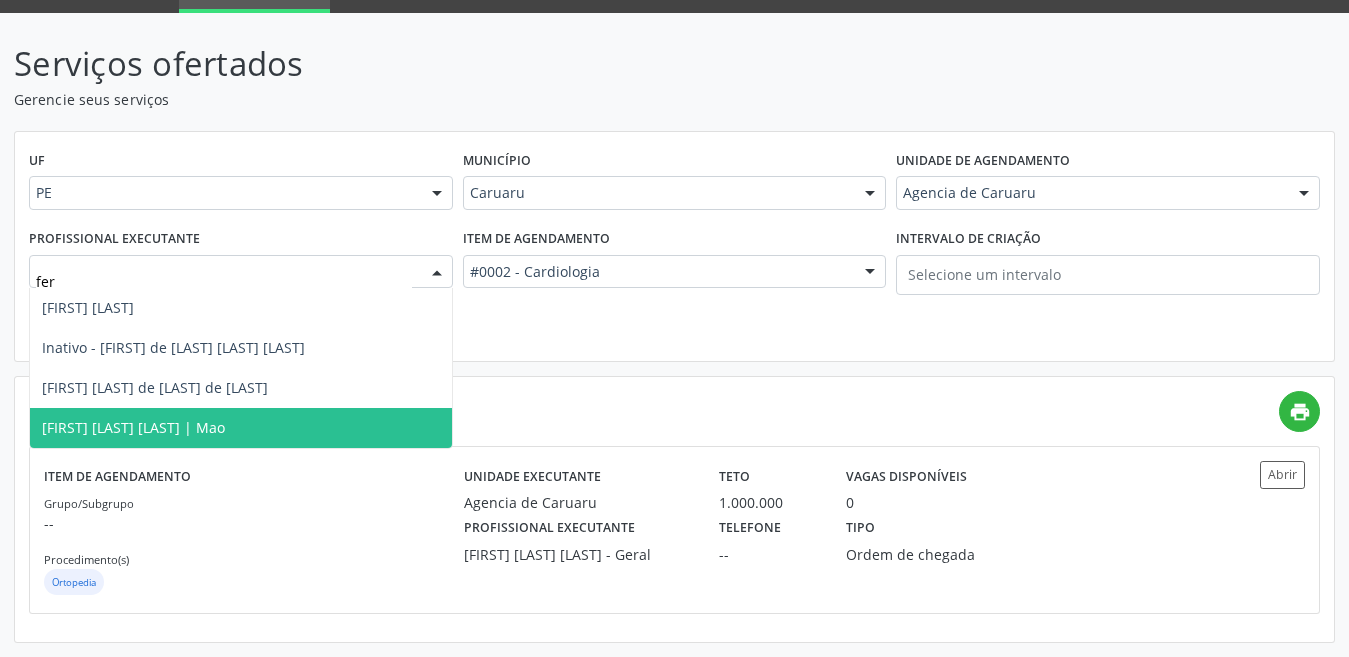 type on "fern" 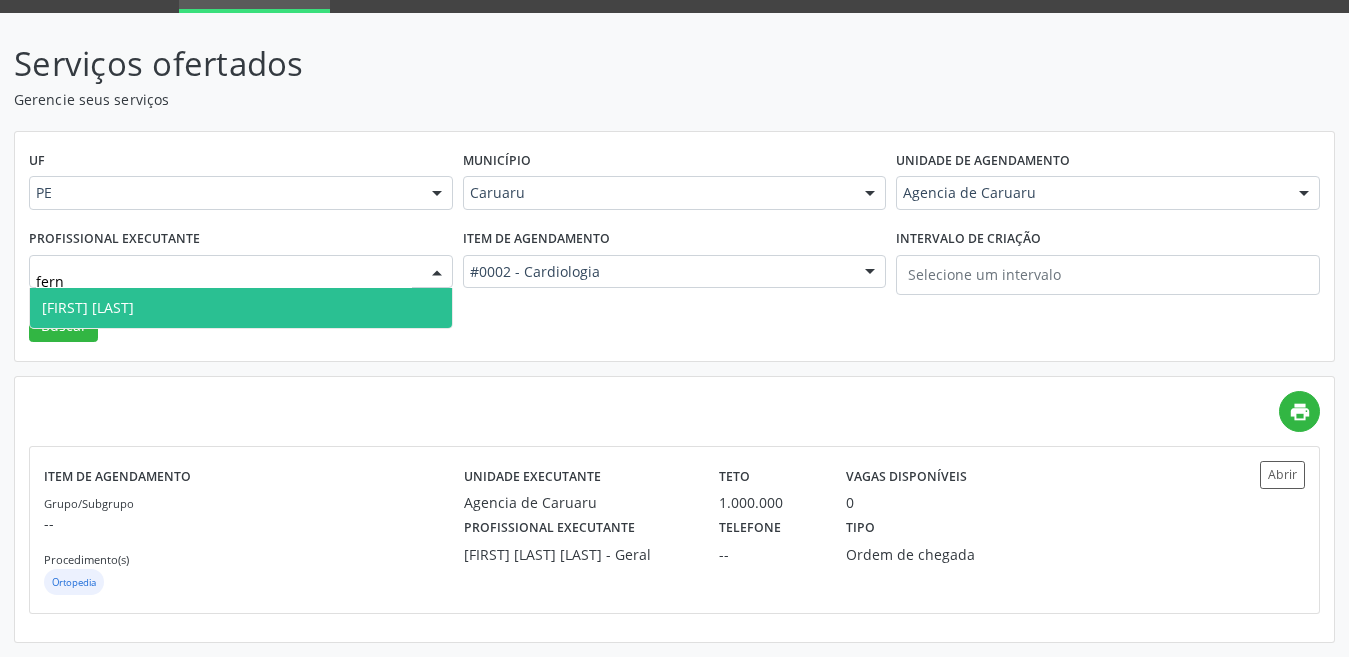 scroll, scrollTop: 34, scrollLeft: 0, axis: vertical 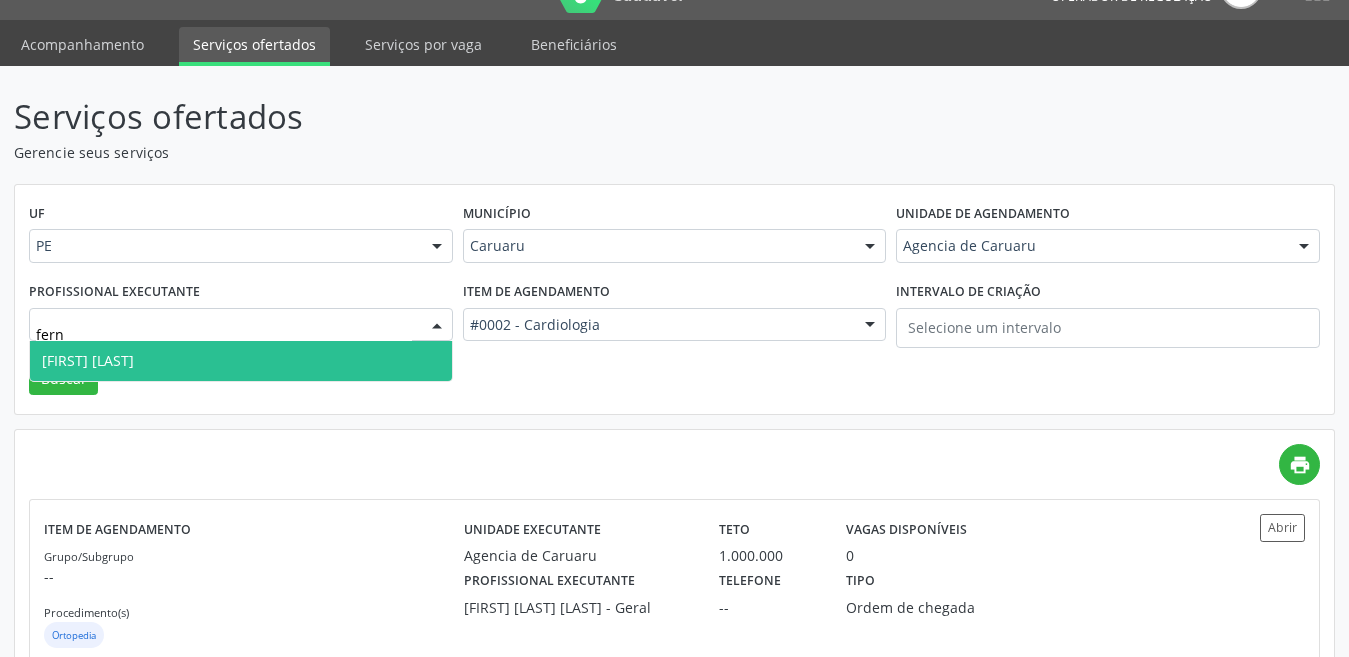 click on "Profissional executante
[FIRST]           [FIRST] [LAST]
Nenhum resultado encontrado para: " [FIRST]  "
Não há nenhuma opção para ser exibida." at bounding box center [241, 319] 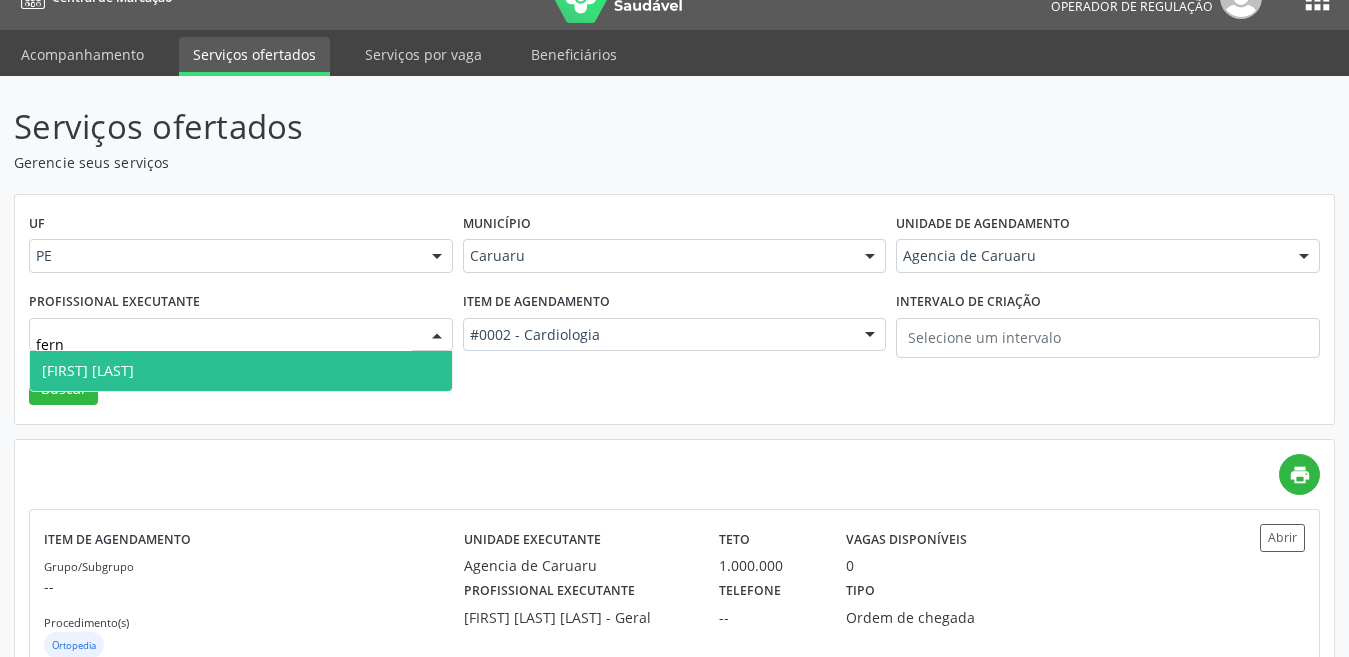 scroll, scrollTop: 0, scrollLeft: 0, axis: both 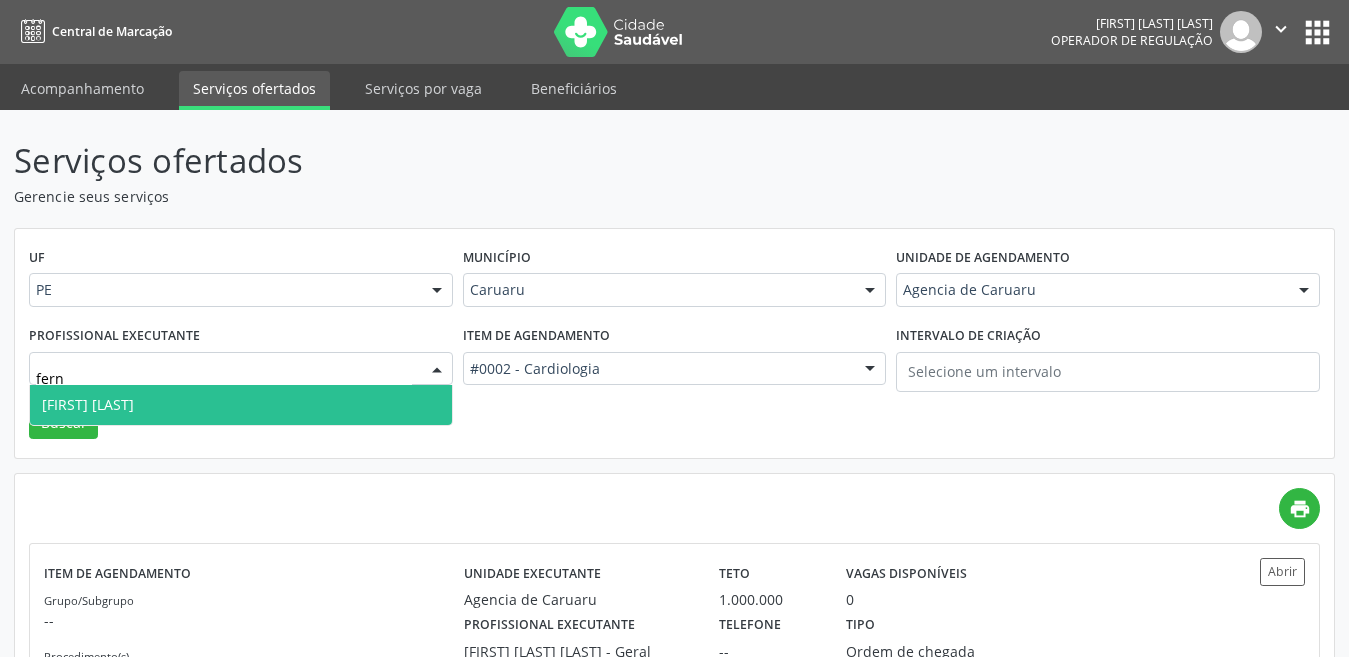 click on "[FIRST] [LAST]" at bounding box center (241, 405) 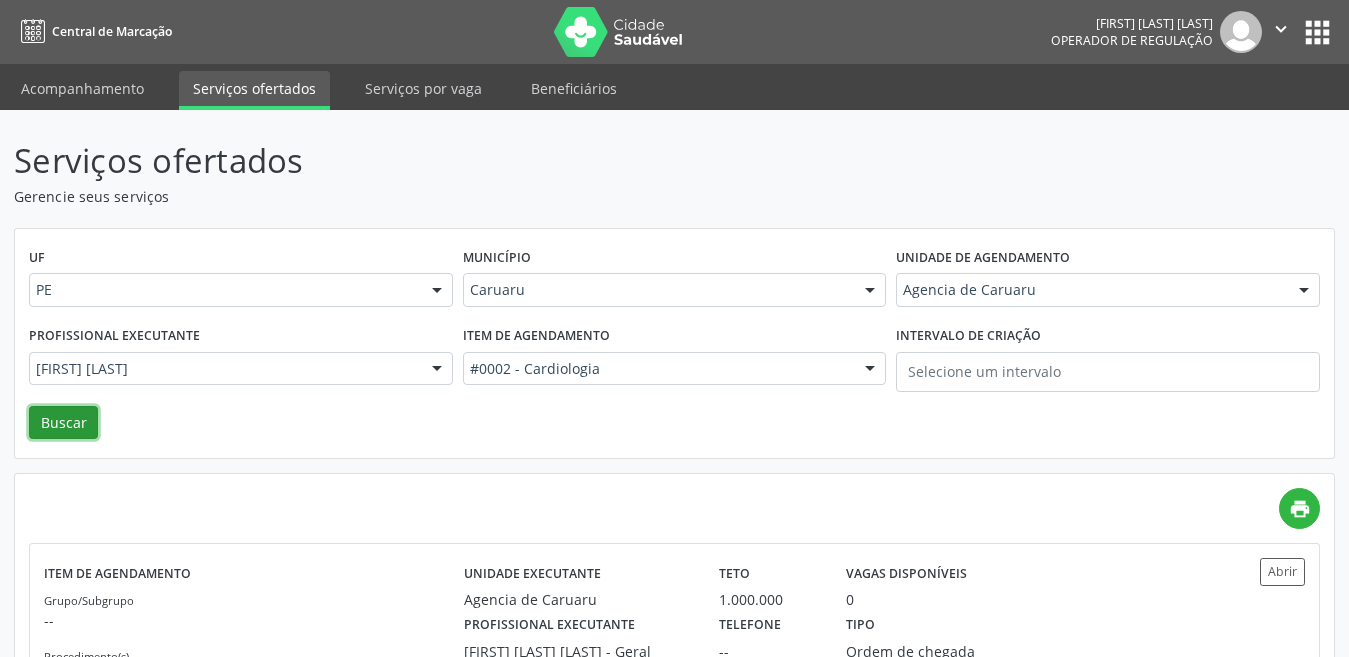 click on "Buscar" at bounding box center [63, 423] 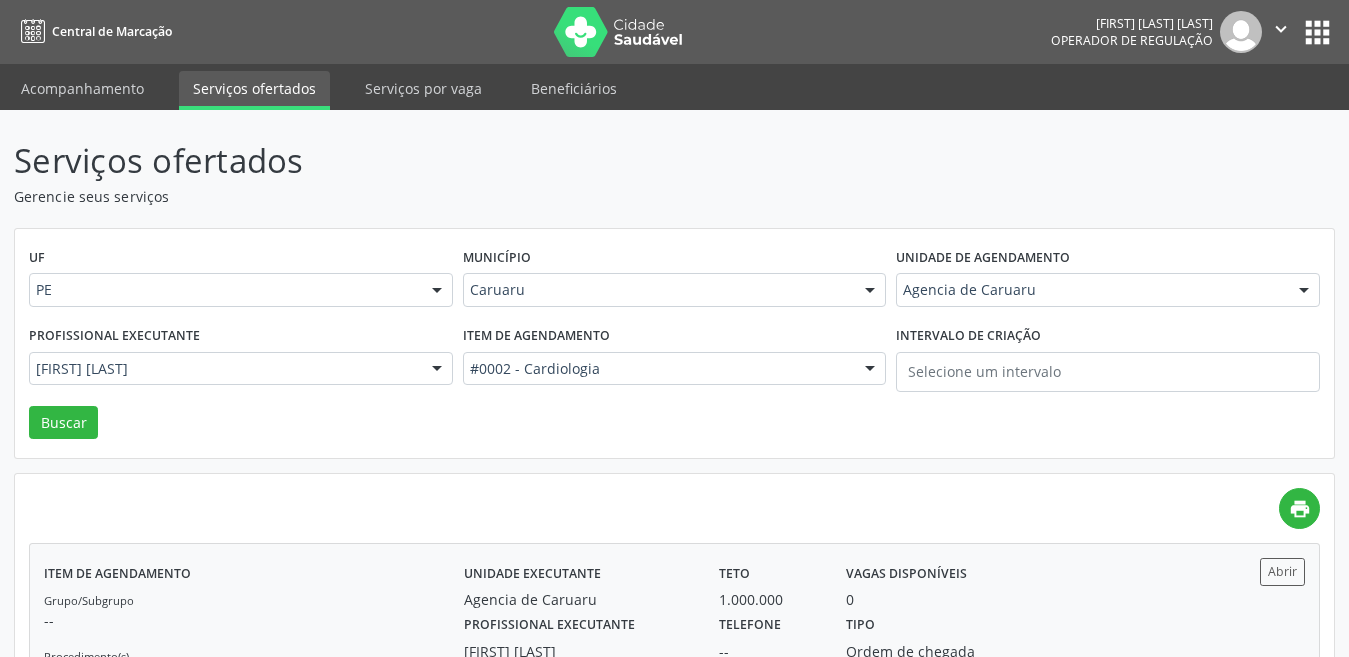 scroll, scrollTop: 97, scrollLeft: 0, axis: vertical 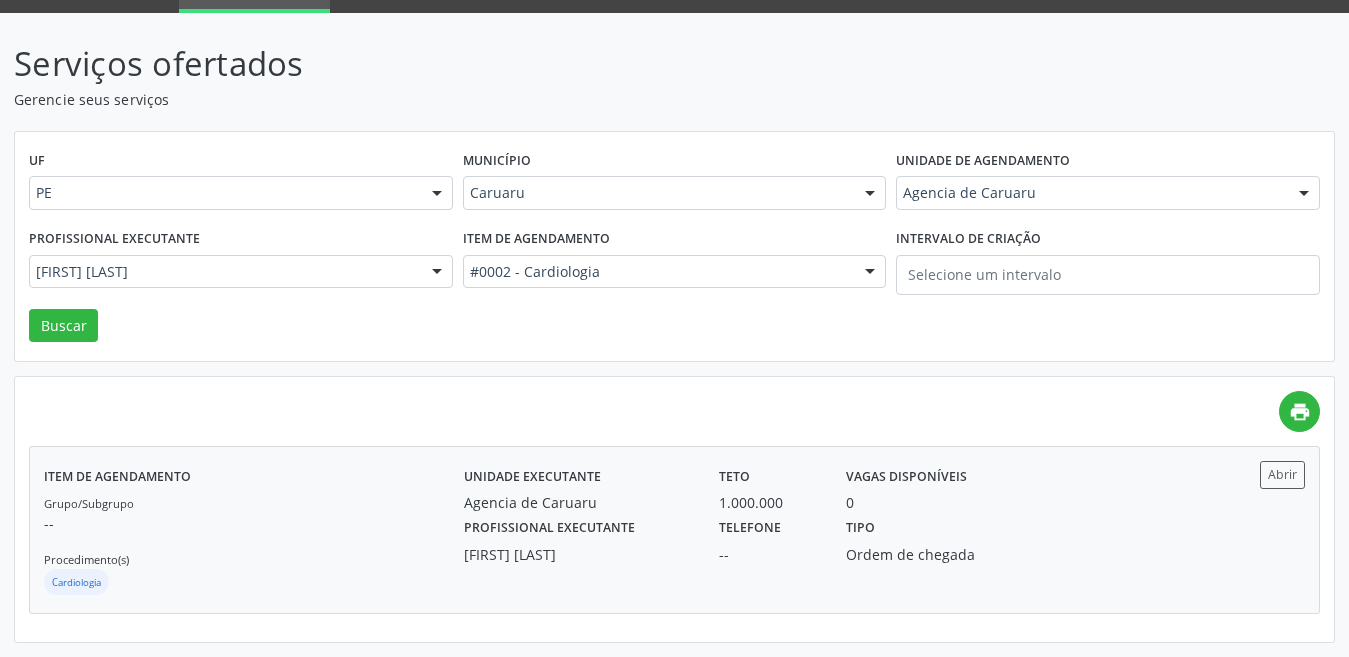 click on "[FIRST] [LAST]" at bounding box center [577, 554] 